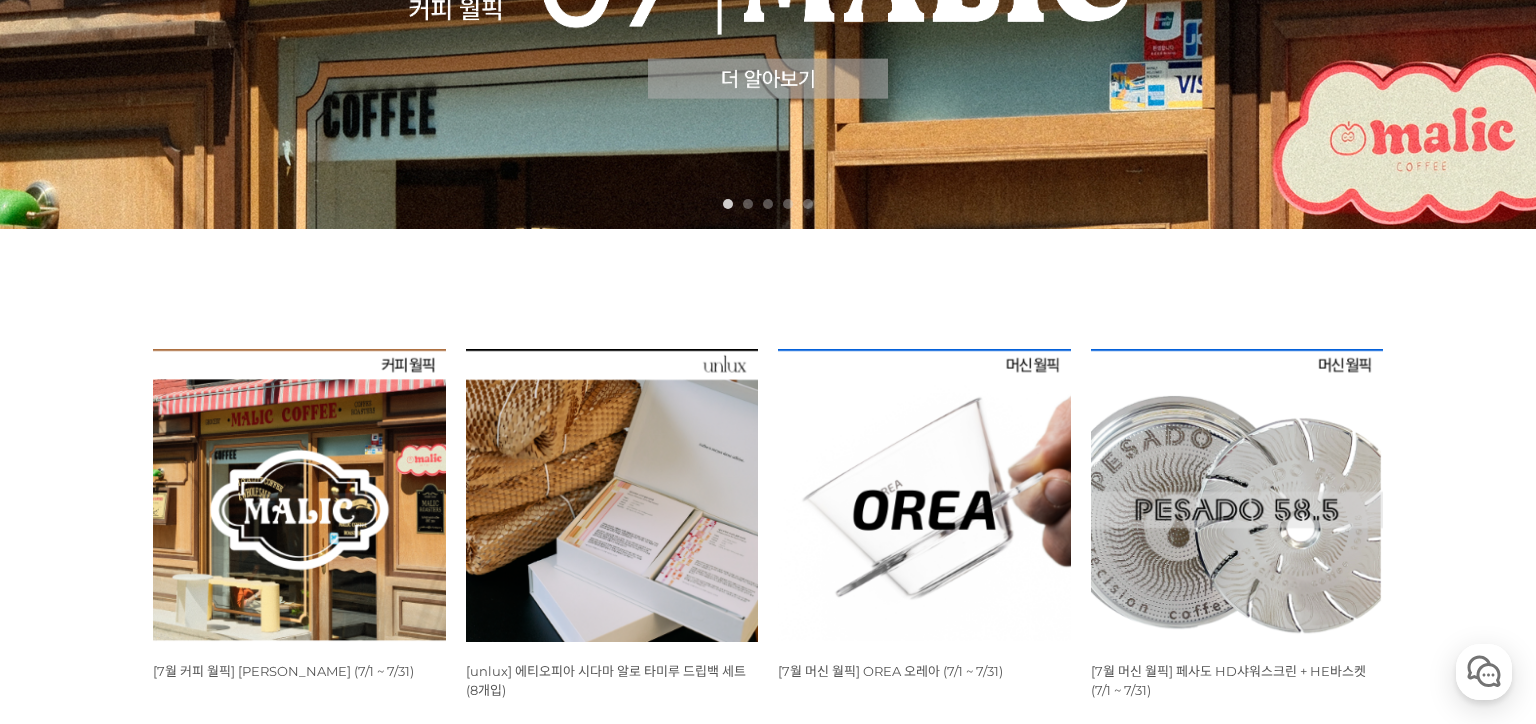 scroll, scrollTop: 0, scrollLeft: 0, axis: both 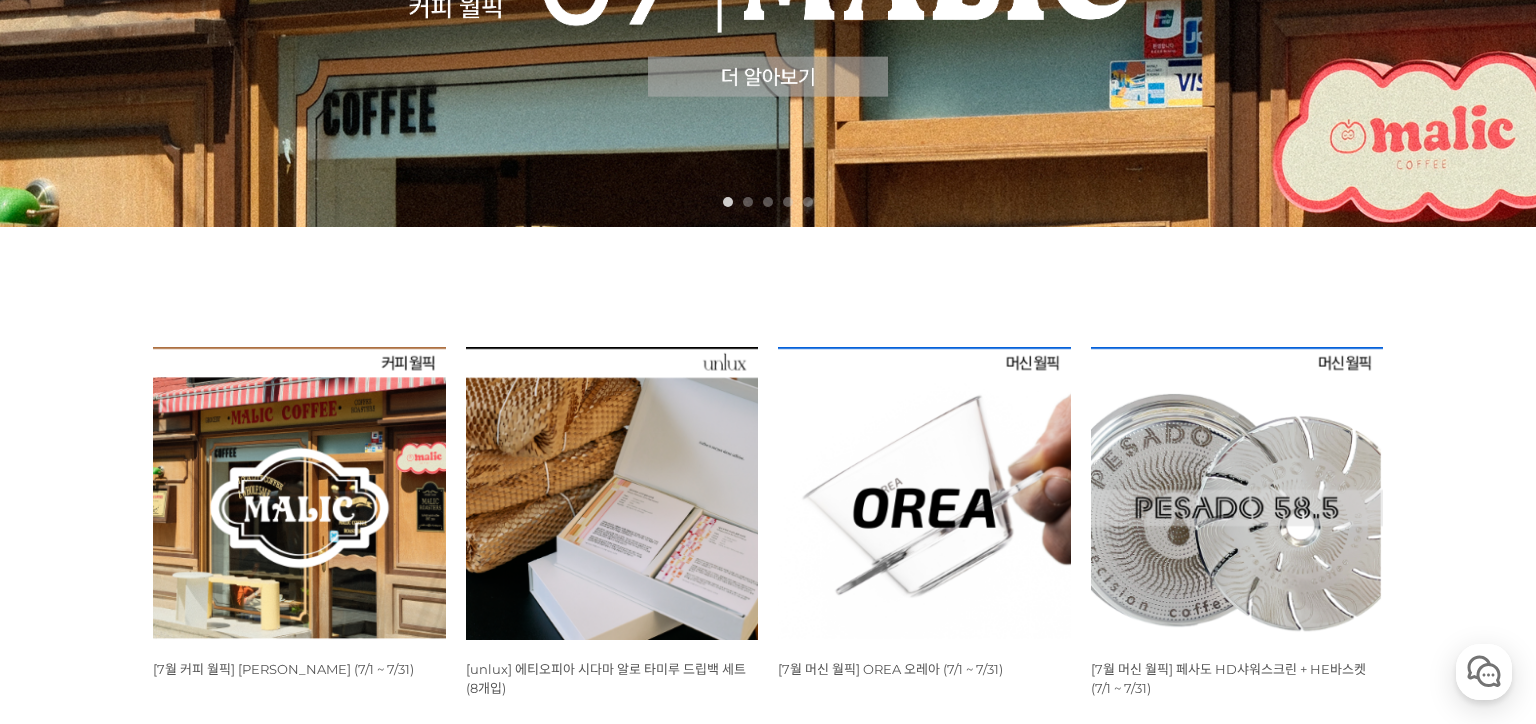 click at bounding box center [299, 493] 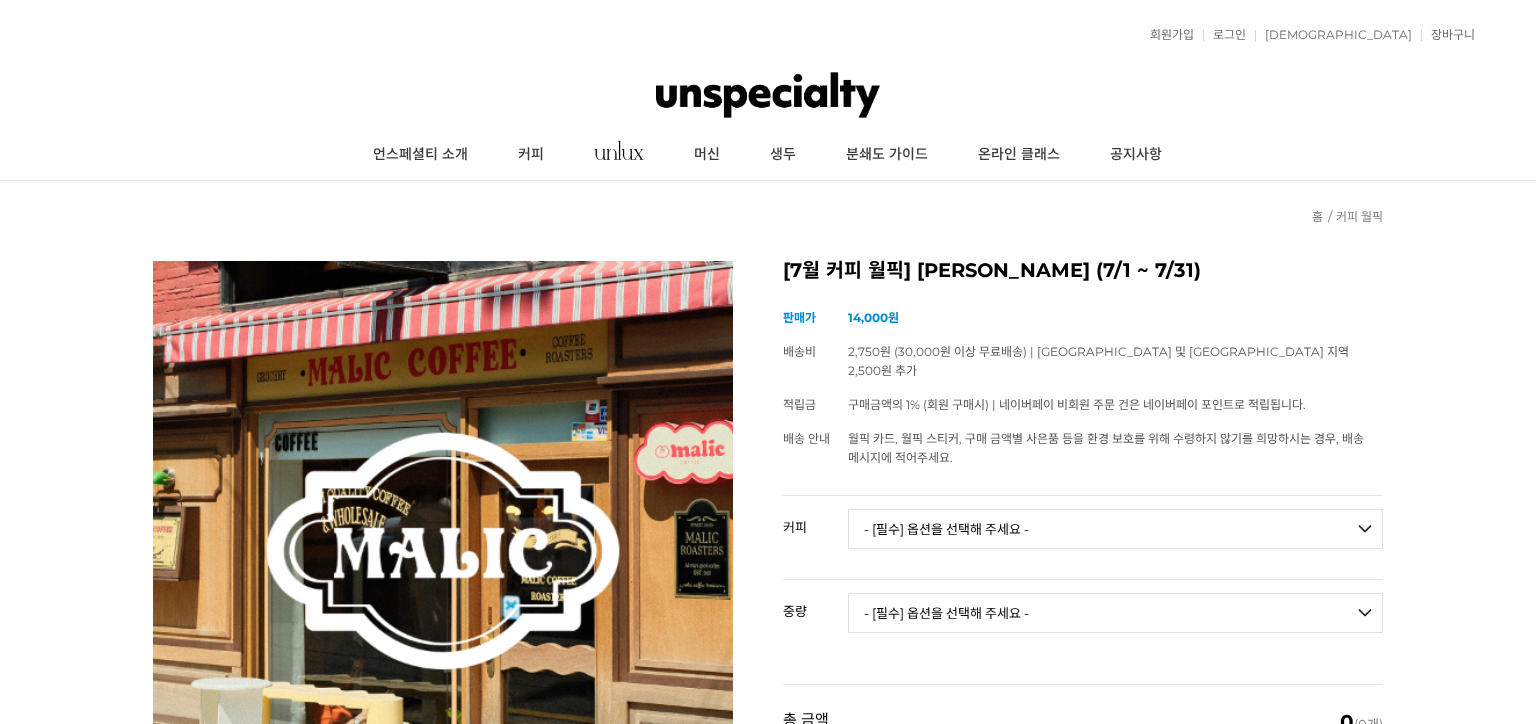 scroll, scrollTop: 94, scrollLeft: 0, axis: vertical 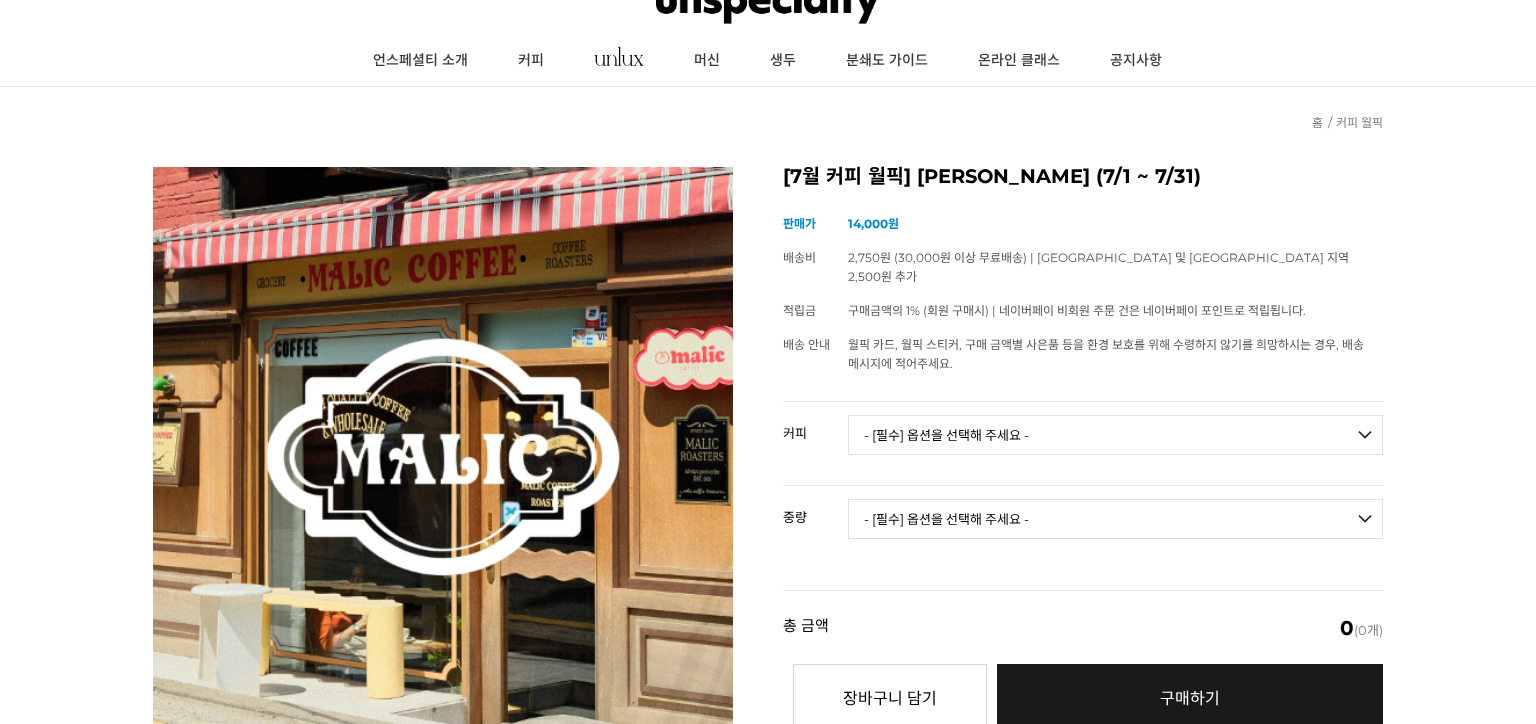 drag, startPoint x: 991, startPoint y: 400, endPoint x: 992, endPoint y: 417, distance: 17.029387 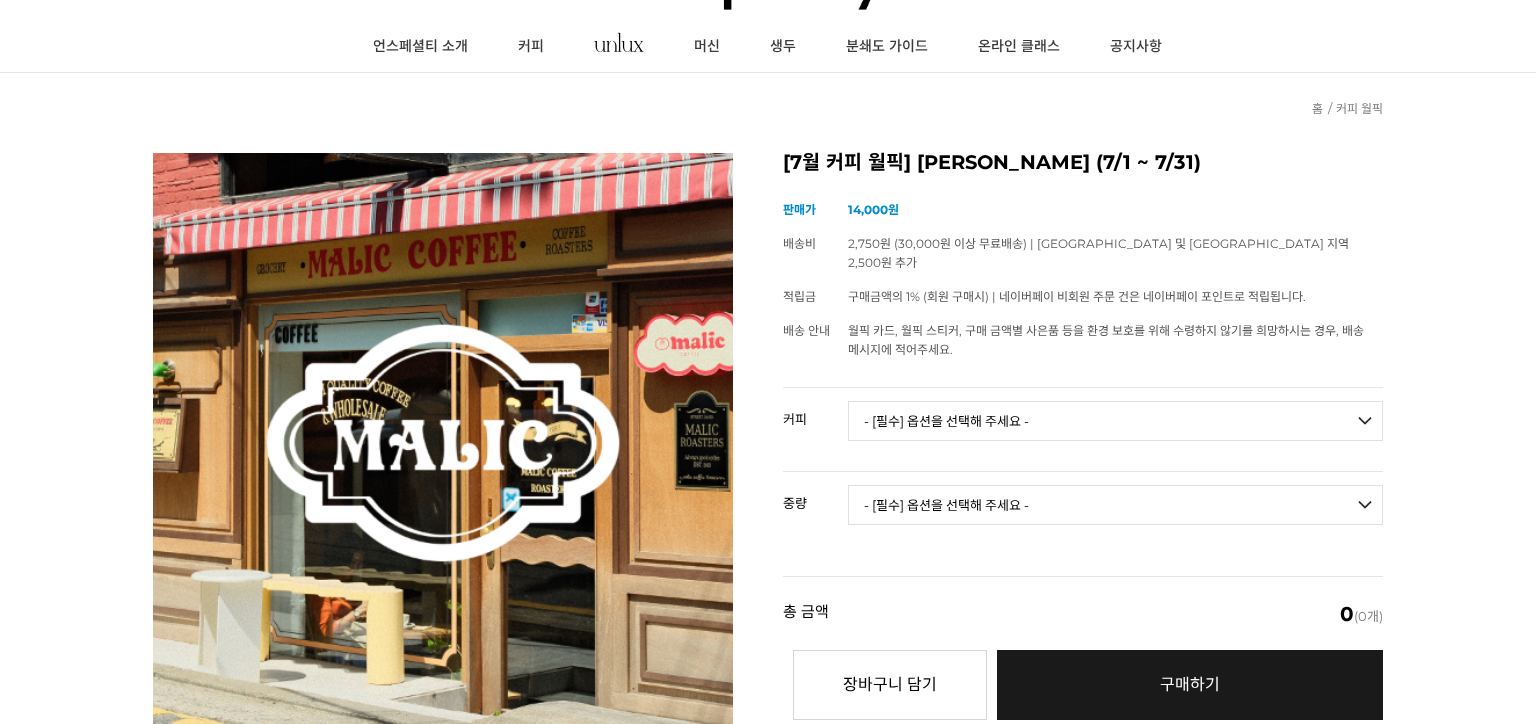click on "- [필수] 옵션을 선택해 주세요 - ------------------- 언스페셜티 분쇄도 가이드 종이(주문 1개당 최대 1개 제공) 그레이프 쥬스 (언스페셜티 블렌드) 애플 쥬스 (언스페셜티 블렌드) 허니 자몽 쥬스 (언스페셜티 블렌드) [기획상품] 2024 Best of Panama 3종 10g 레시피팩 프루티 블렌드 마일드 블렌드 모닝 블렌드 #1 탄자니아 아카시아 힐스 게이샤 AA 풀리 워시드 [품절] #2 콜롬비아 포파얀 슈가케인 디카페인 #3 에티오피아 알로 타미루 미리가 74158 워시드 #4 에티오피아 첼베사 워시드 디카페인 #5 케냐 뚱구리 AB 풀리 워시드 [품절] #6 에티오피아 버그 우 셀렉션 에얼룸 내추럴 (Lot2) [품절] #7 에티오피아 알로 타미루 무라고 74158 클래식 워시드 #8 케냐 은가라투아 AB 워시드 (Lot 159) [품절] [7.4 오픈] #9 온두라스 마리사벨 카바예로 파카마라 워시드 #24 페루 알토 미라도르 게이샤 워시드" at bounding box center [1115, 421] 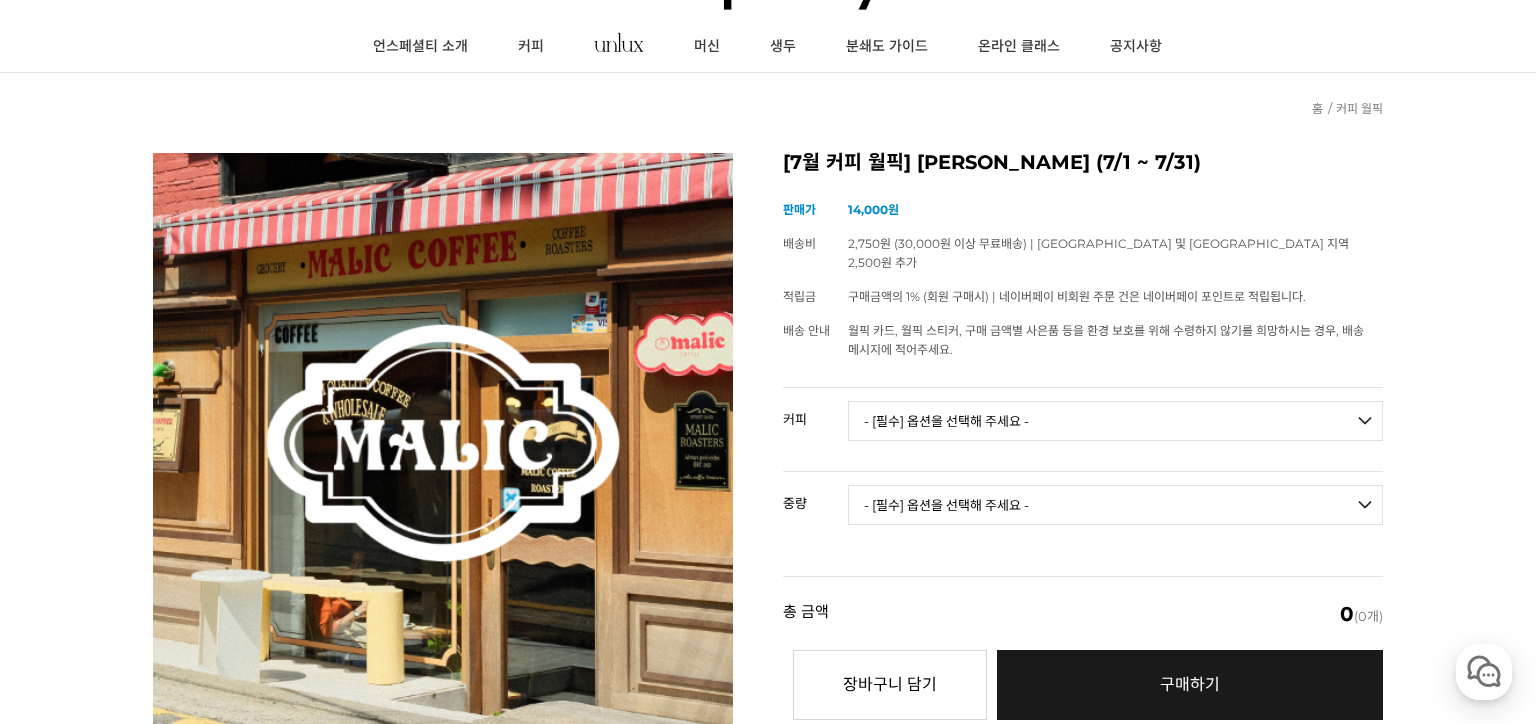 scroll, scrollTop: 0, scrollLeft: 0, axis: both 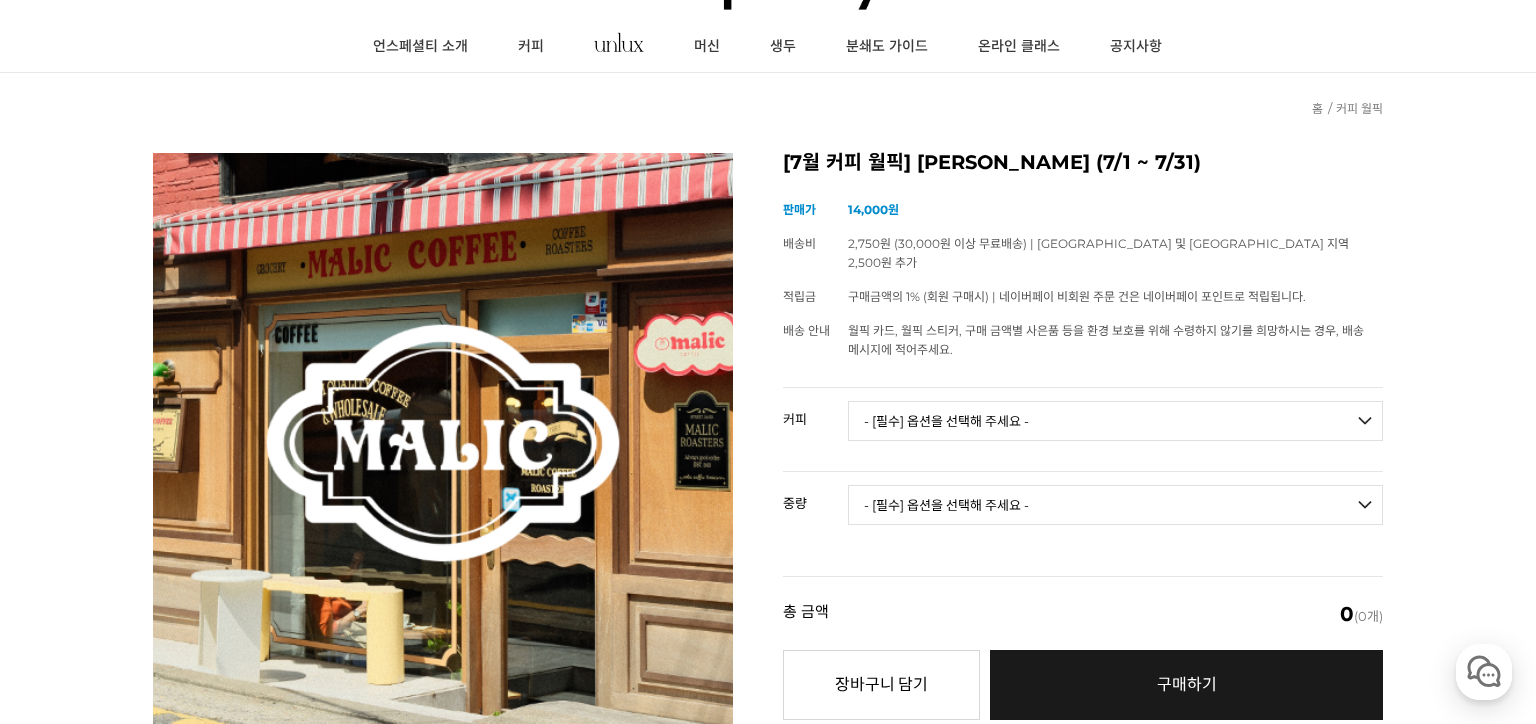 click on "뒤로가기
현재 위치
홈
커피 월픽
상품 상세 정보
이전 다음" at bounding box center [768, 4043] 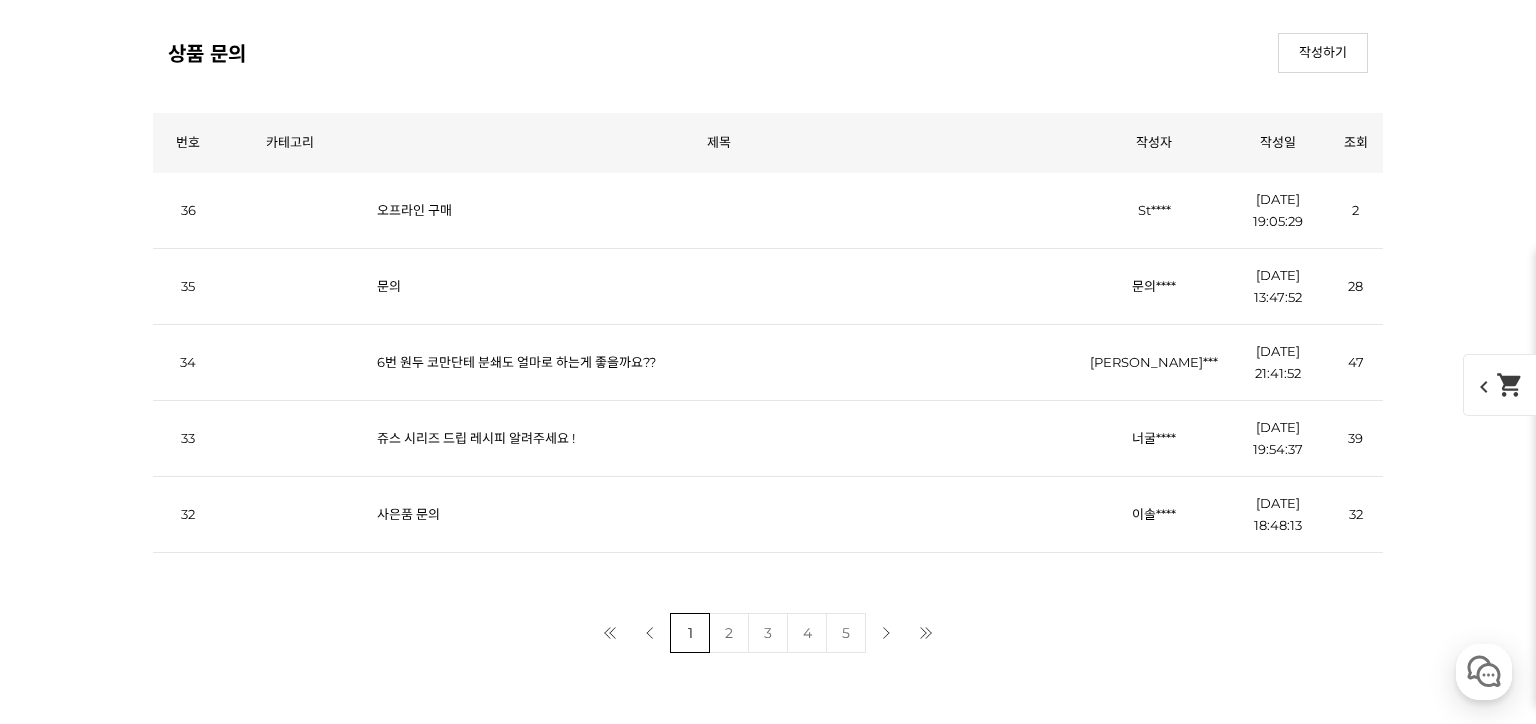 scroll, scrollTop: 10344, scrollLeft: 0, axis: vertical 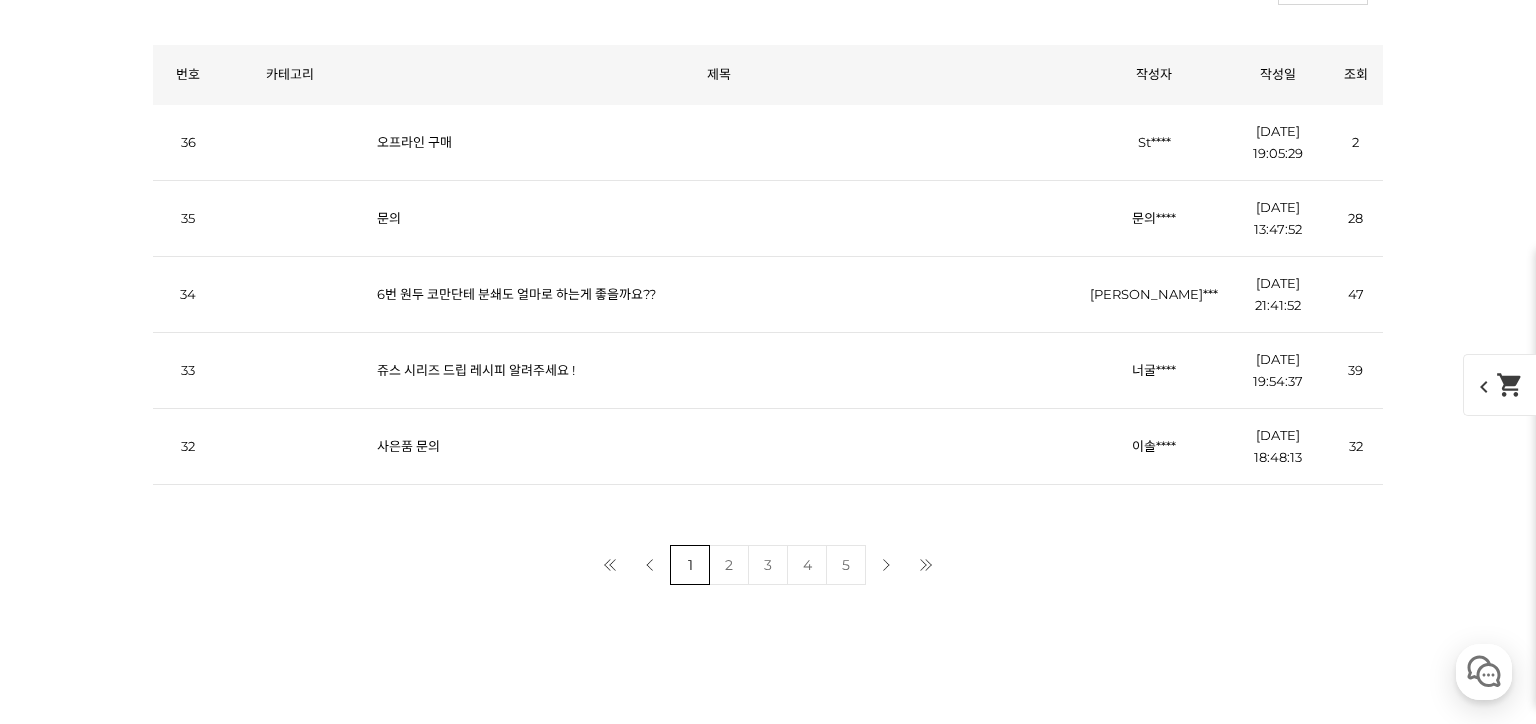 click at bounding box center (768, -2178) 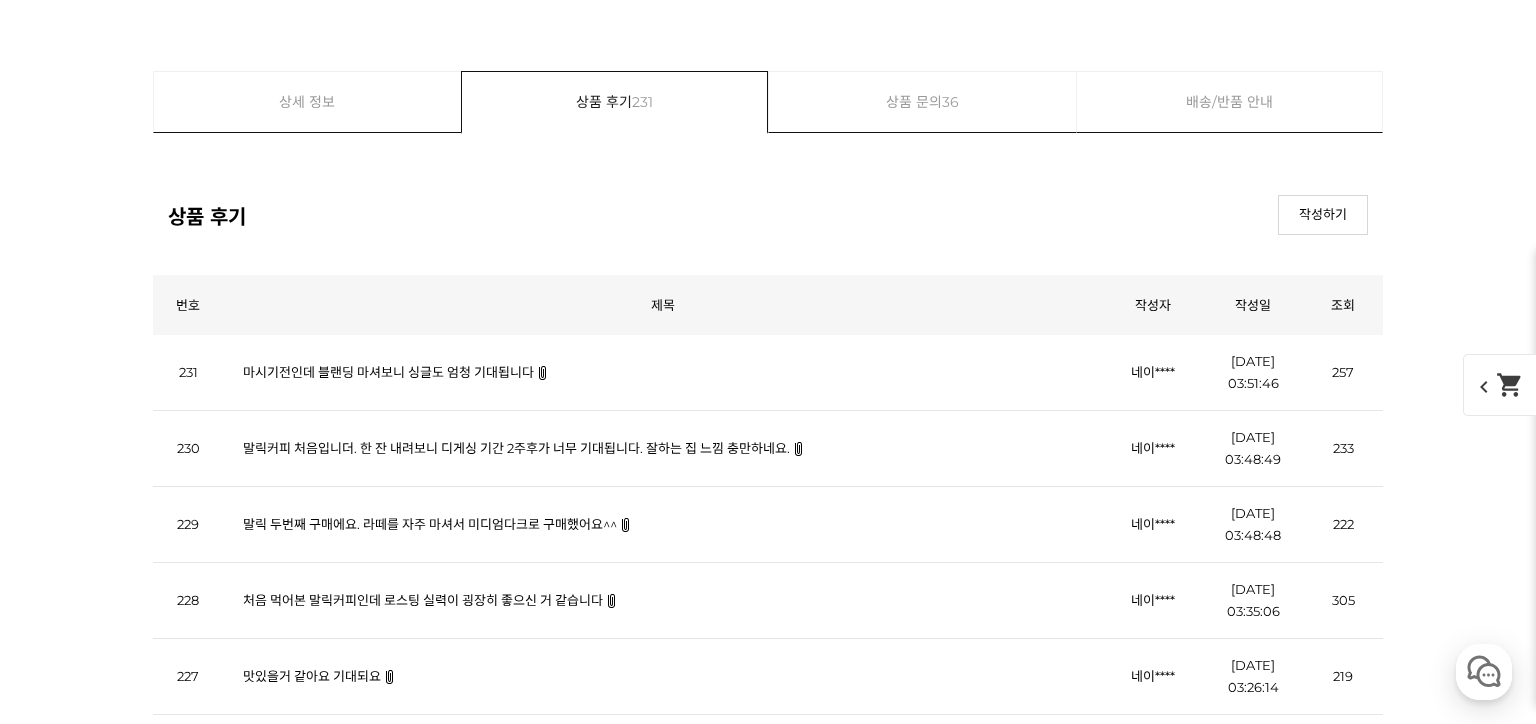 scroll, scrollTop: 10344, scrollLeft: 0, axis: vertical 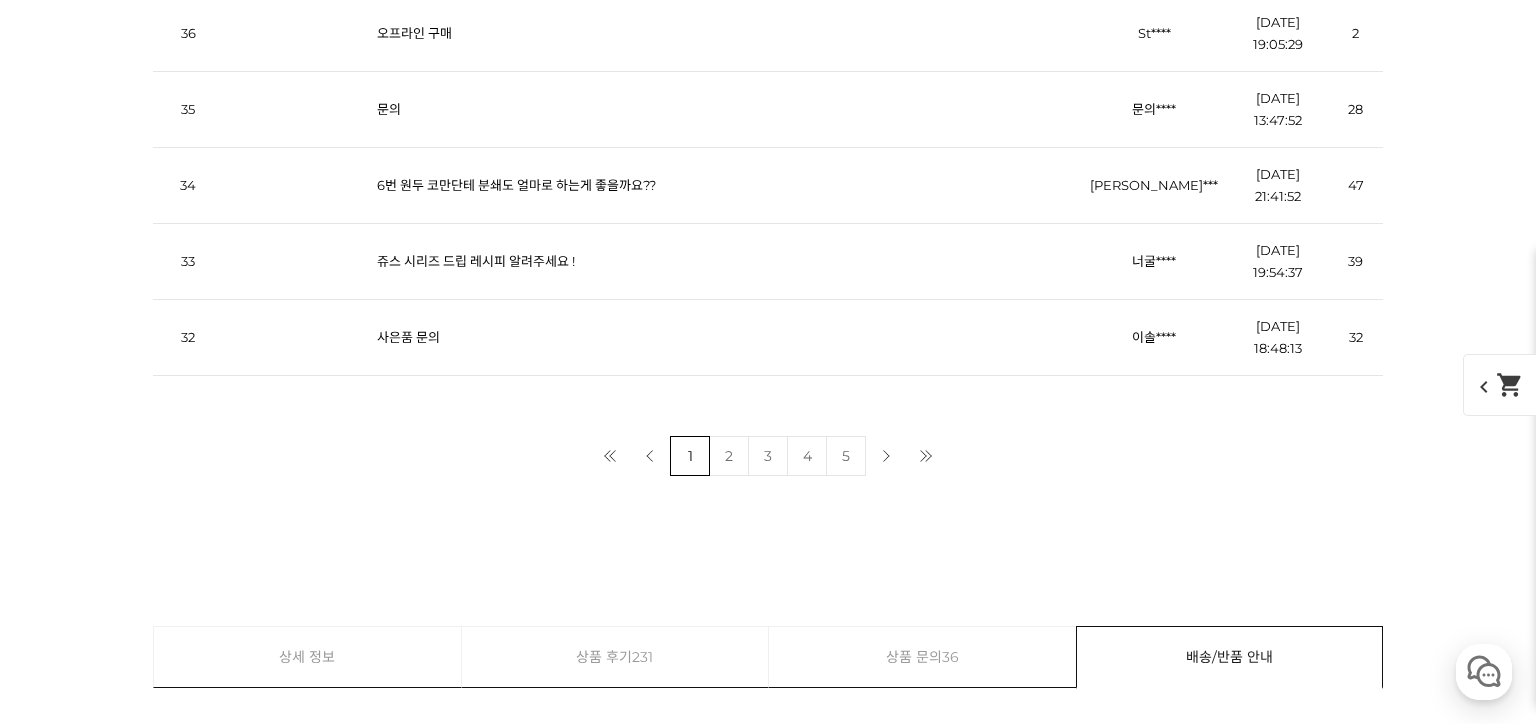 click at bounding box center [768, -2272] 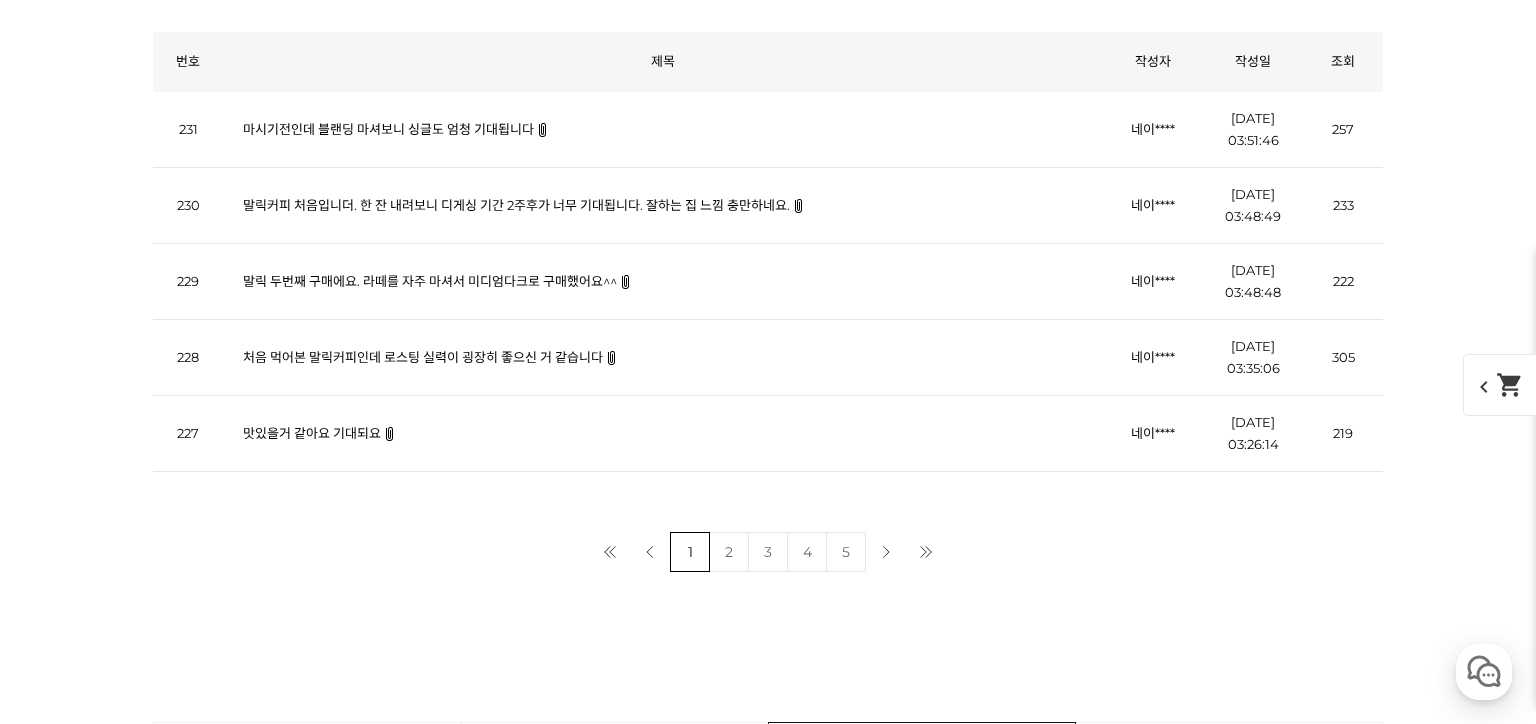 scroll, scrollTop: 10778, scrollLeft: 0, axis: vertical 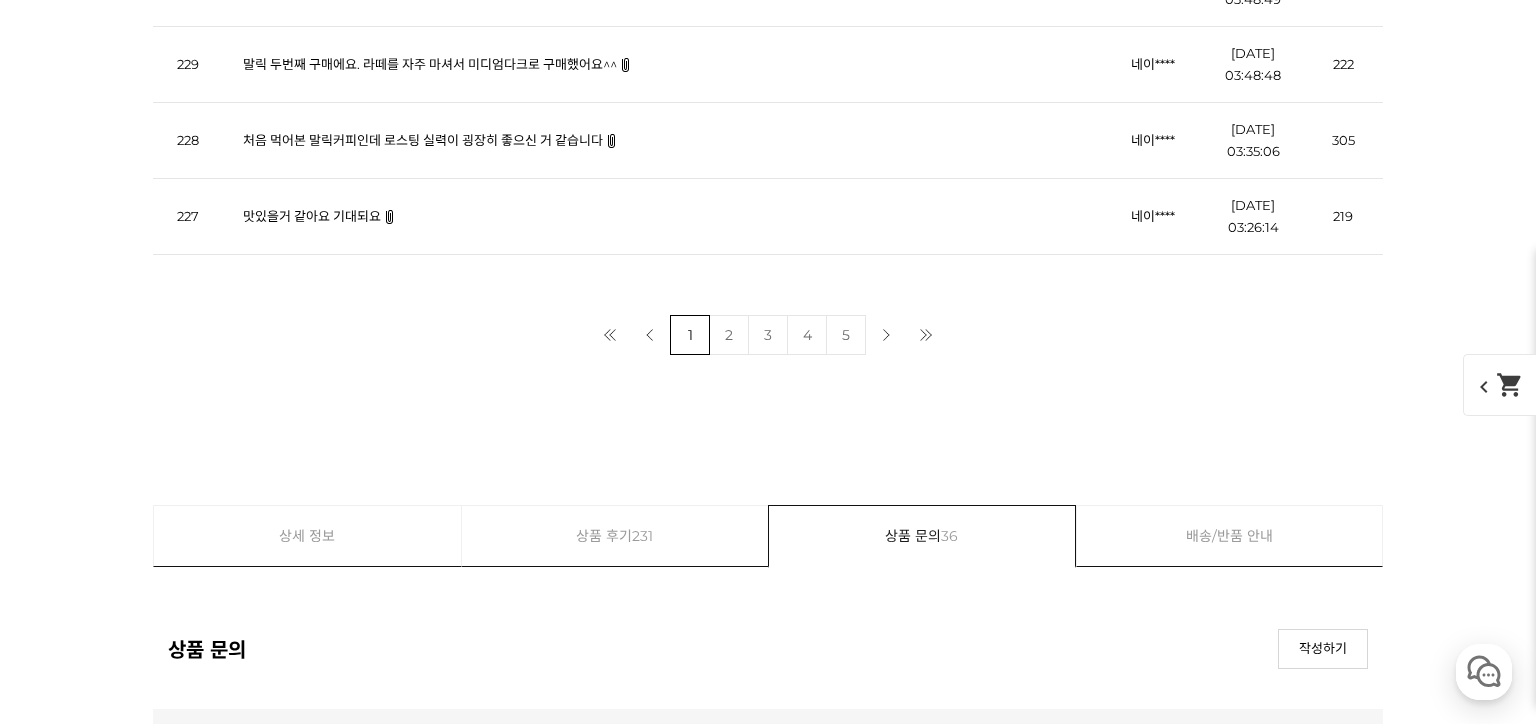 click at bounding box center [768, -2489] 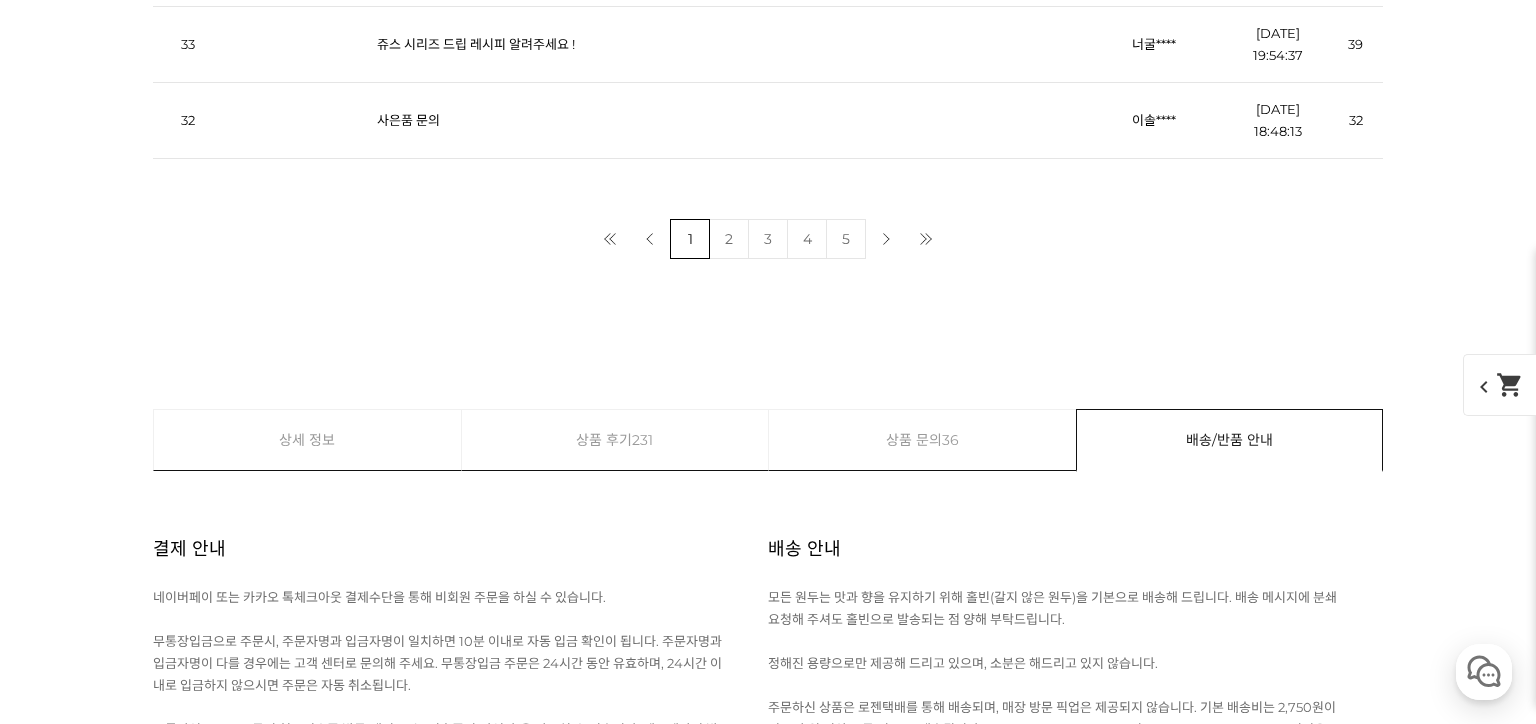click at bounding box center [768, -2504] 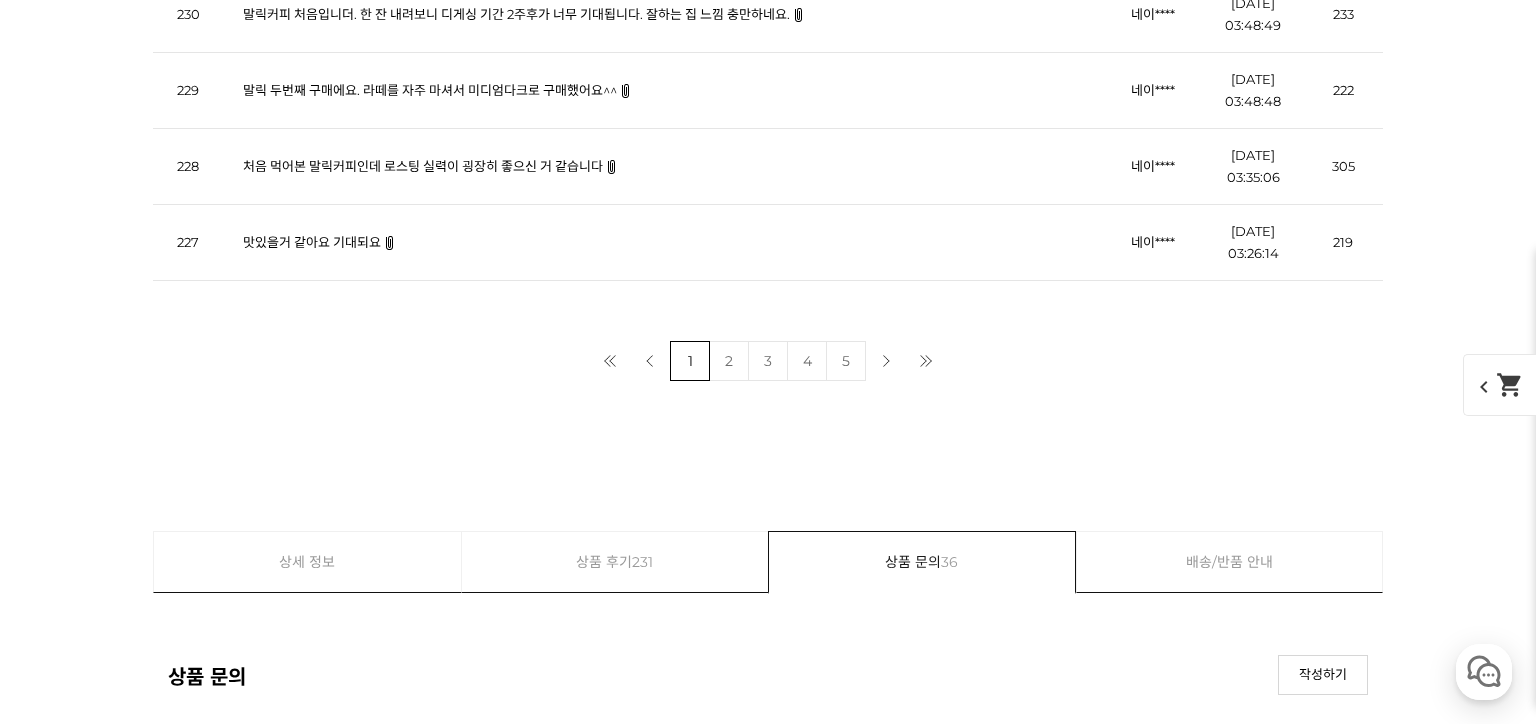 click at bounding box center (768, -2504) 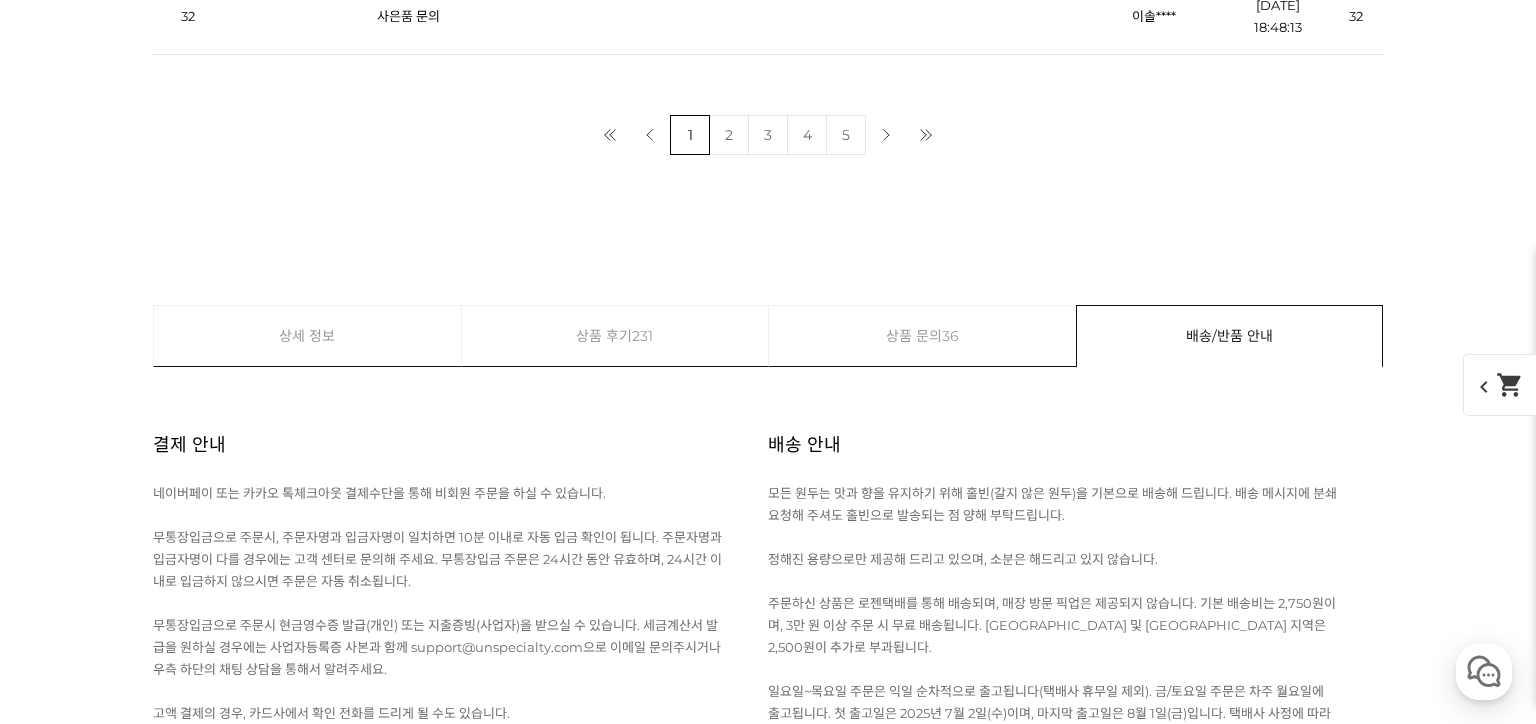scroll, scrollTop: 10887, scrollLeft: 0, axis: vertical 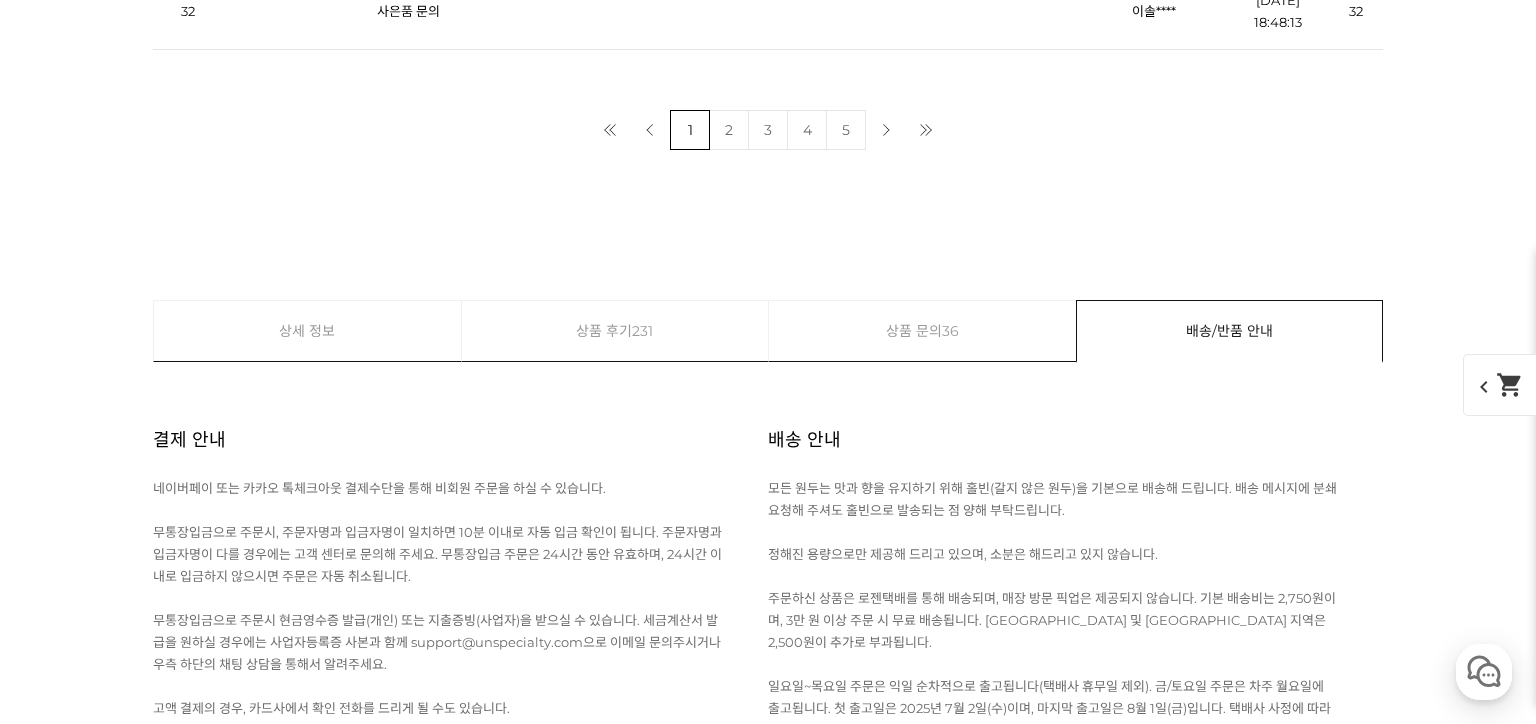 click at bounding box center (768, -2568) 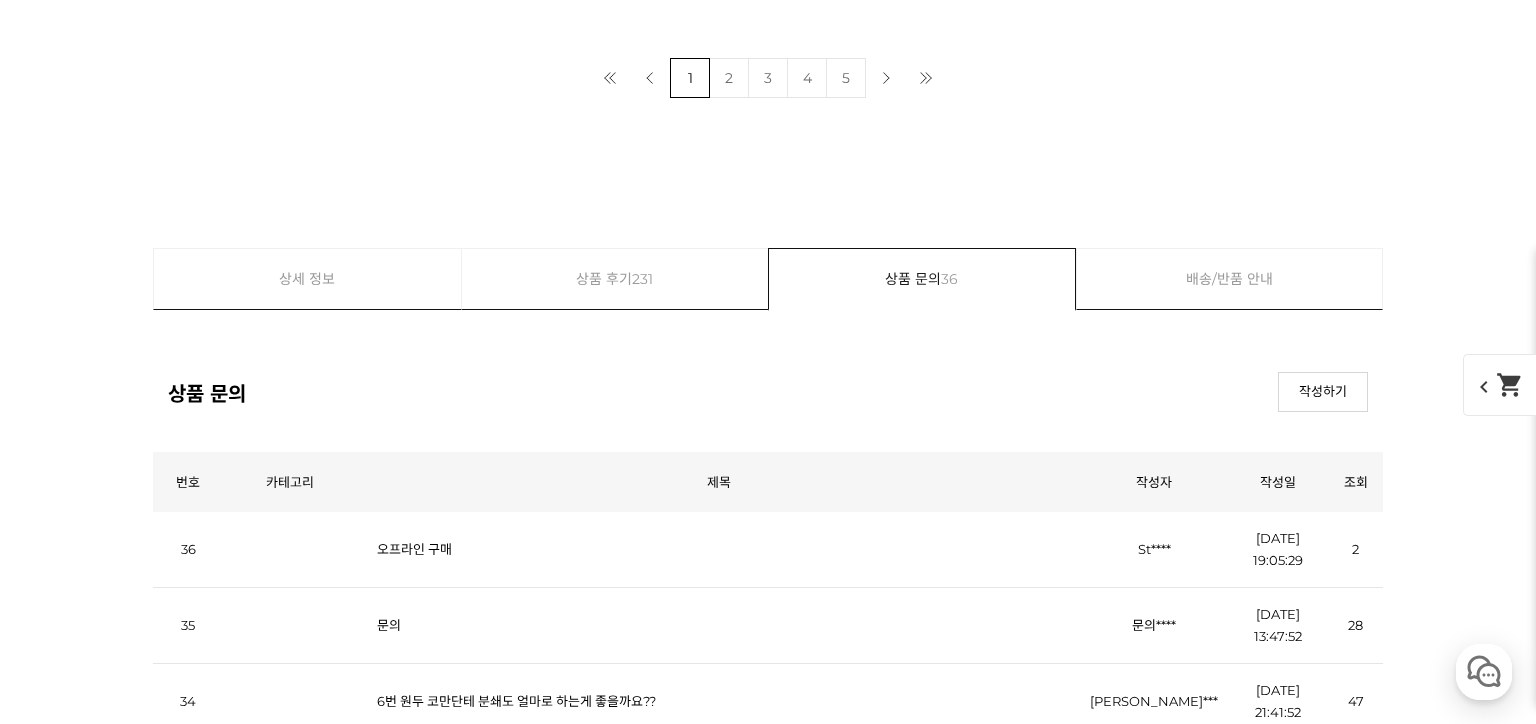 scroll, scrollTop: 11104, scrollLeft: 0, axis: vertical 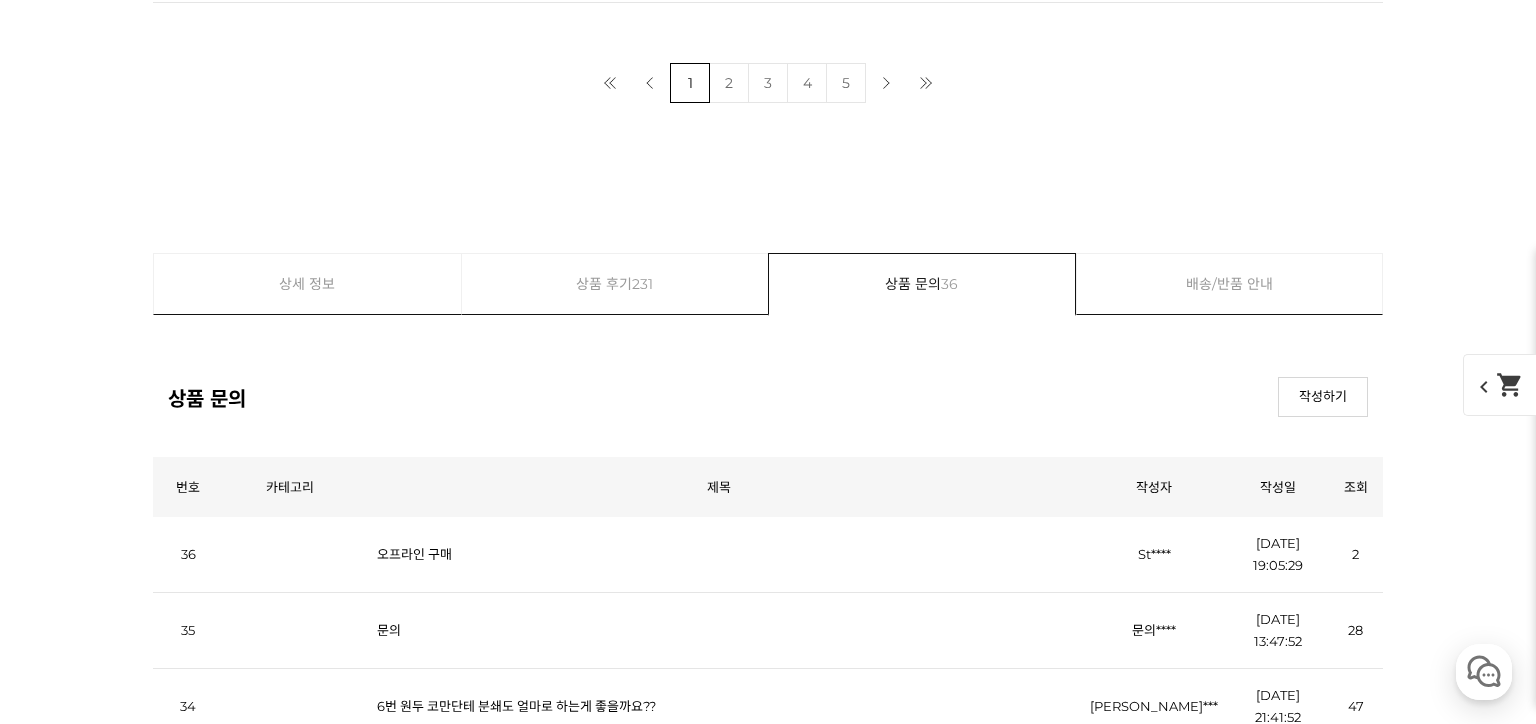 click at bounding box center (768, -2785) 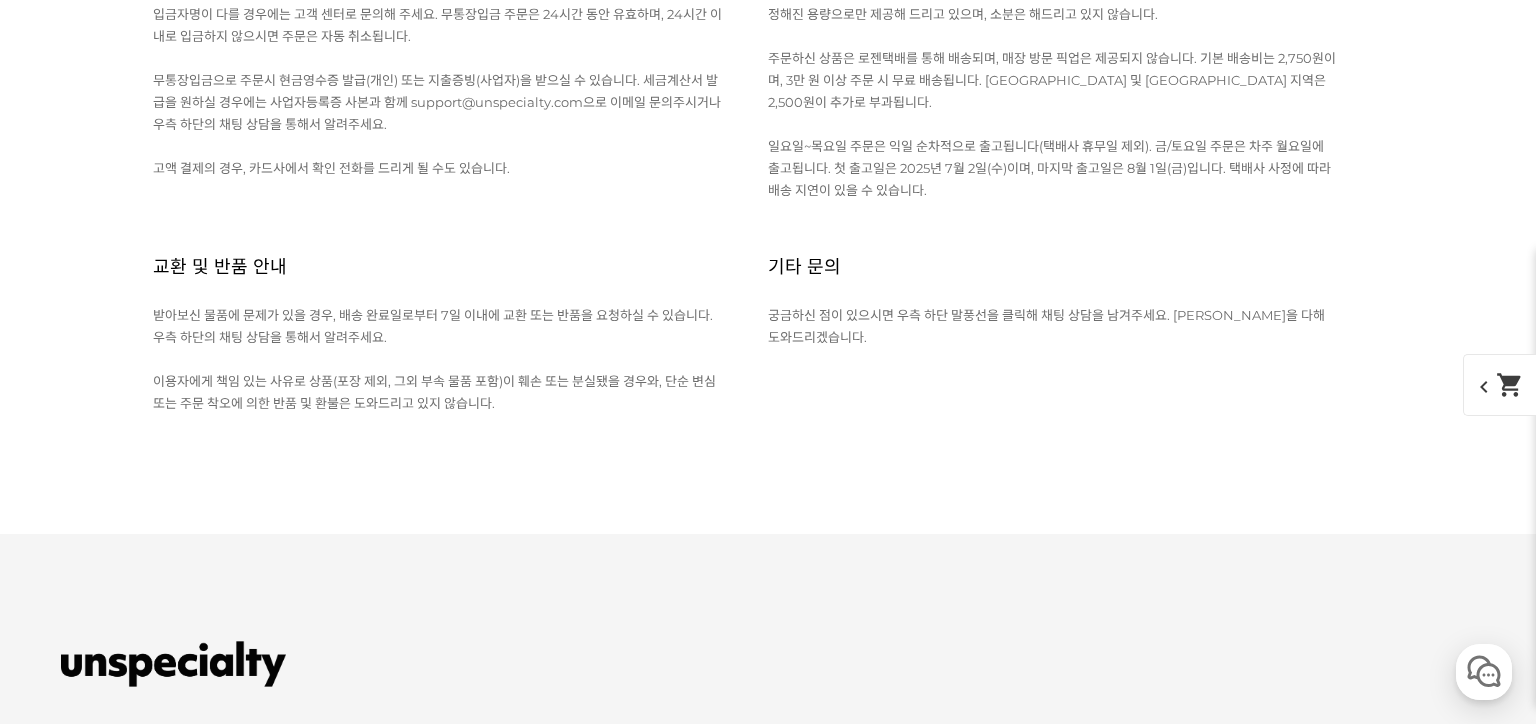 scroll, scrollTop: 11430, scrollLeft: 0, axis: vertical 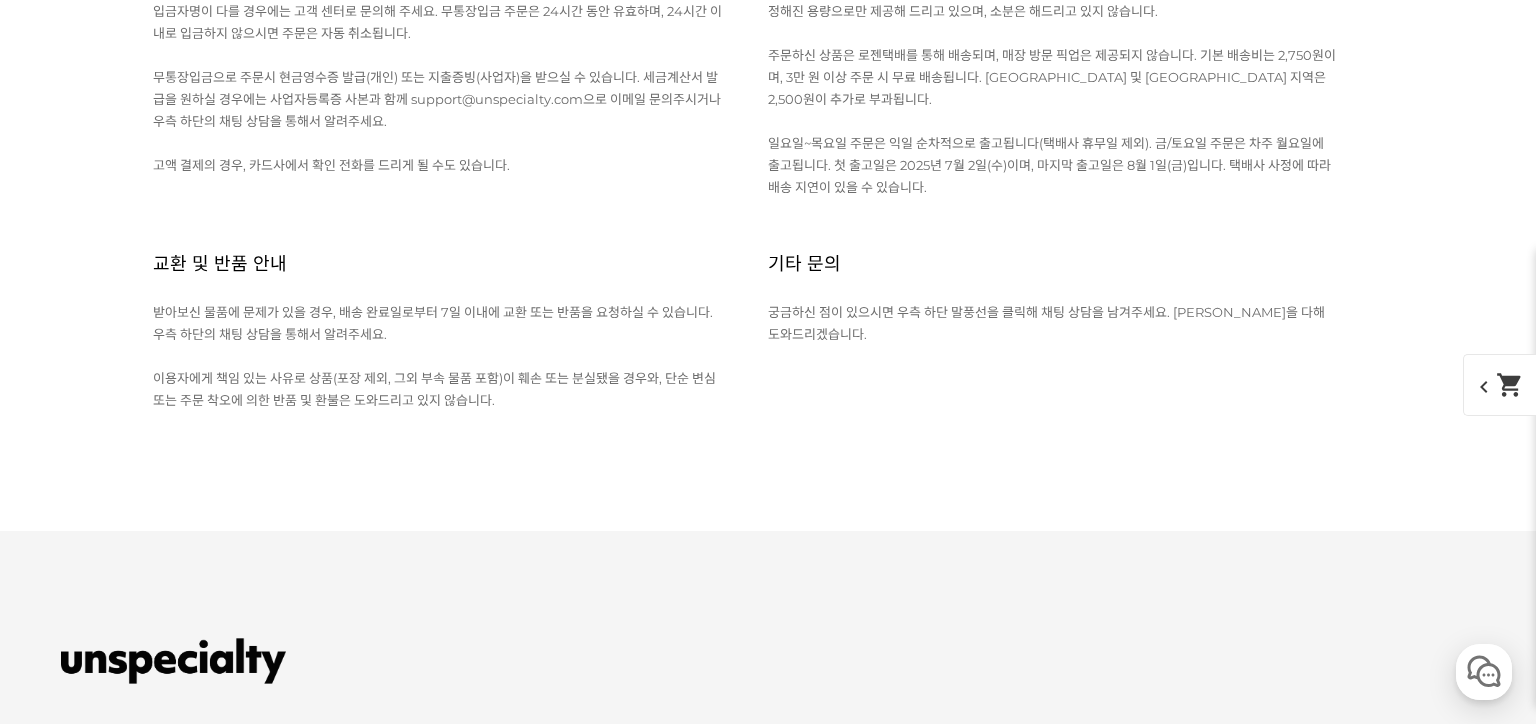 click at bounding box center (768, -3066) 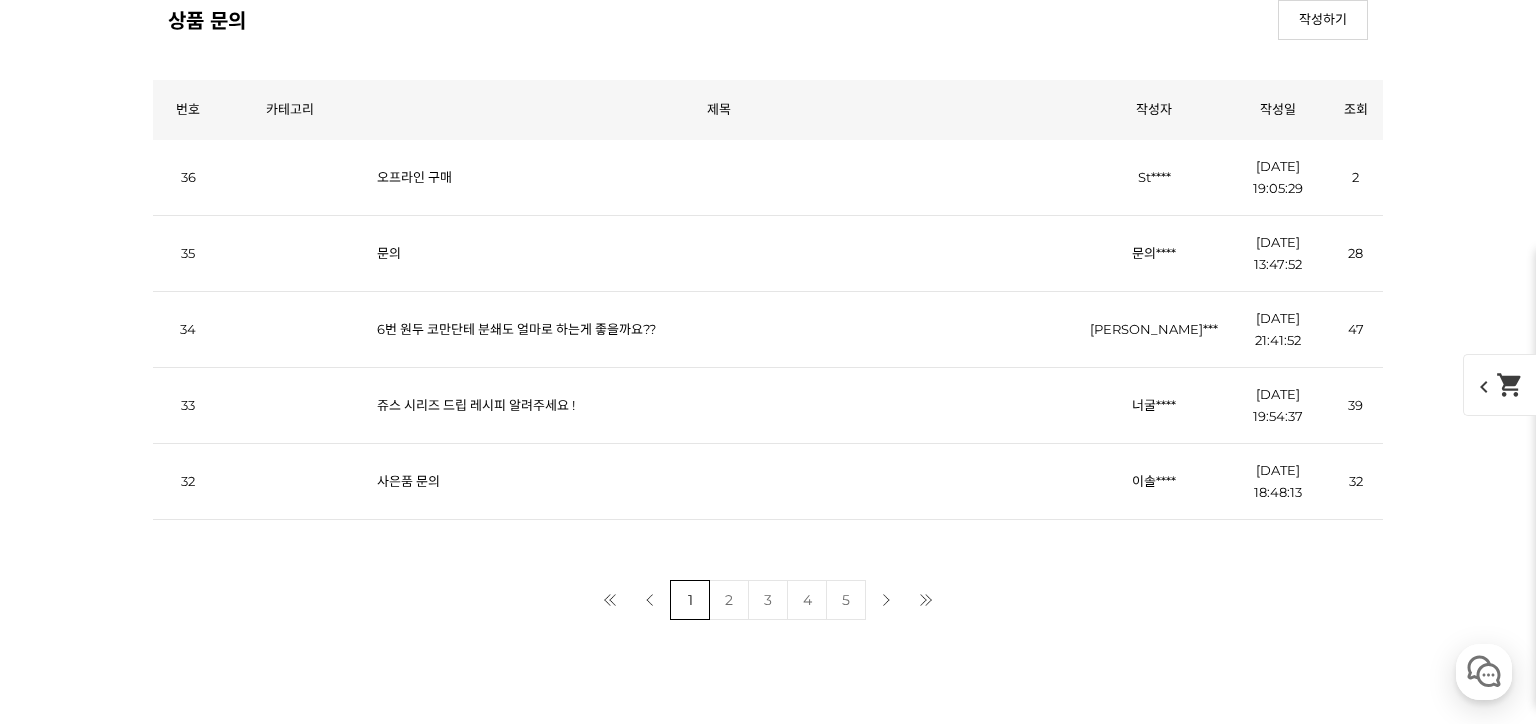 click at bounding box center (768, -3066) 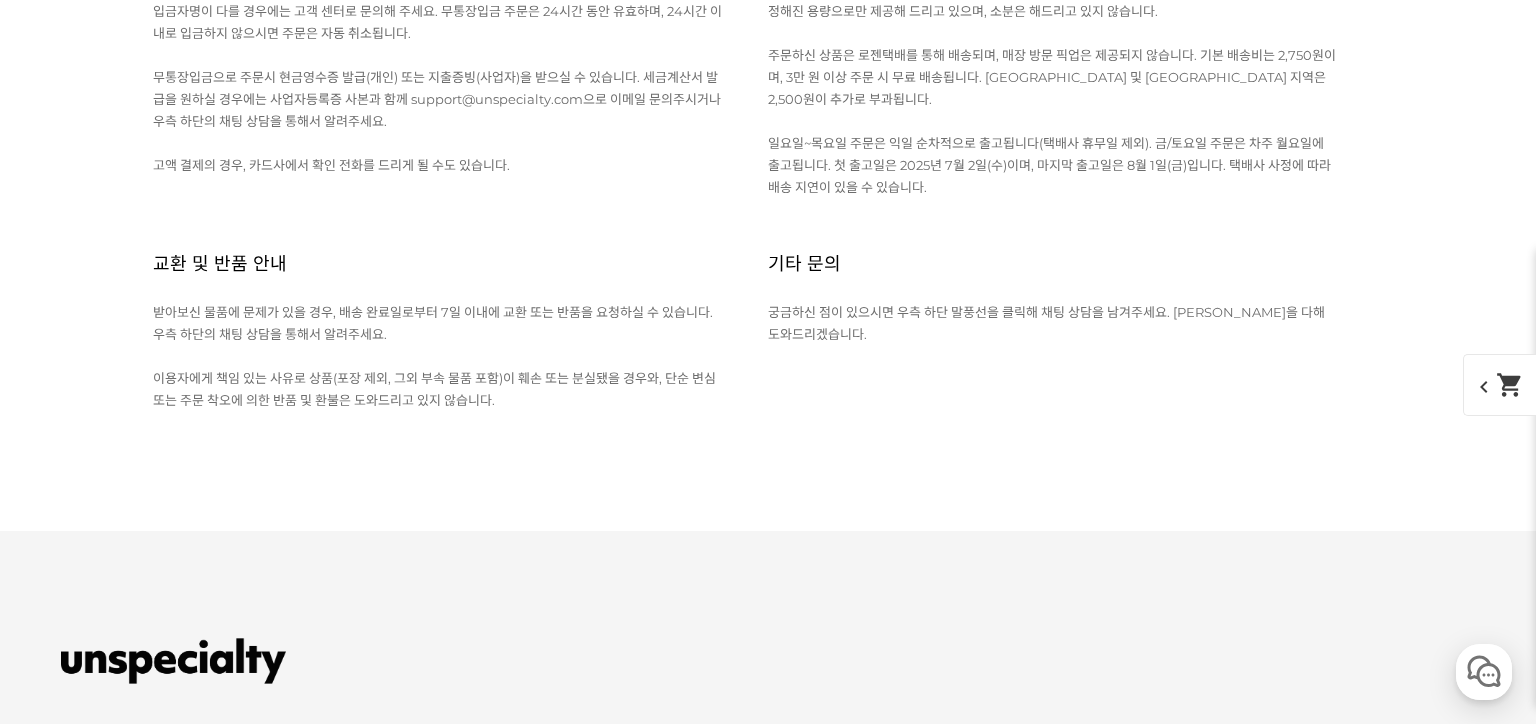 scroll, scrollTop: 11321, scrollLeft: 0, axis: vertical 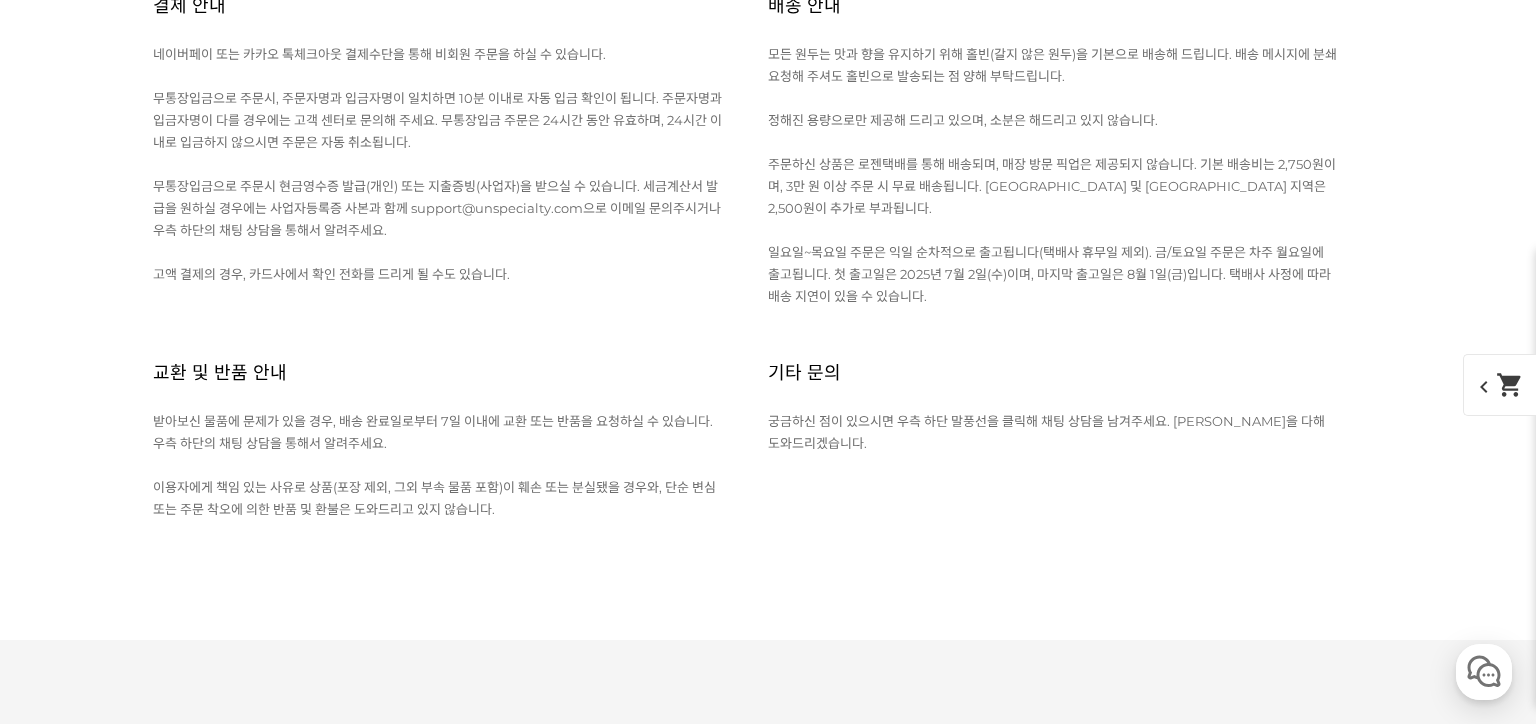 click at bounding box center (768, -2972) 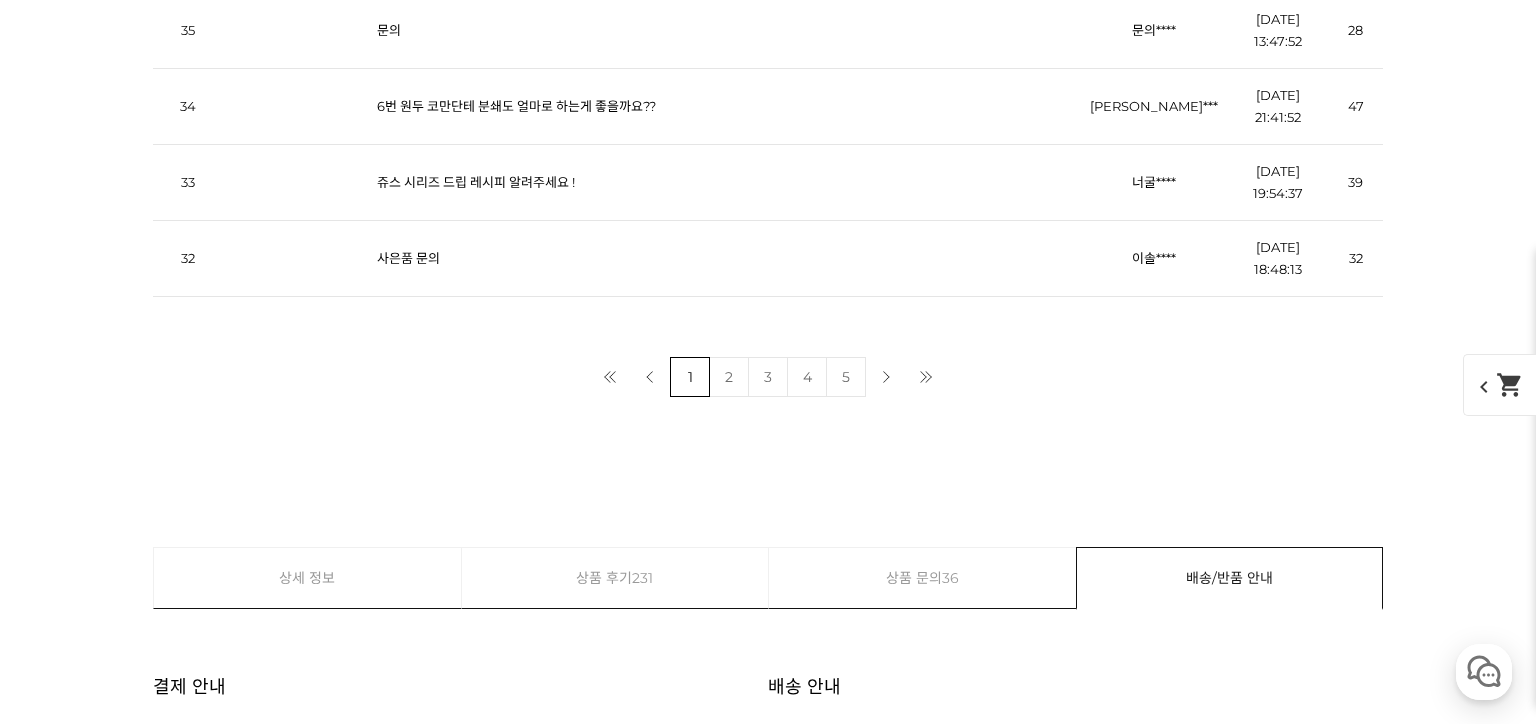 scroll, scrollTop: 11539, scrollLeft: 0, axis: vertical 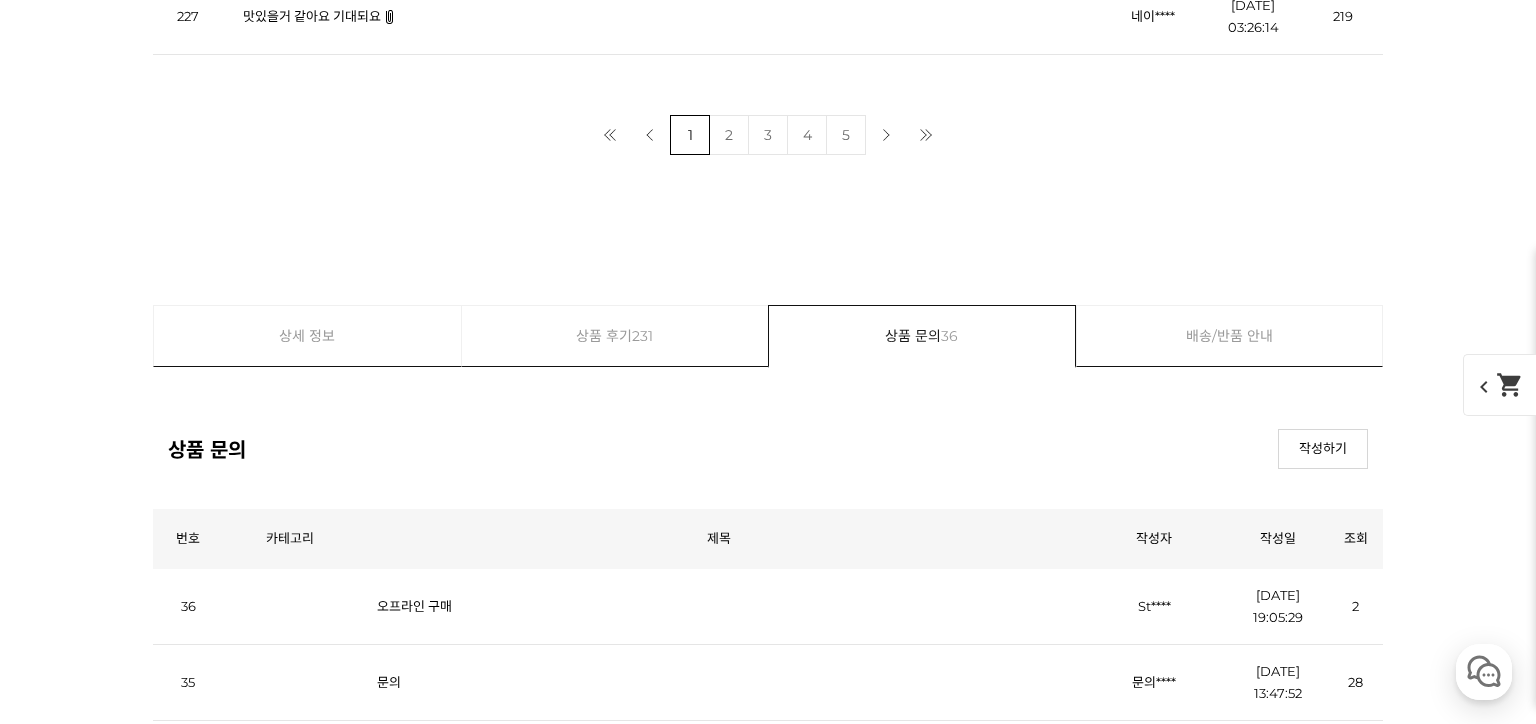 click at bounding box center (768, -2770) 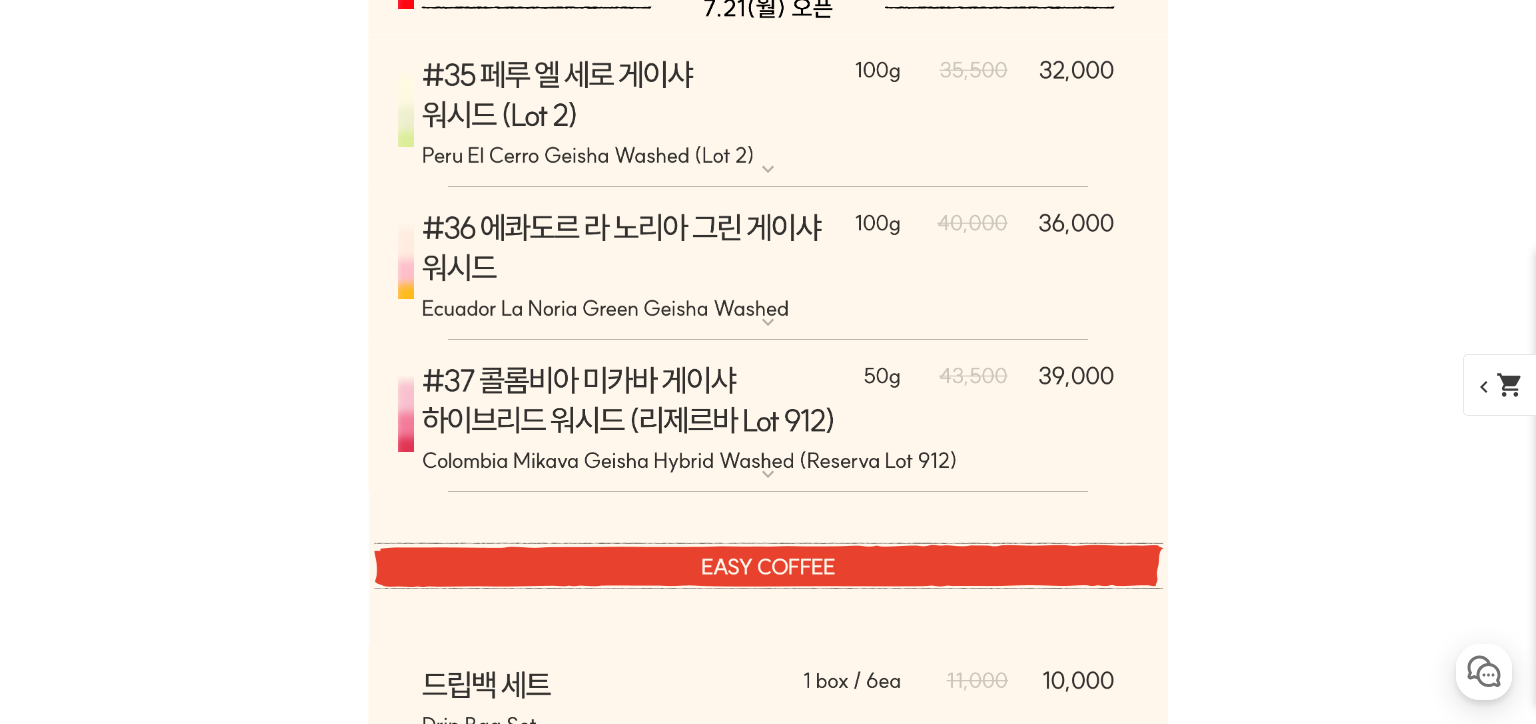 drag, startPoint x: 667, startPoint y: 122, endPoint x: 821, endPoint y: 289, distance: 227.16734 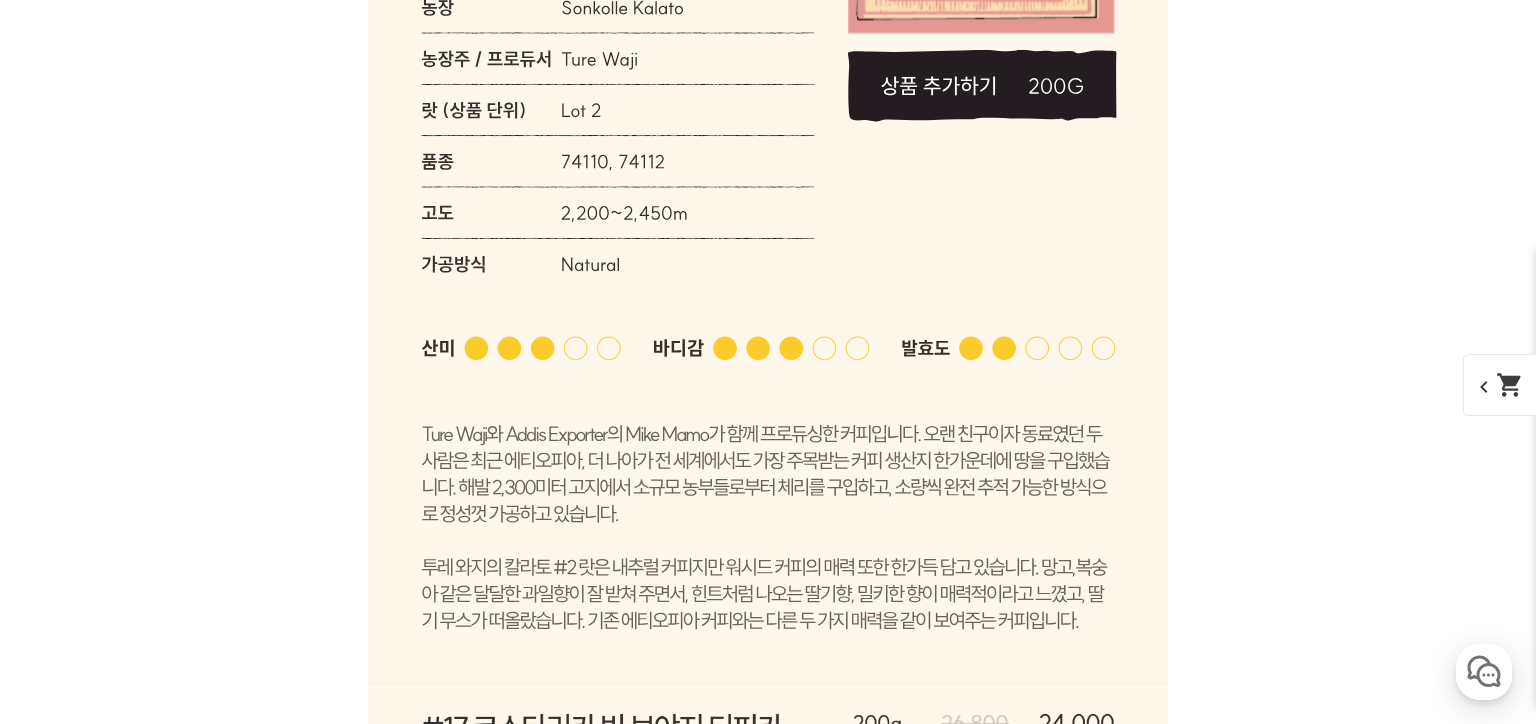 scroll, scrollTop: 10887, scrollLeft: 0, axis: vertical 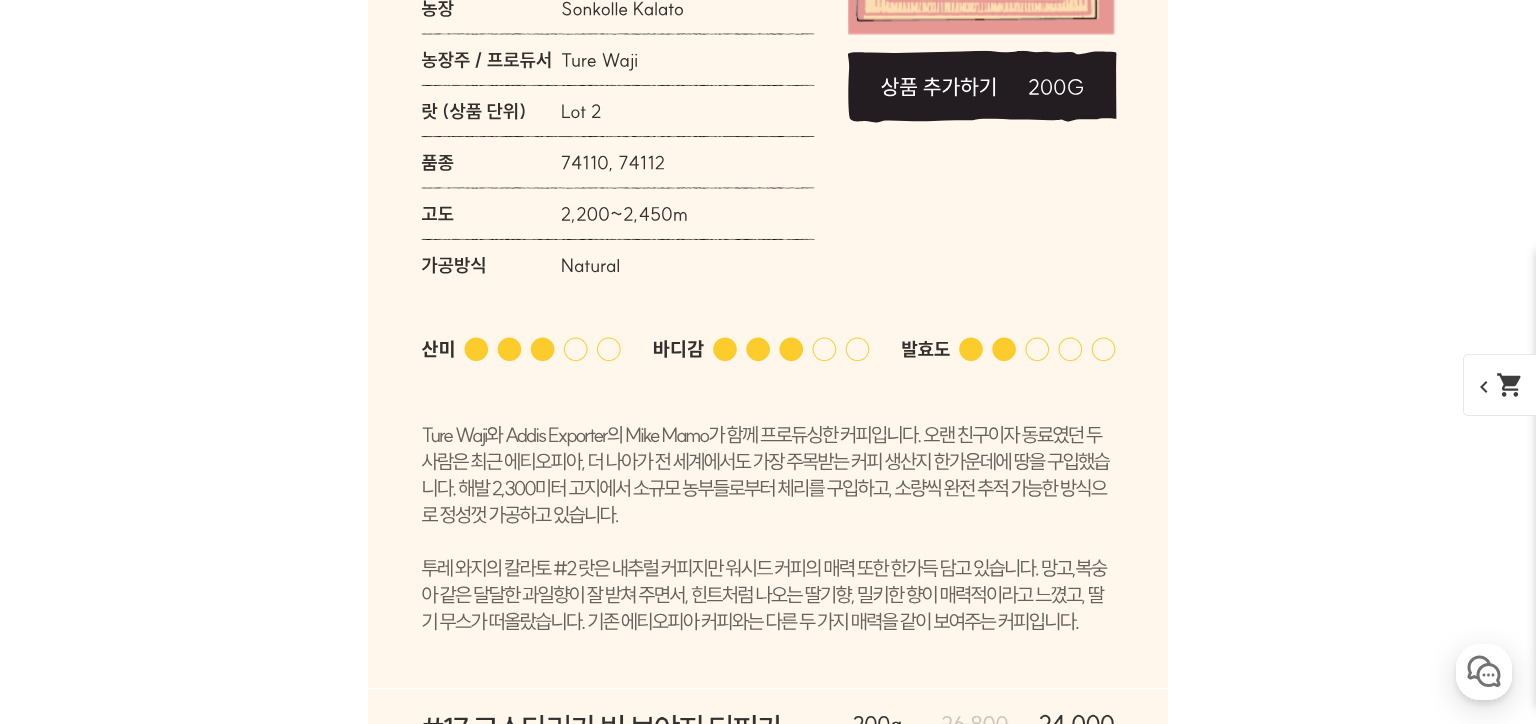 click at bounding box center [768, -2583] 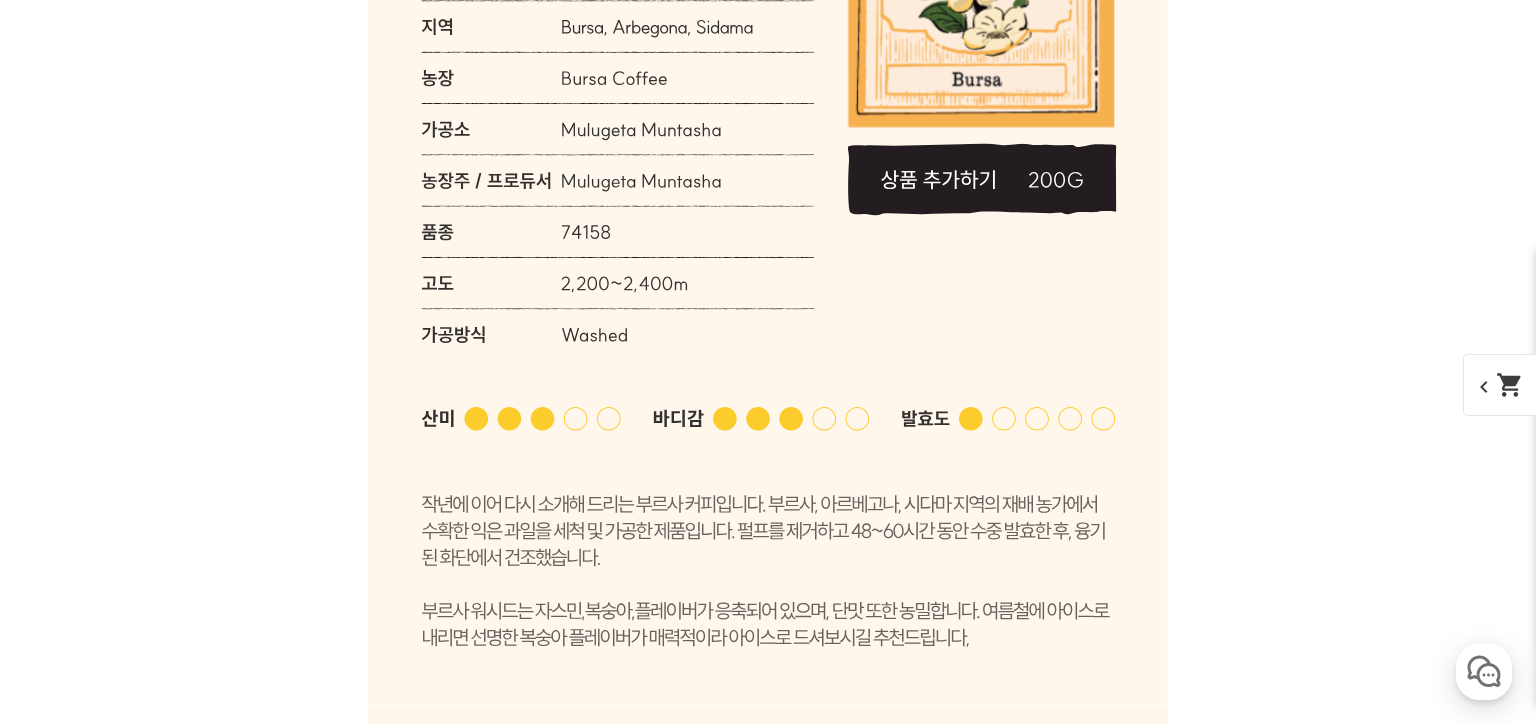 scroll, scrollTop: 10778, scrollLeft: 0, axis: vertical 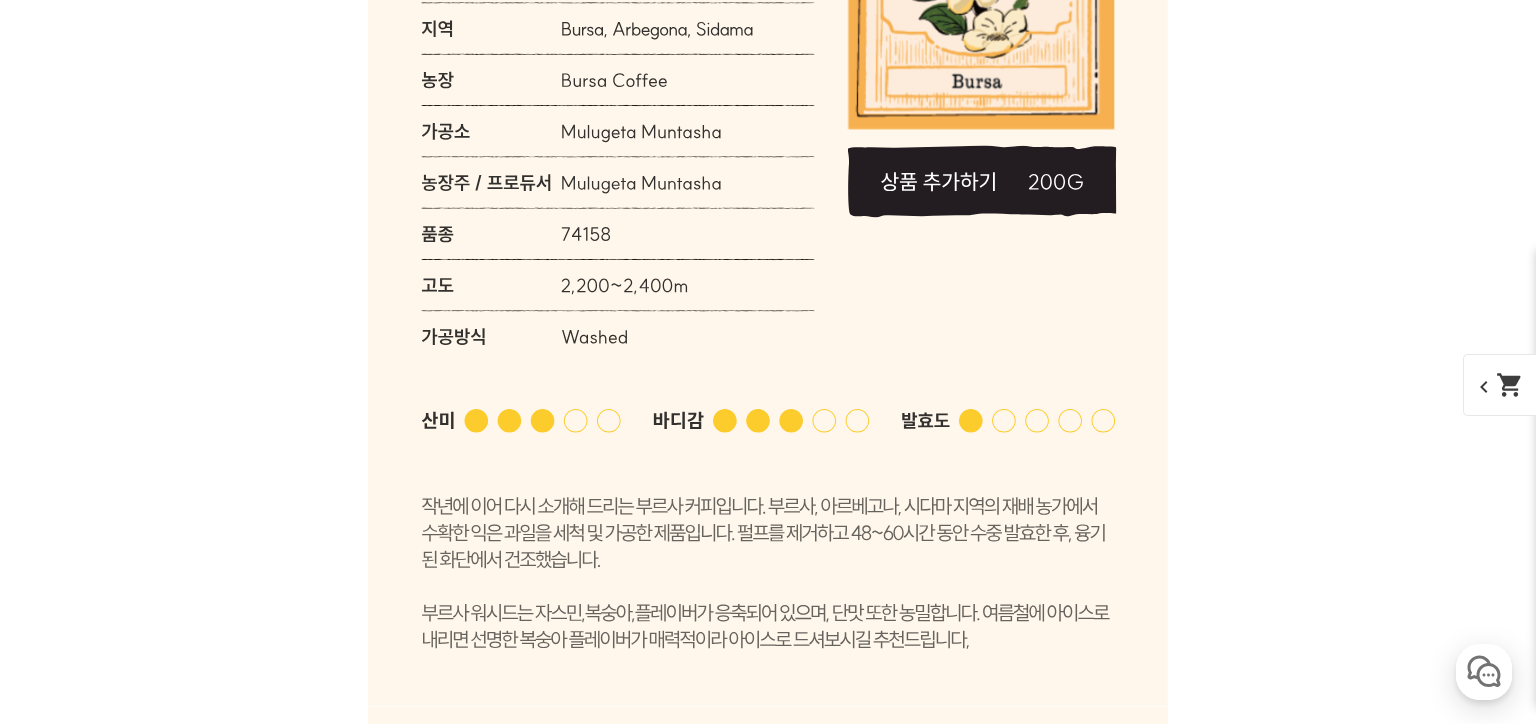 click at bounding box center (768, -2489) 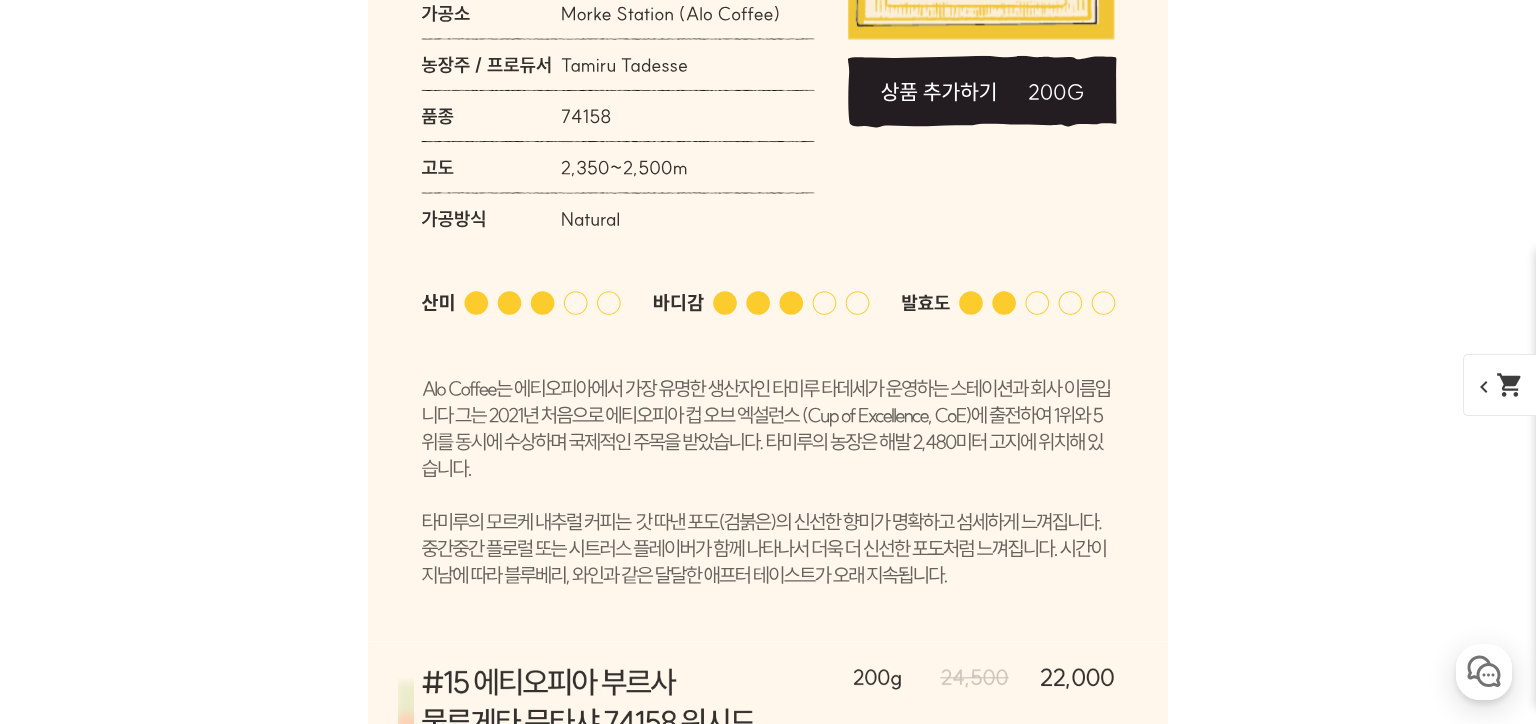 scroll, scrollTop: 10561, scrollLeft: 0, axis: vertical 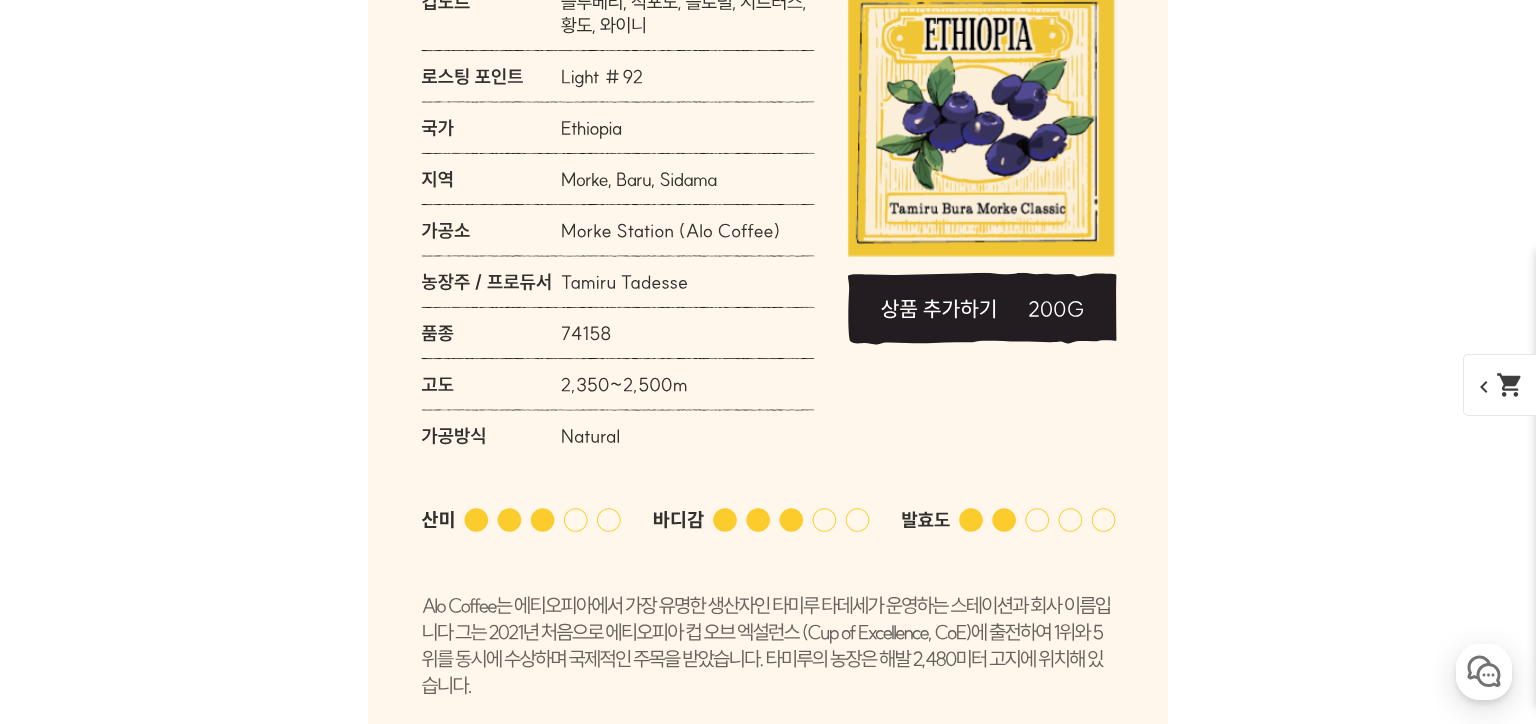 click at bounding box center [768, -2287] 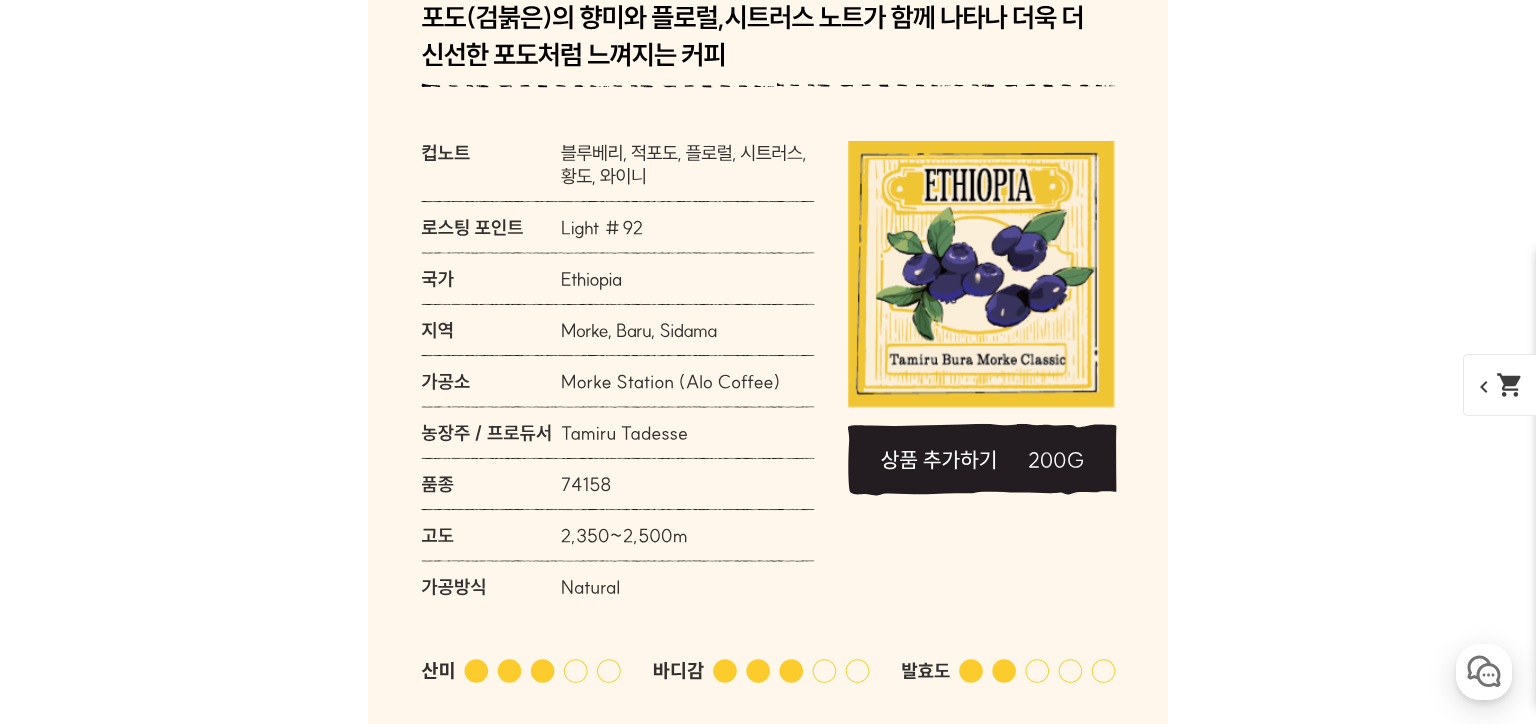 scroll, scrollTop: 11430, scrollLeft: 0, axis: vertical 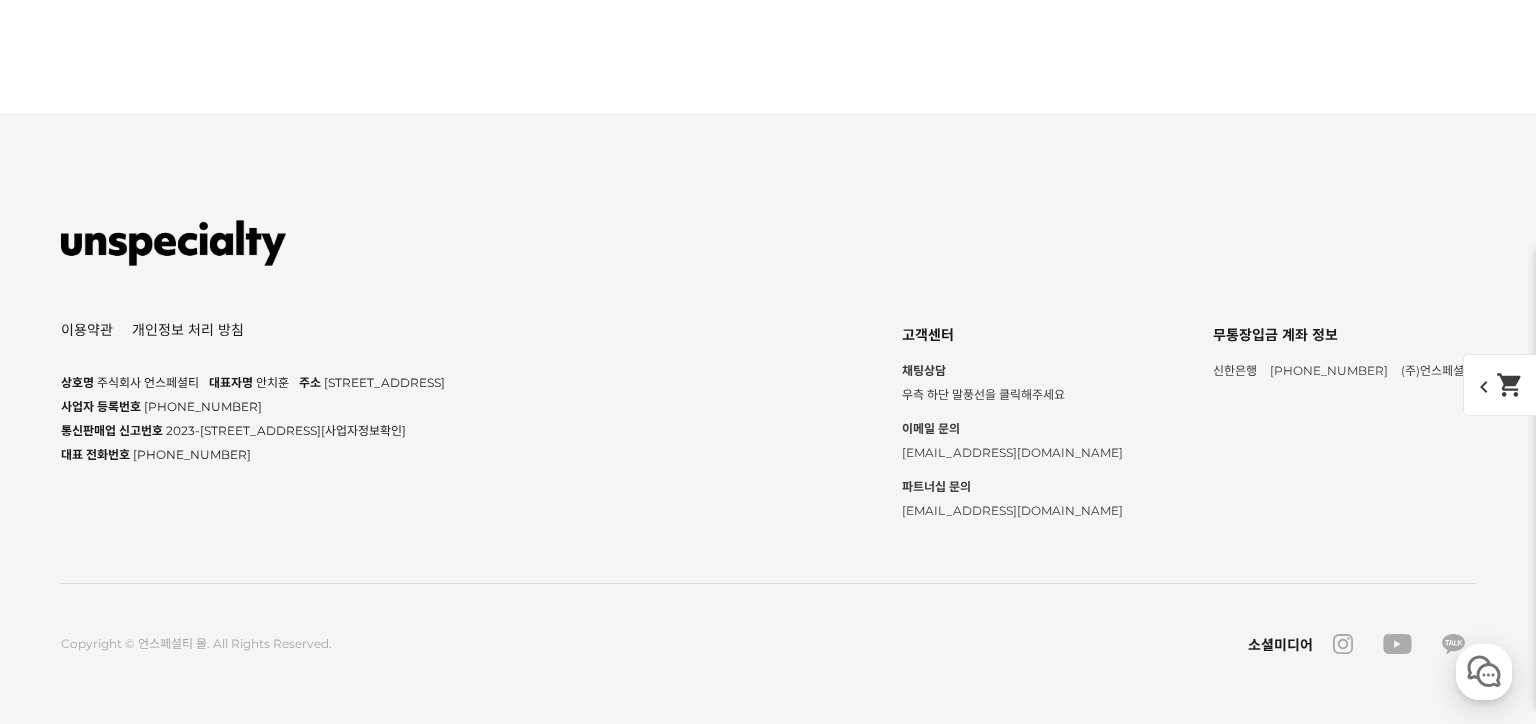click on "문의" at bounding box center (389, -1179) 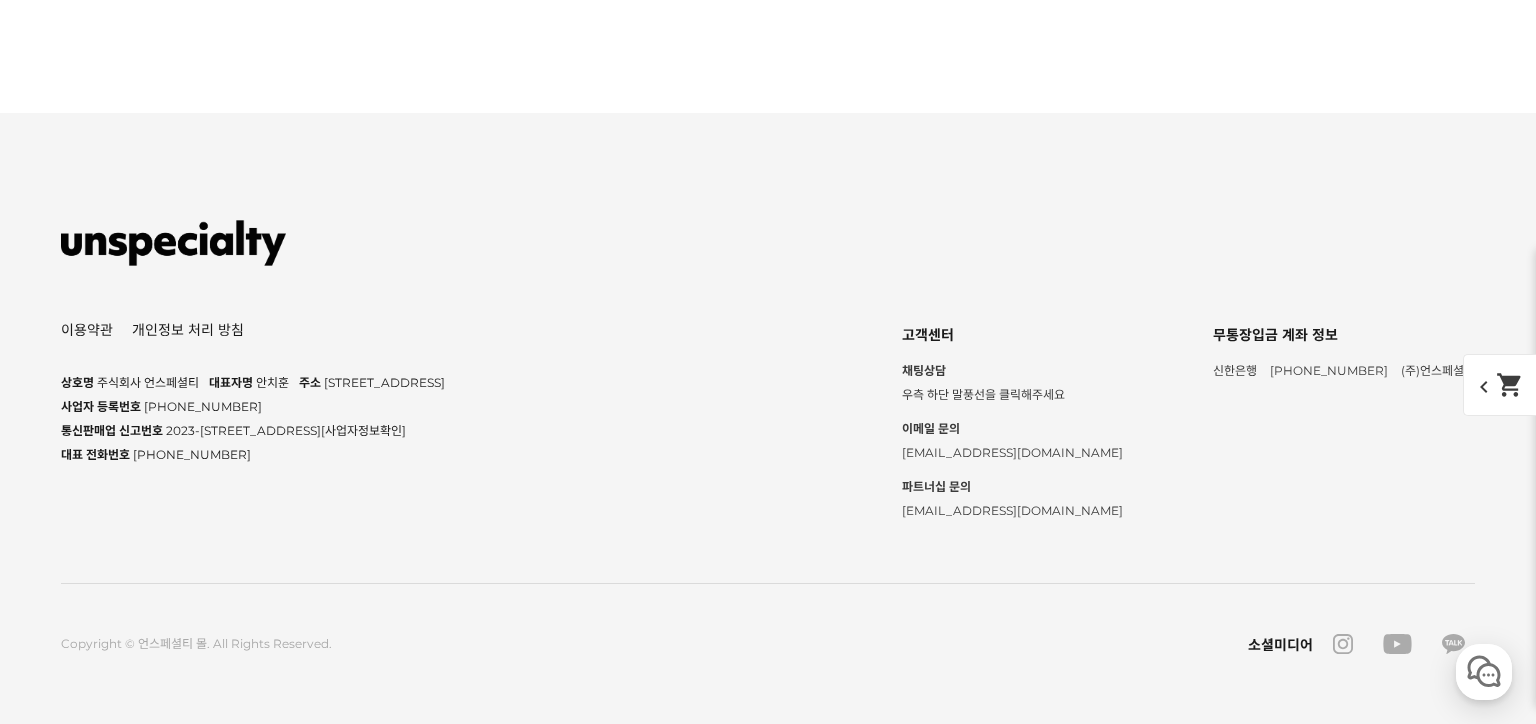 click on "6번 원두 코만단테 분쇄도 얼마로 하는게 좋을까요??" at bounding box center (516, -1103) 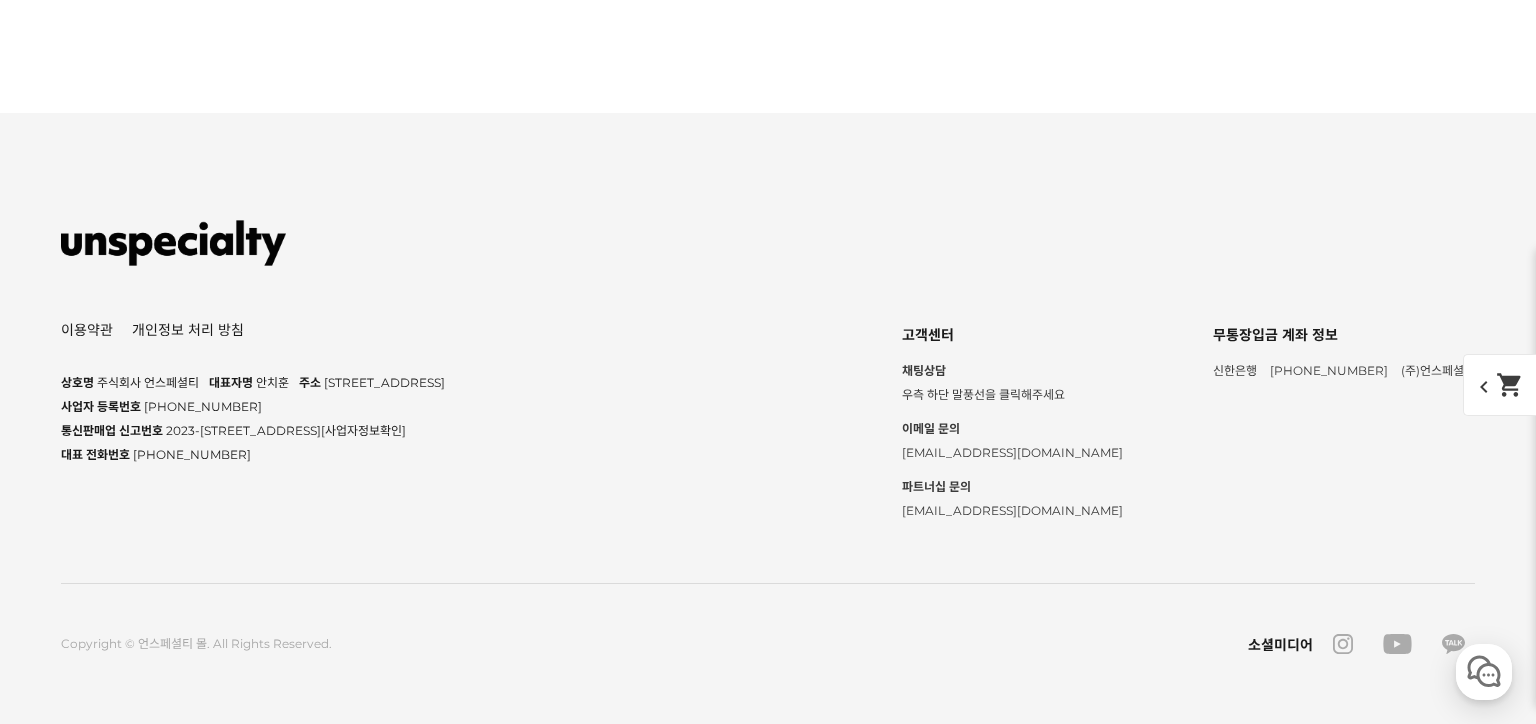 click on "사은품 문의" at bounding box center (408, -951) 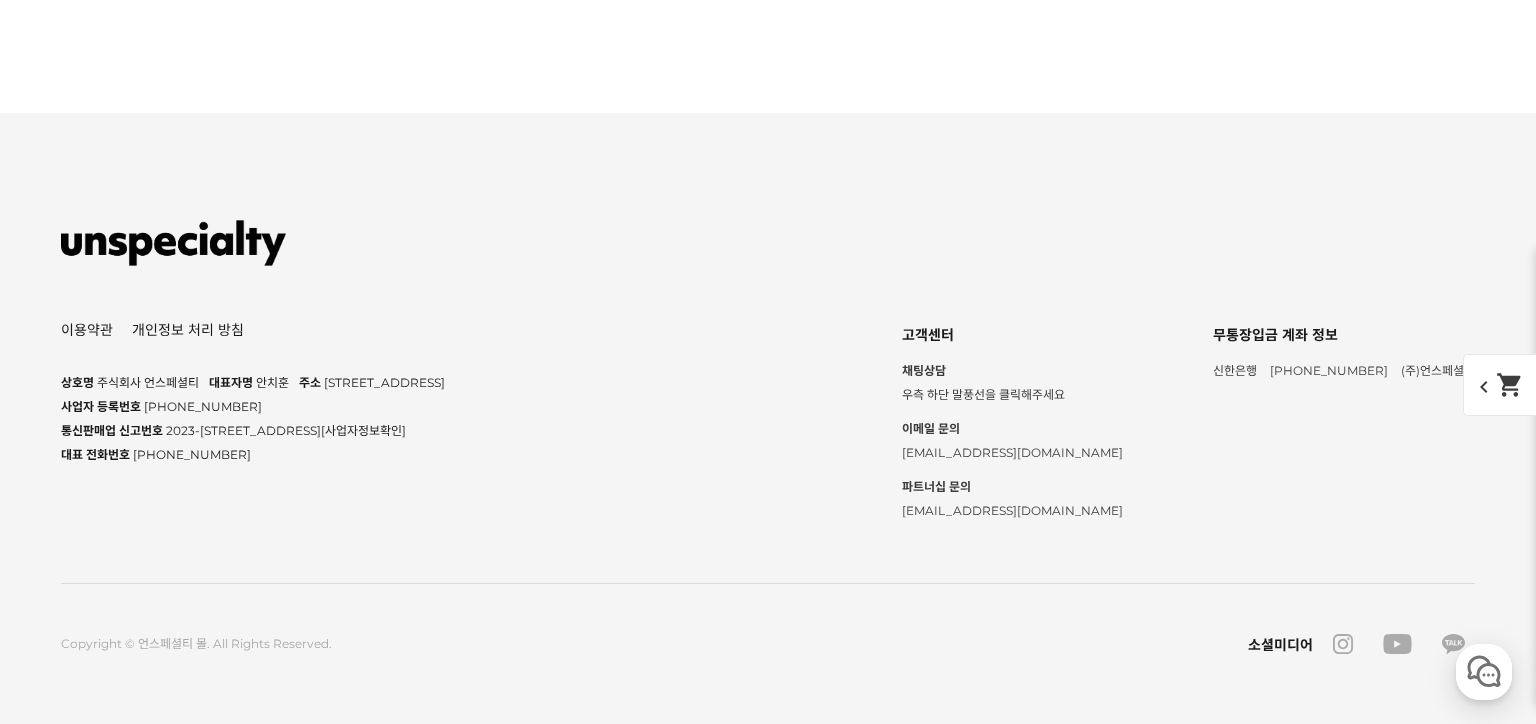 scroll, scrollTop: 50034, scrollLeft: 0, axis: vertical 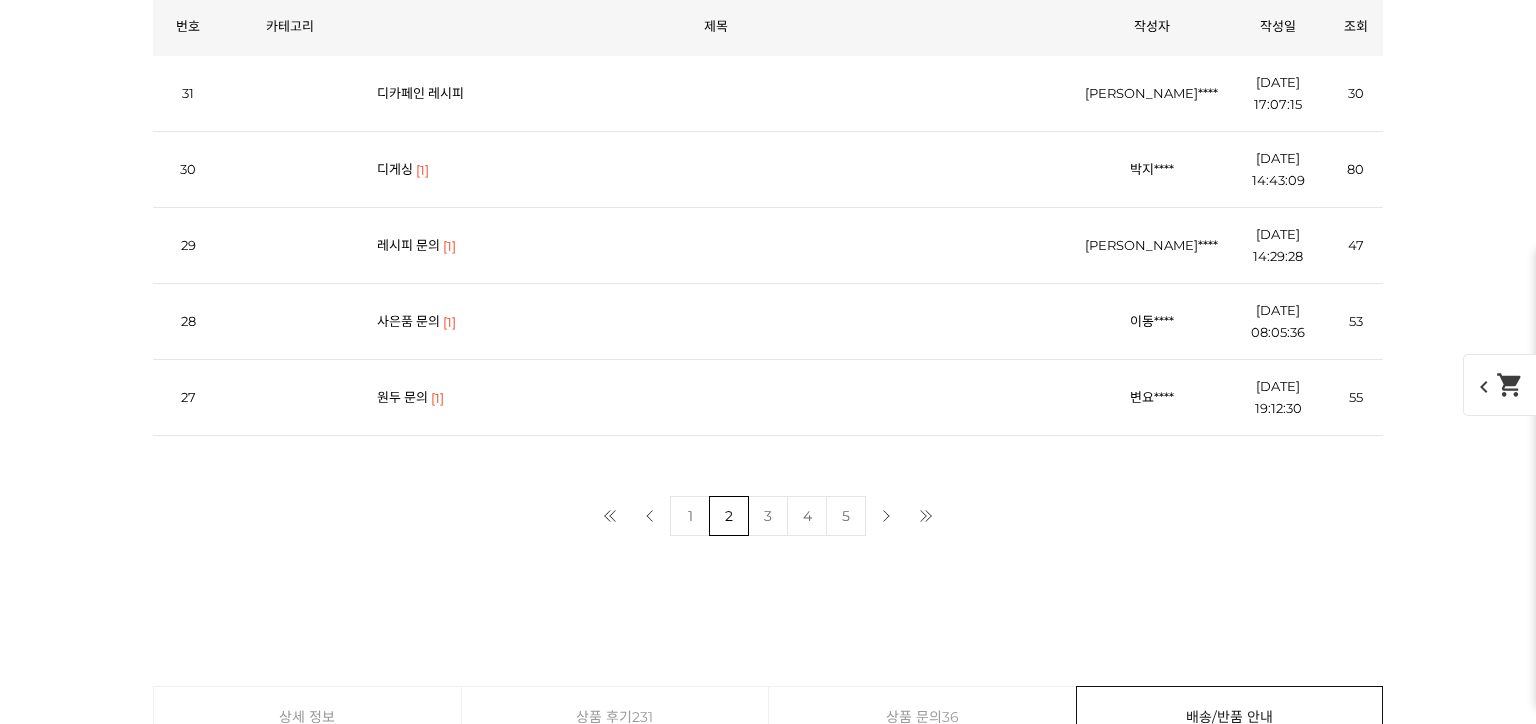 click on "사은품 문의" at bounding box center [408, 321] 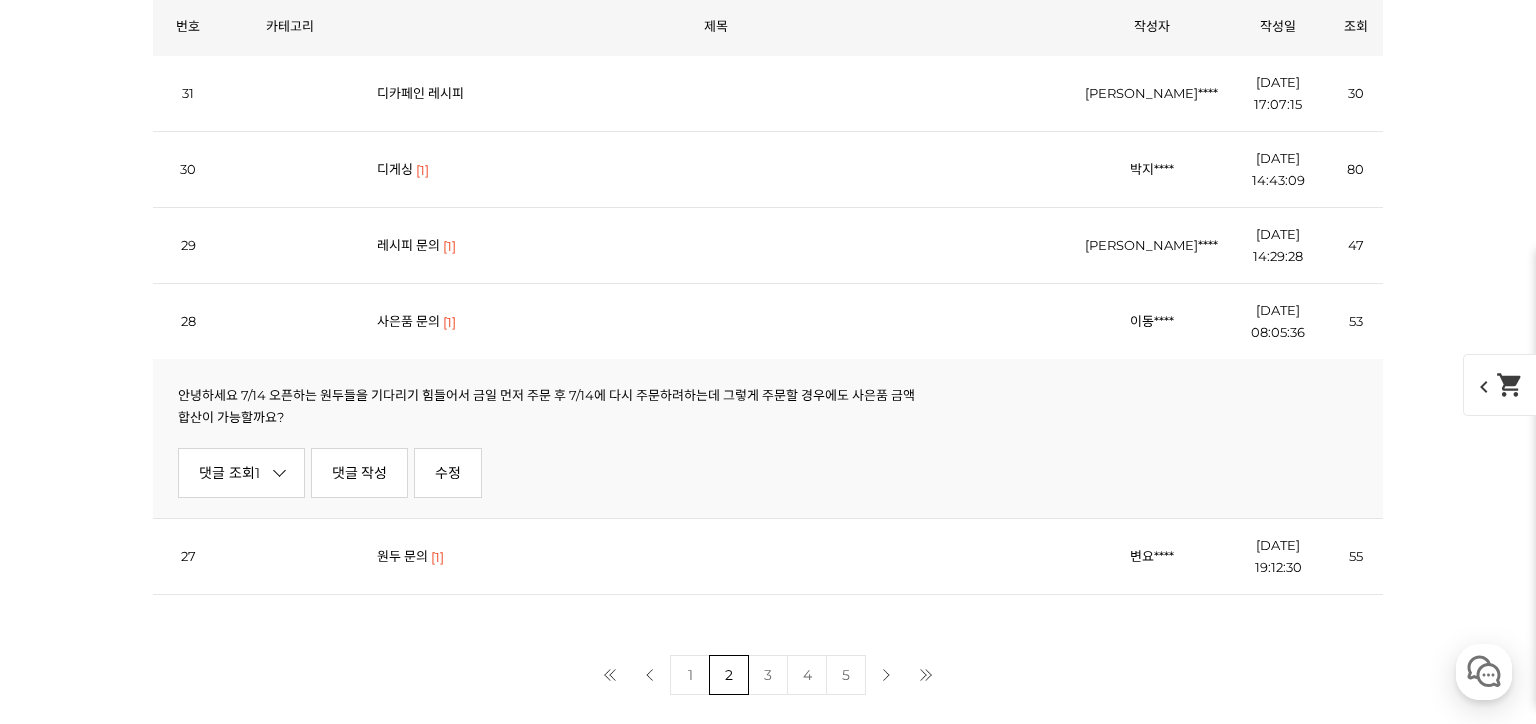 scroll, scrollTop: 0, scrollLeft: 0, axis: both 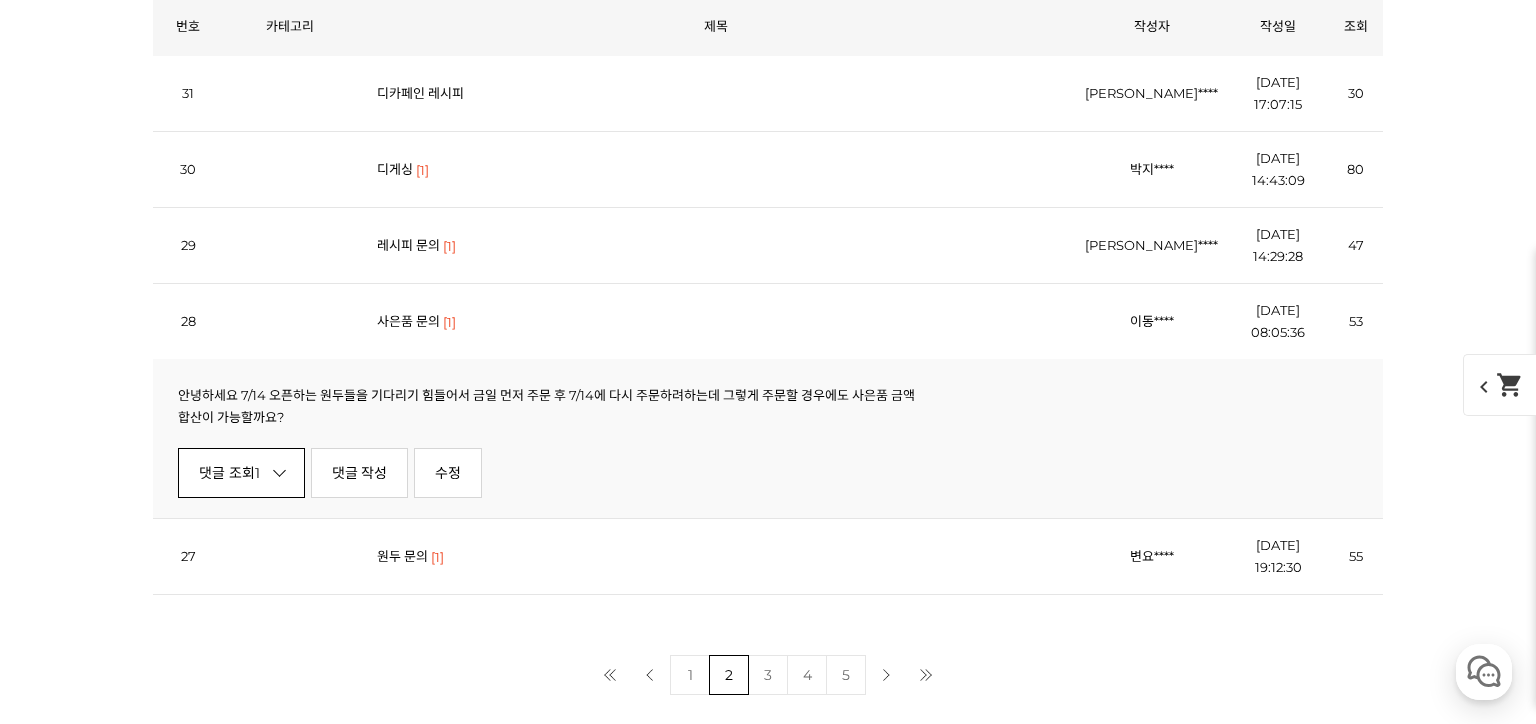 click on "댓글 조회  1" at bounding box center (241, 473) 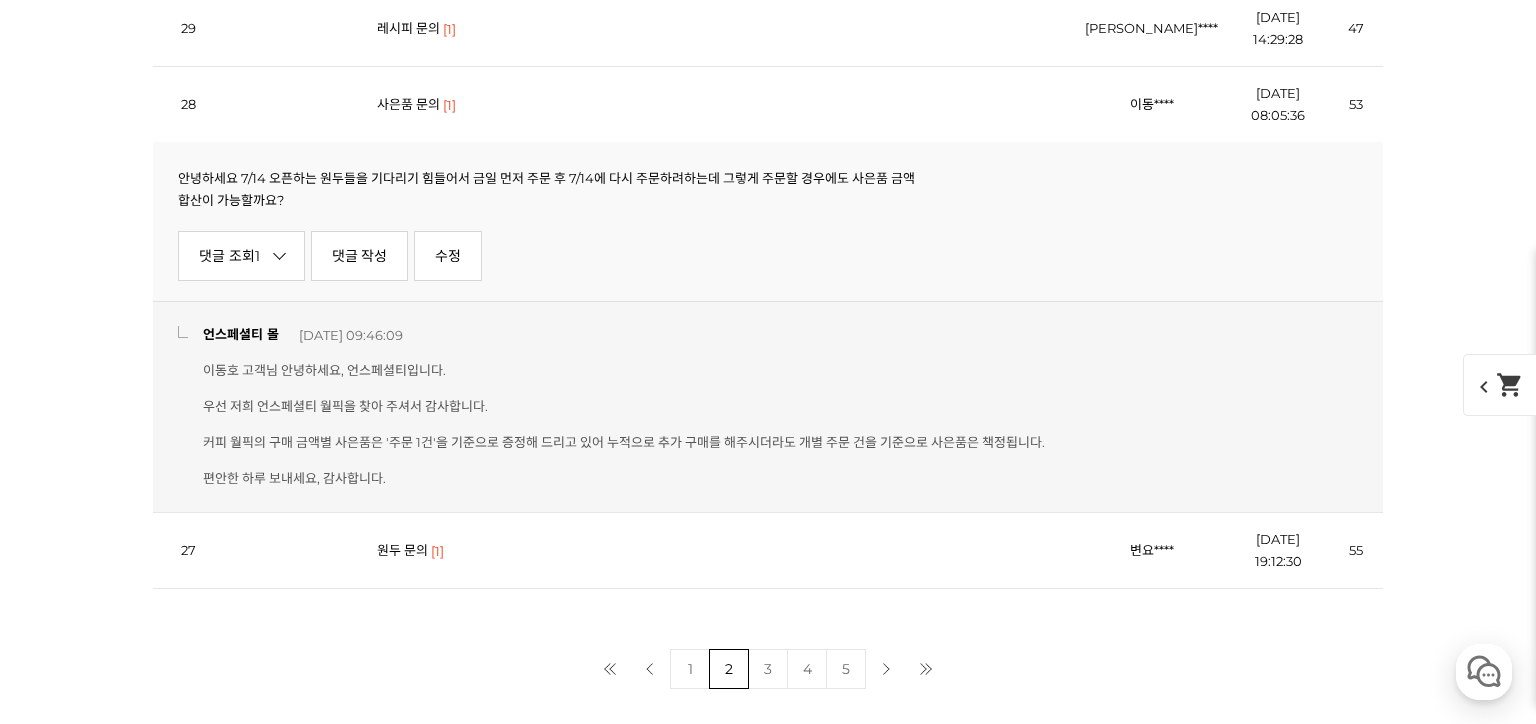 scroll, scrollTop: 13588, scrollLeft: 0, axis: vertical 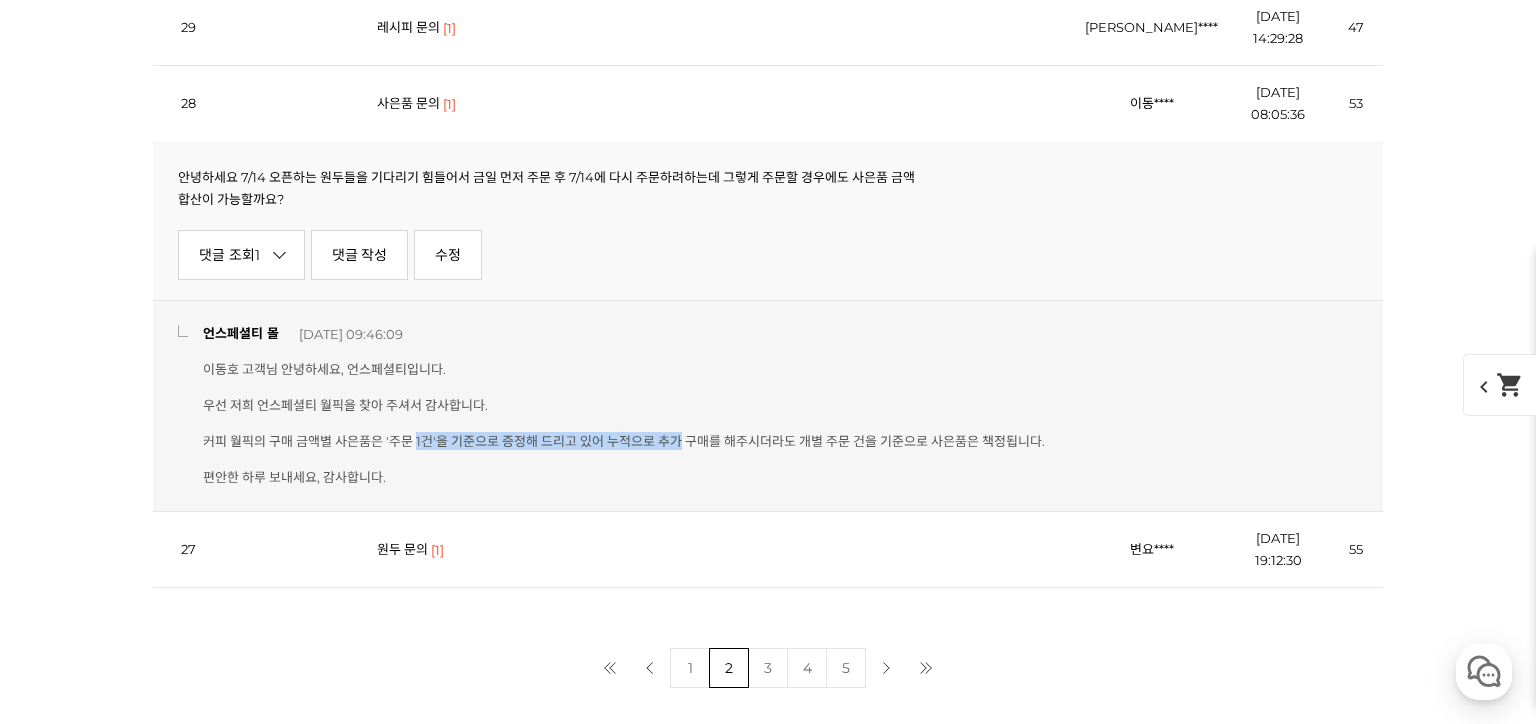drag, startPoint x: 409, startPoint y: 440, endPoint x: 668, endPoint y: 437, distance: 259.01736 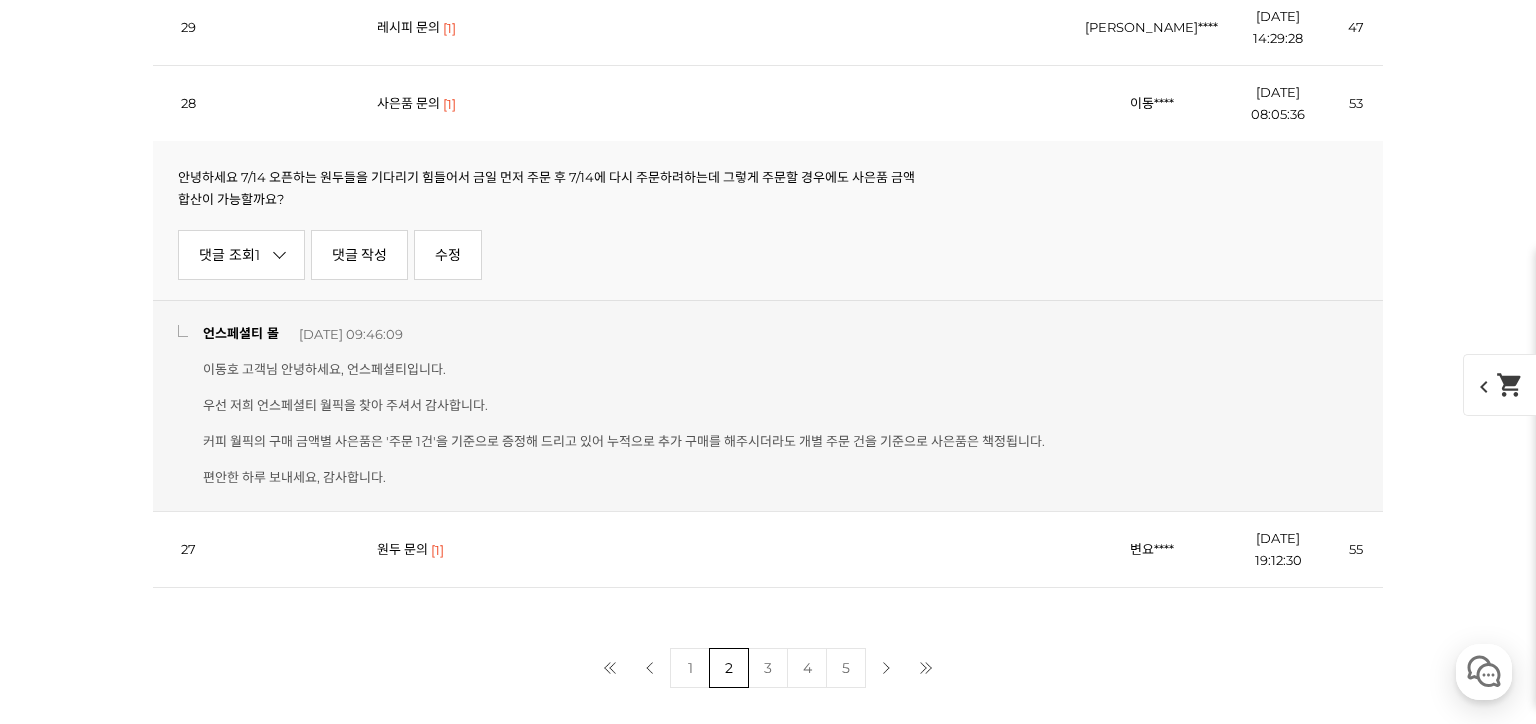 click on "언스페셜티 몰 2025-07-10 09:46:09" at bounding box center [780, 334] 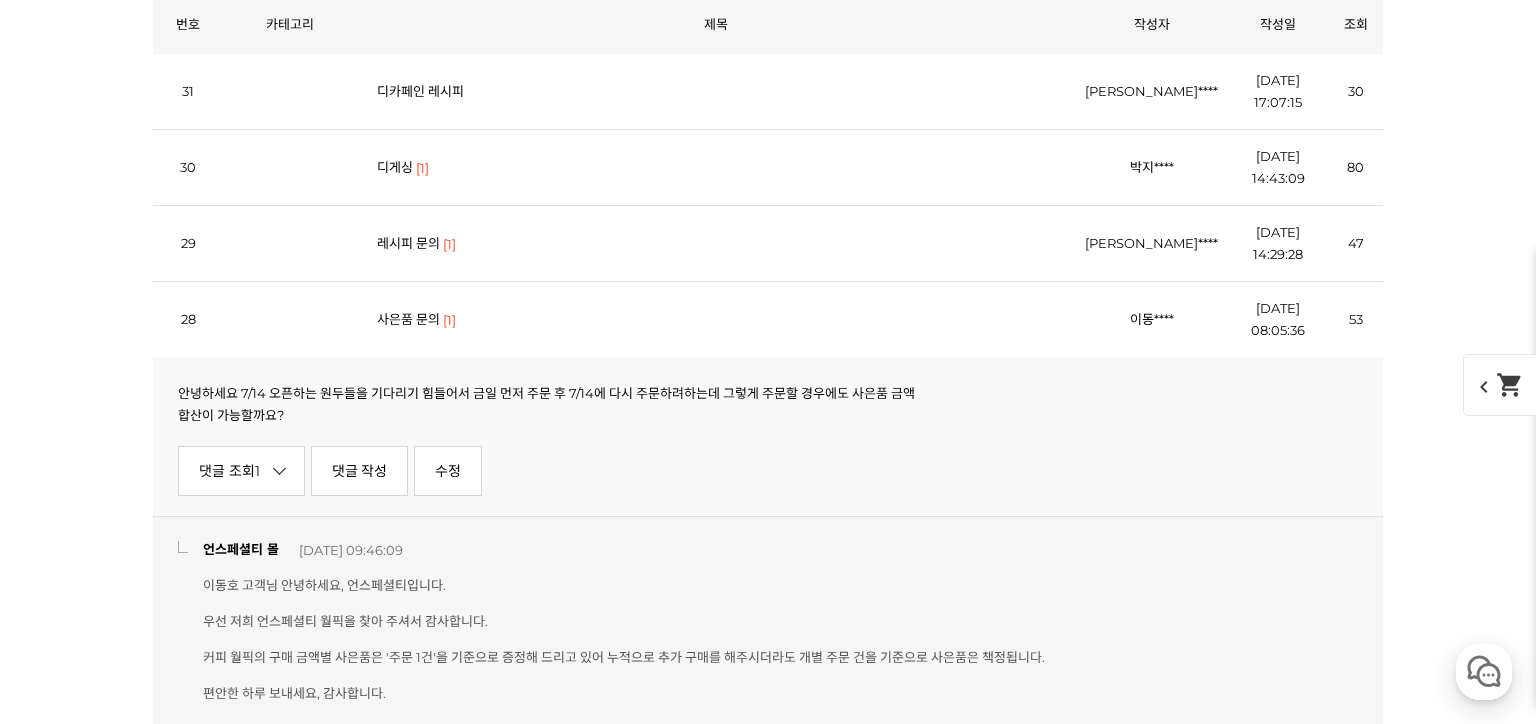 scroll, scrollTop: 13370, scrollLeft: 0, axis: vertical 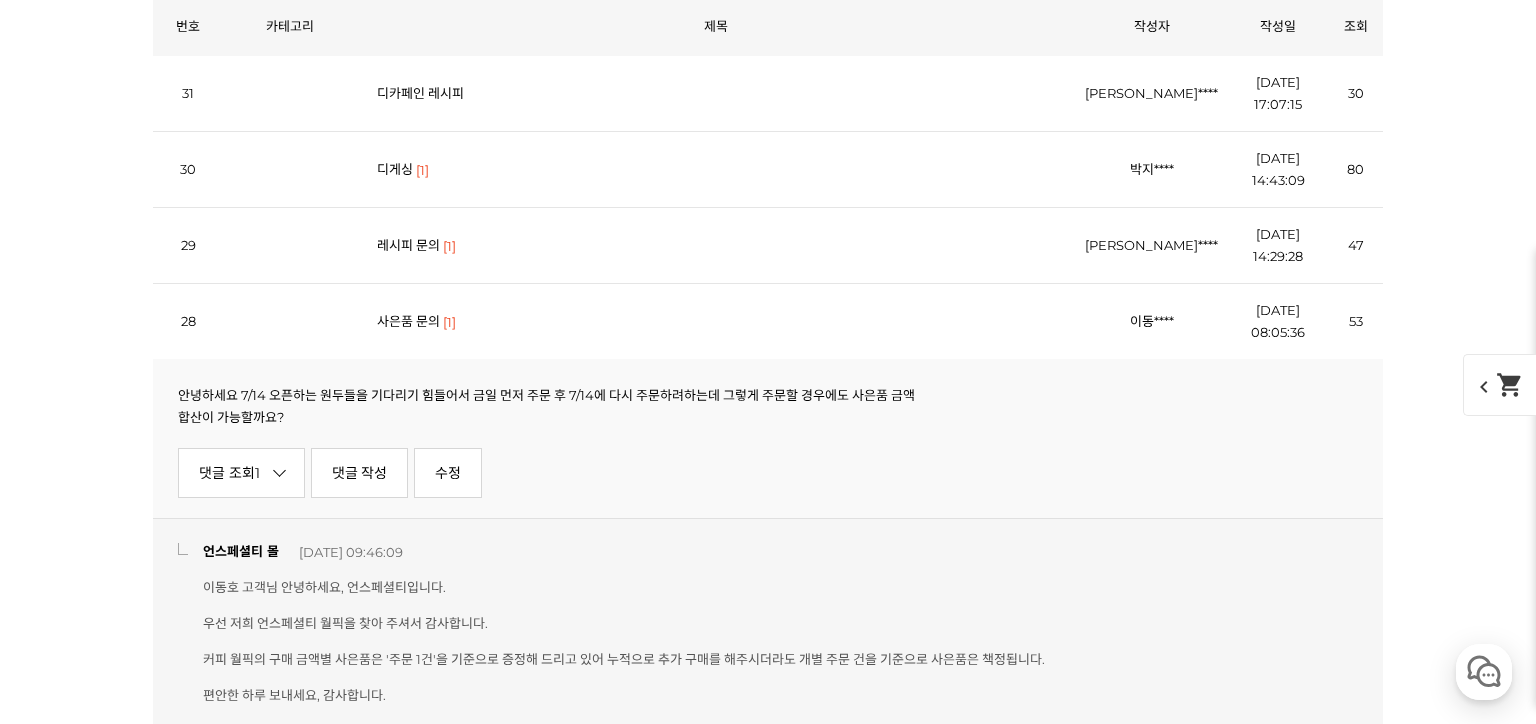 click on "레시피 문의" at bounding box center (408, 245) 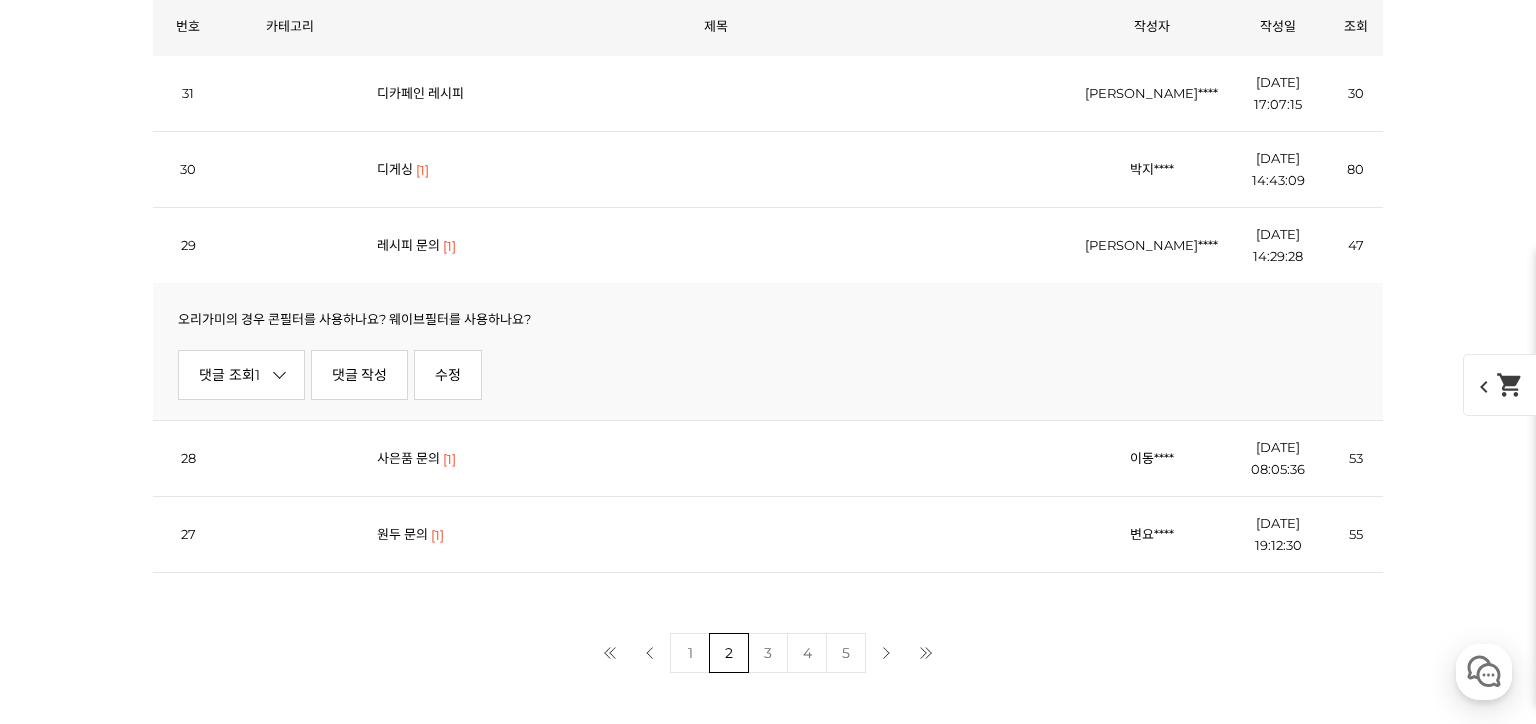 click on "3" at bounding box center (768, 653) 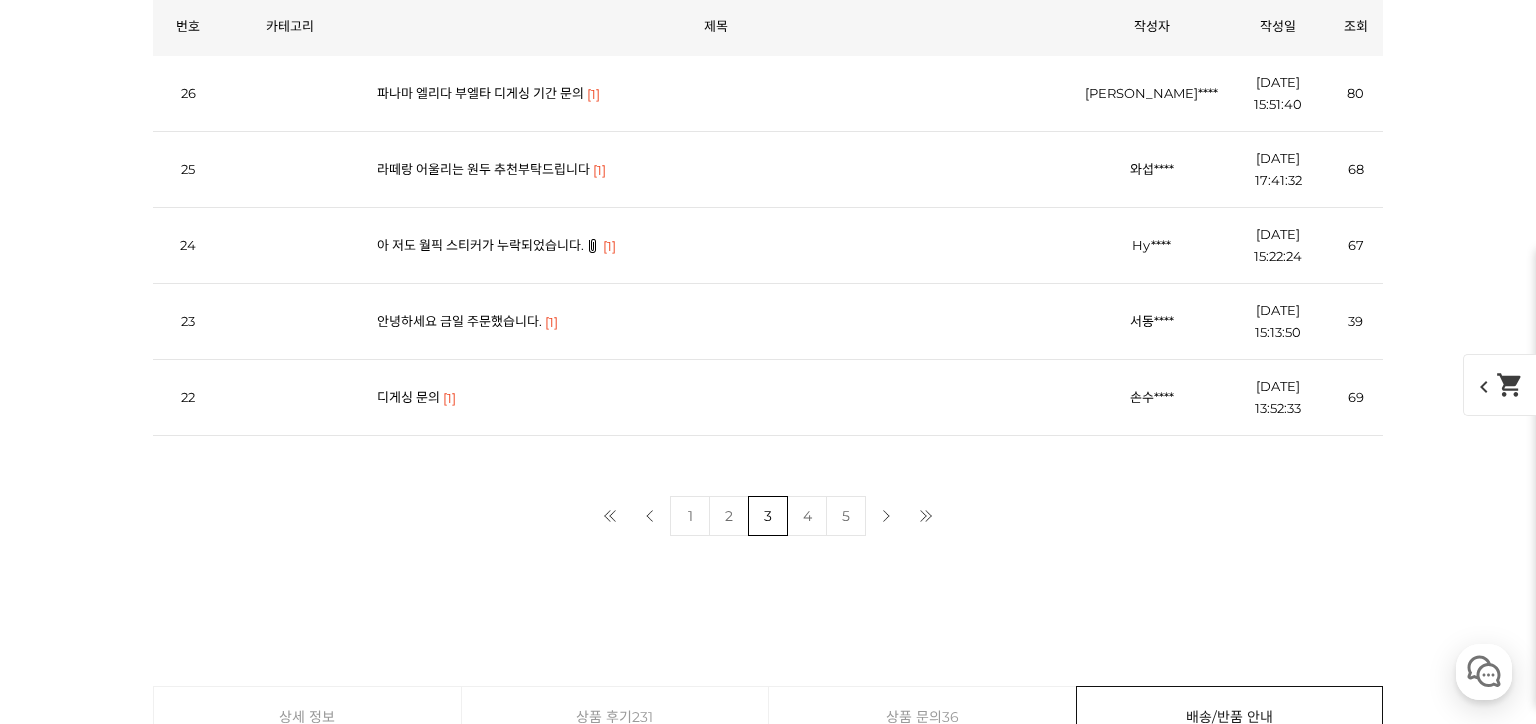 scroll, scrollTop: 0, scrollLeft: 0, axis: both 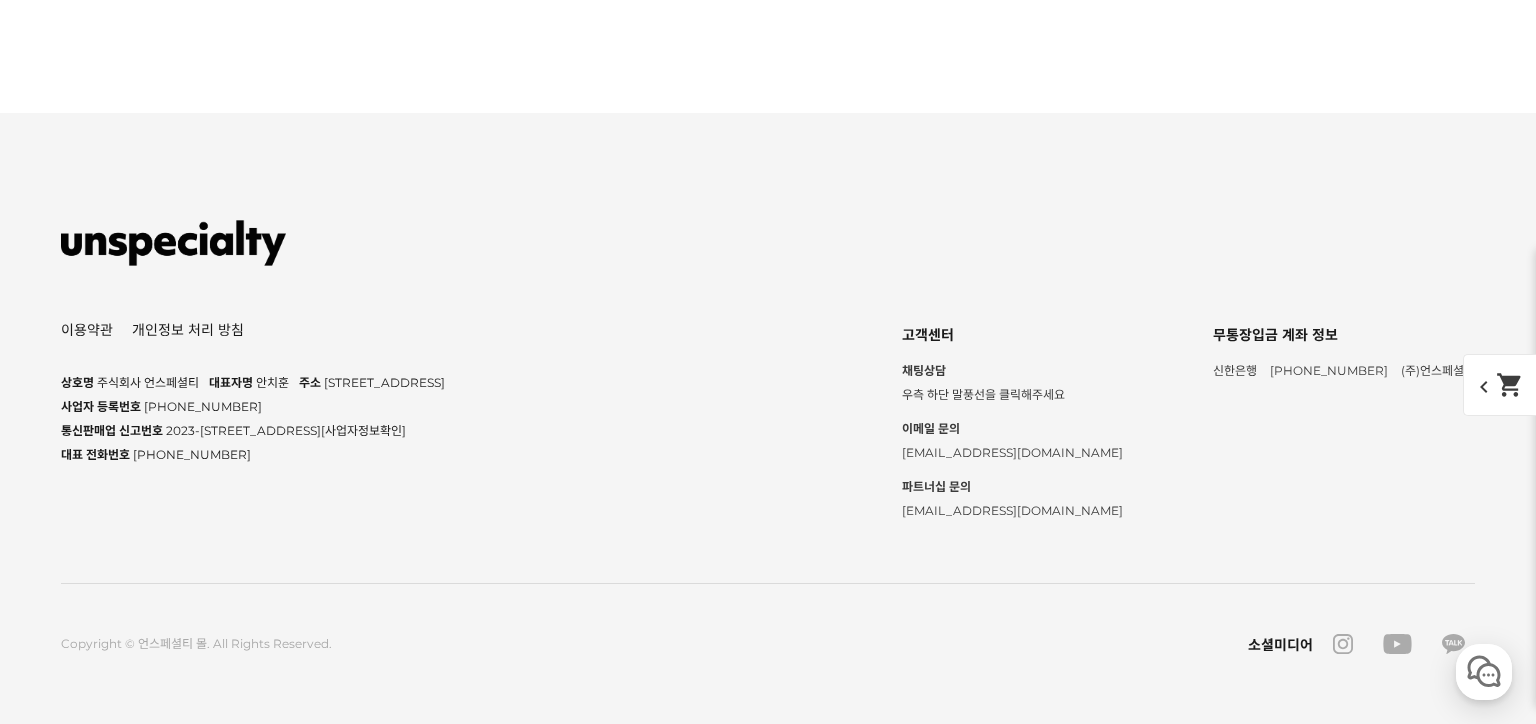 click on "3" at bounding box center (768, -831) 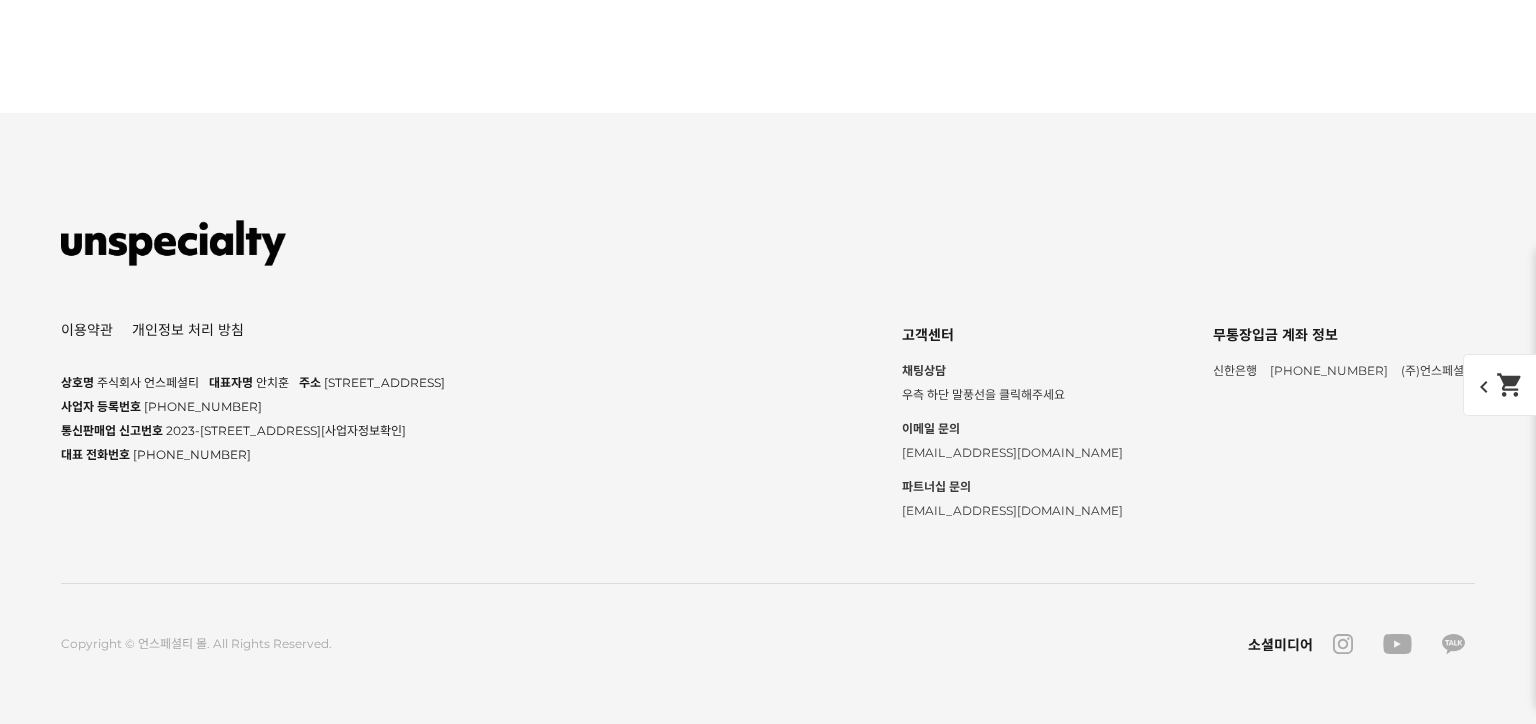 click on "파나마 엘리다 부엘타 디게싱 기간 문의" at bounding box center [480, -1256] 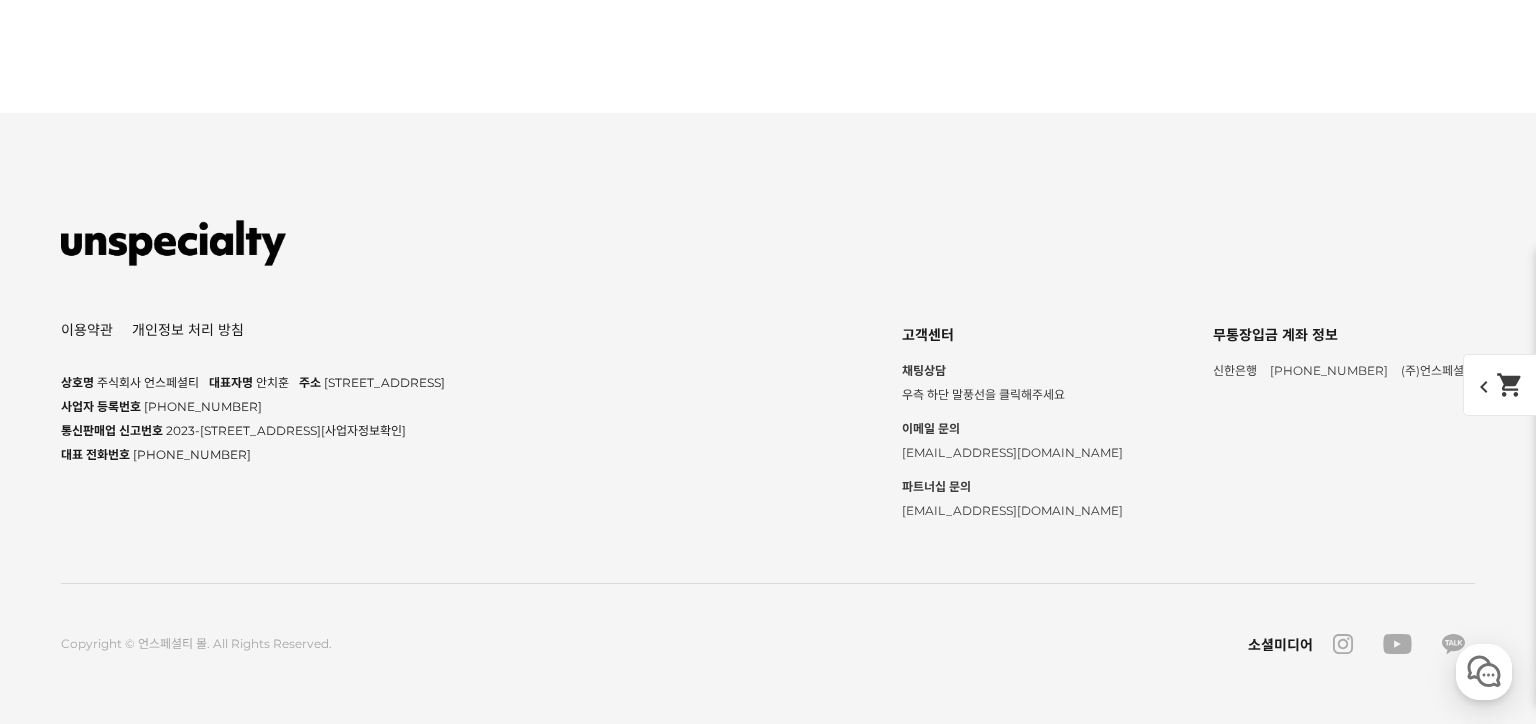 click on "댓글 조회  1" at bounding box center [241, -1261] 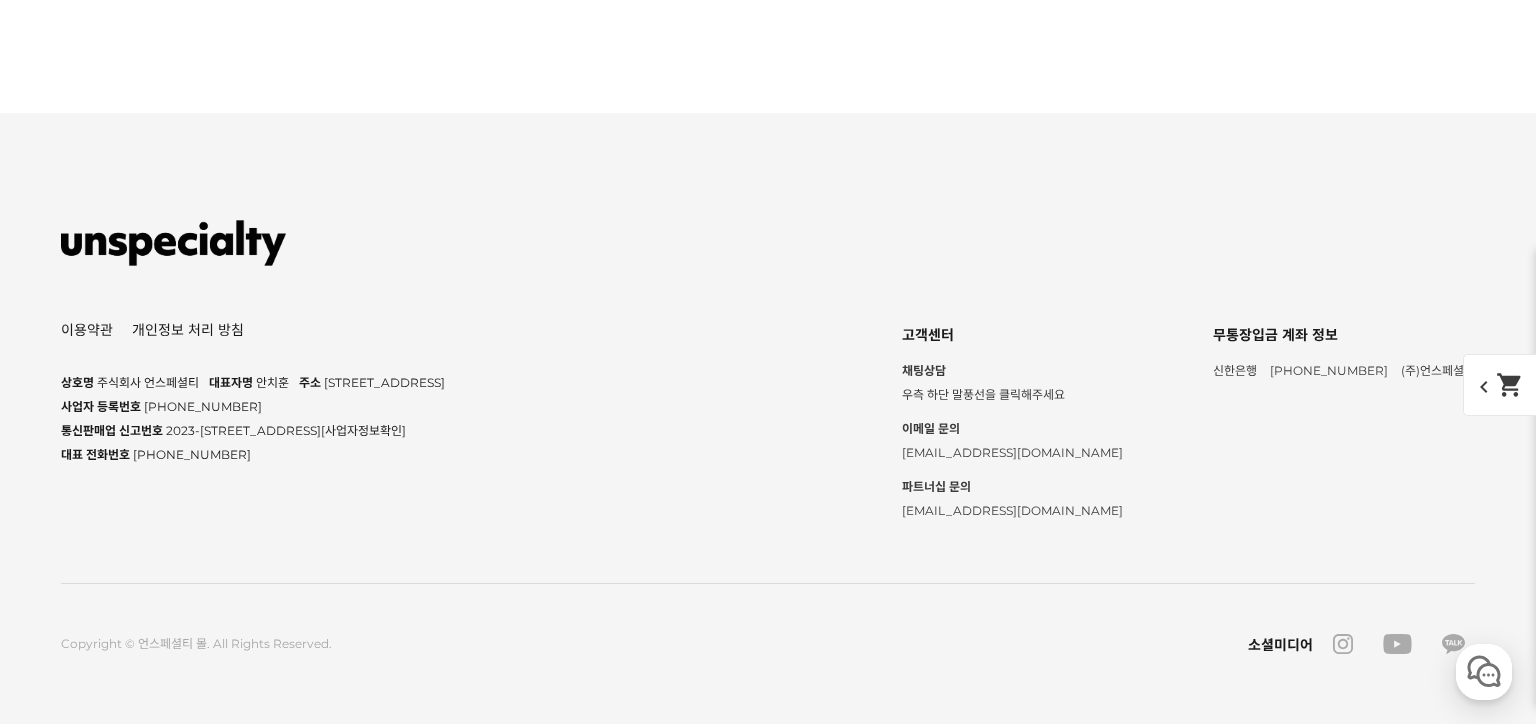 scroll, scrollTop: 13696, scrollLeft: 0, axis: vertical 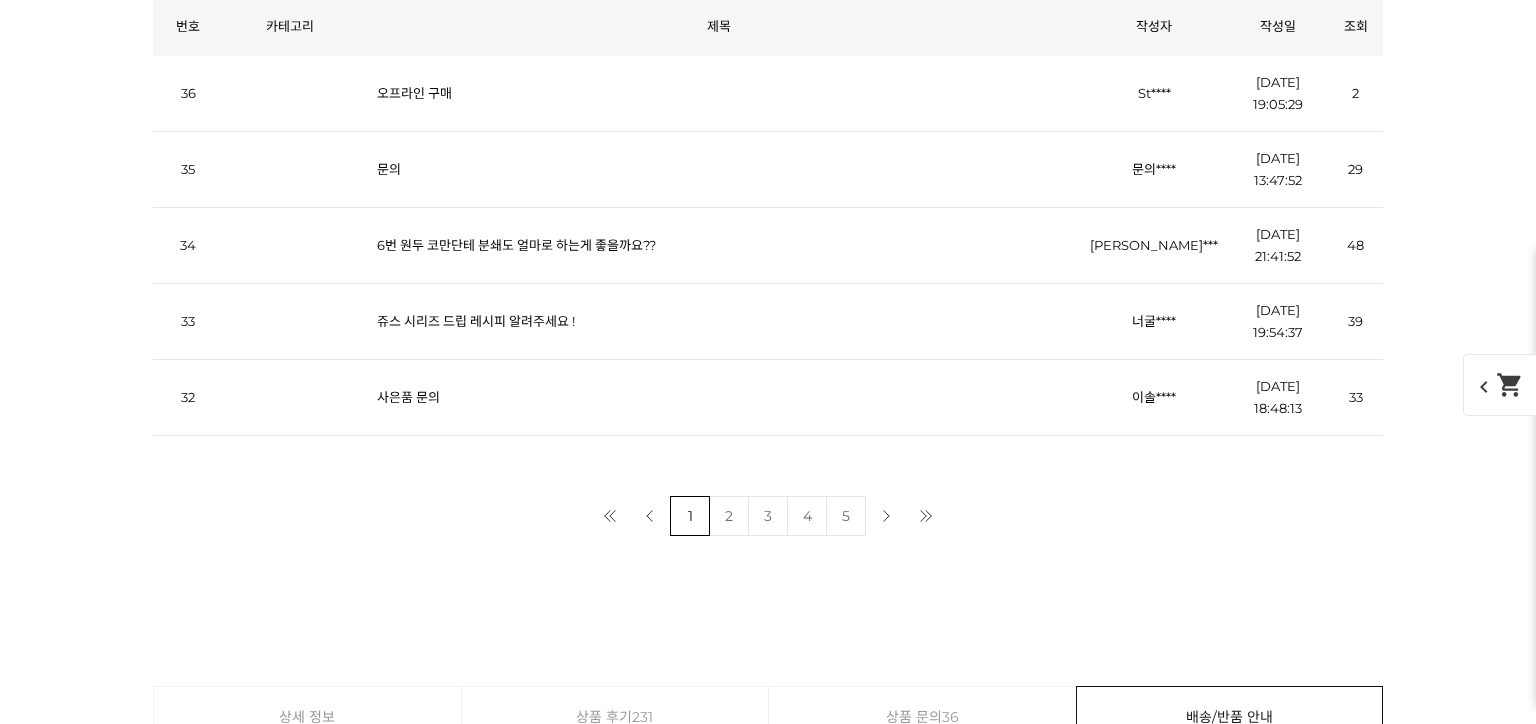 click on "오프라인 구매" at bounding box center [414, 93] 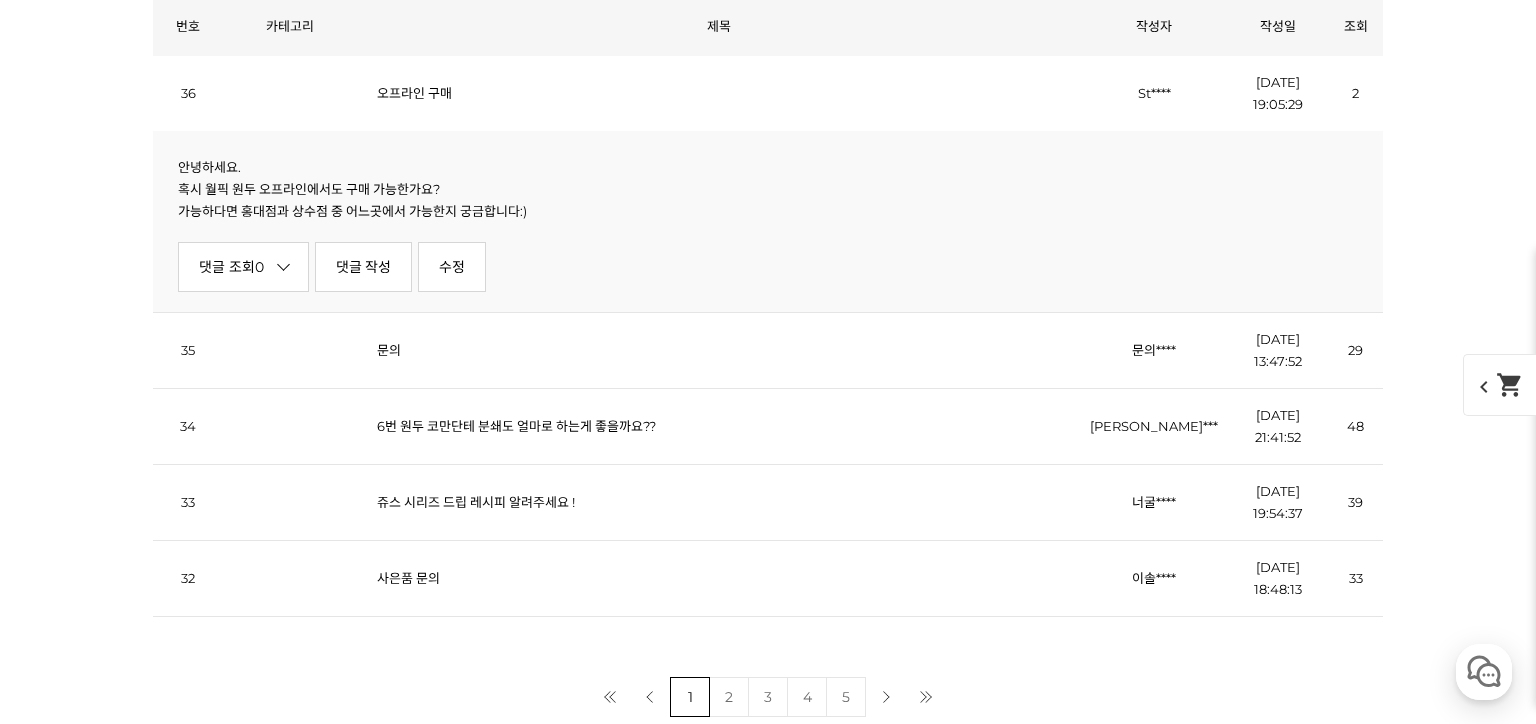 scroll, scrollTop: 0, scrollLeft: 0, axis: both 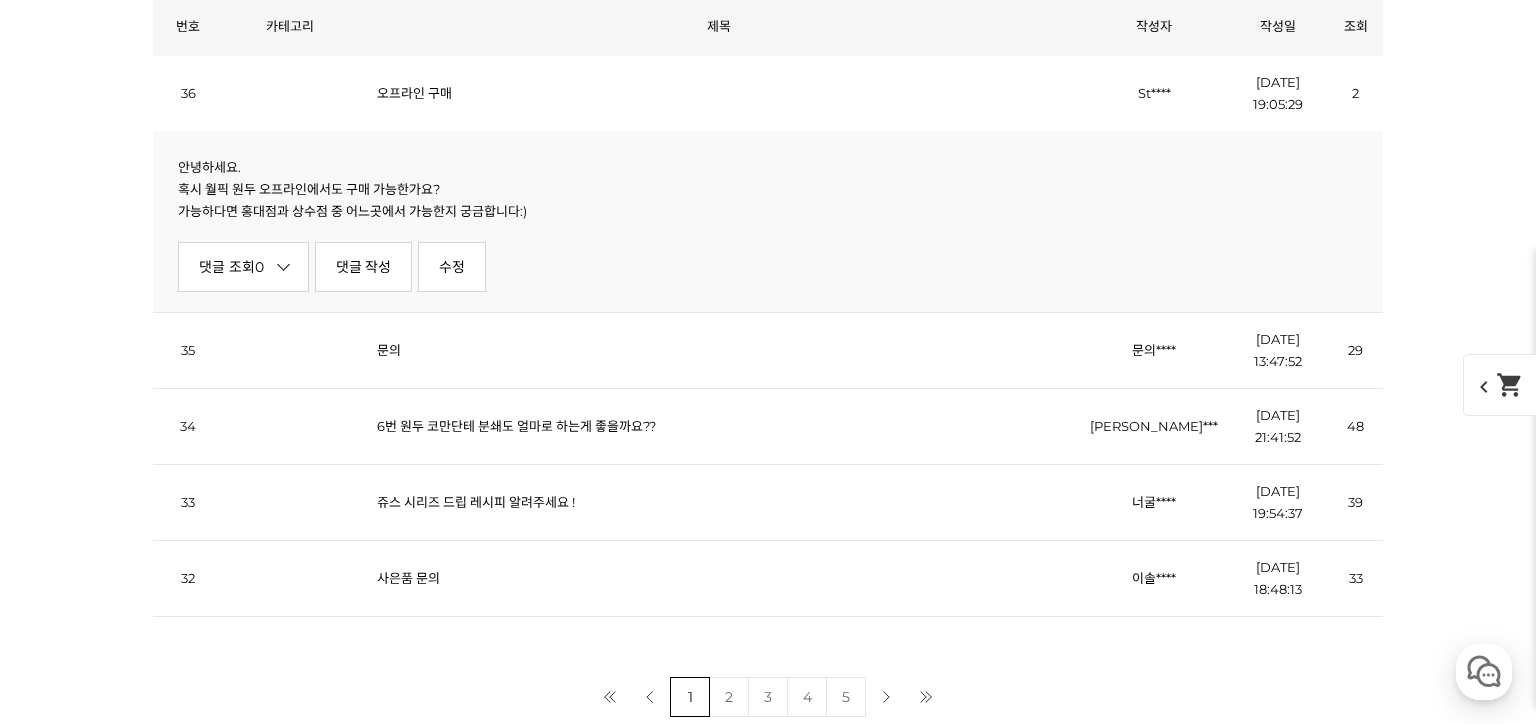 click on "문의" at bounding box center [389, 350] 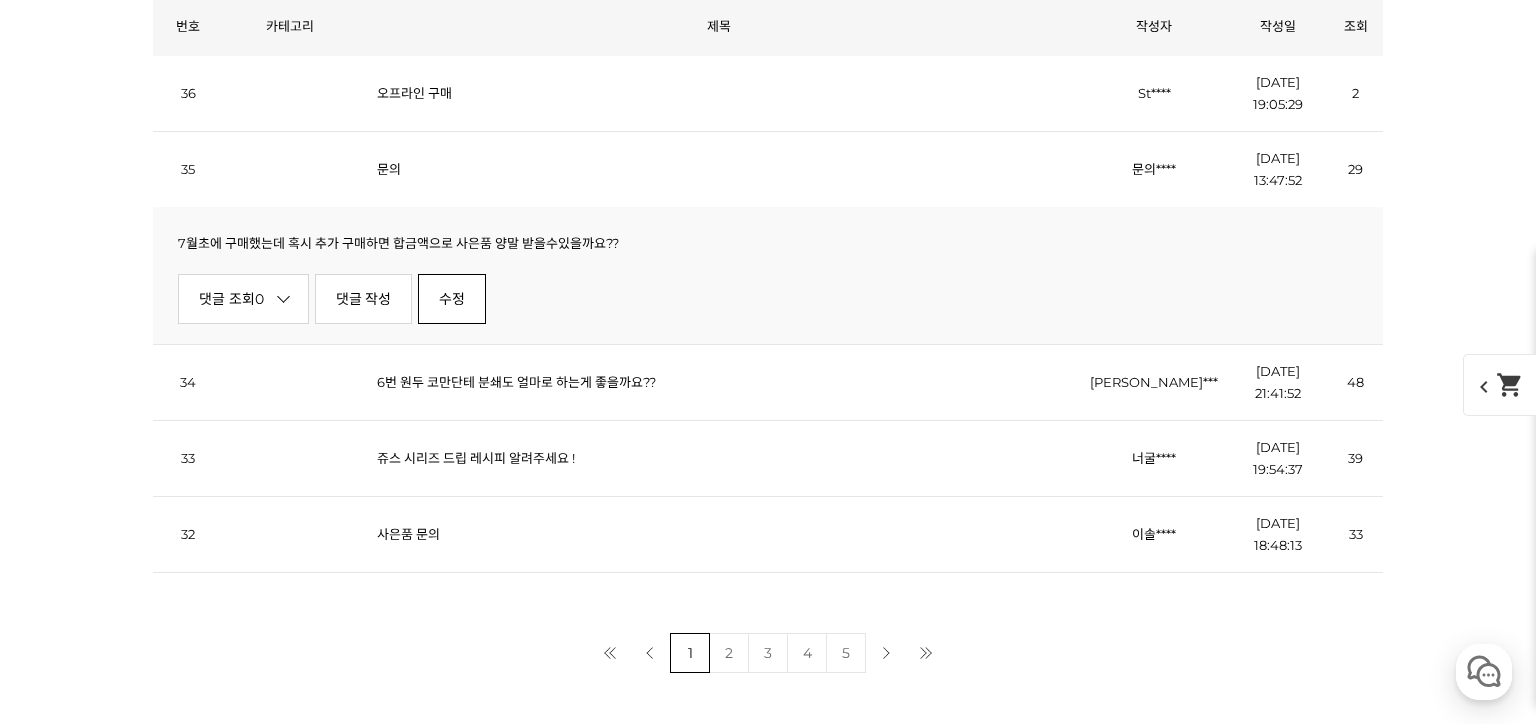 click on "수정" at bounding box center (452, 299) 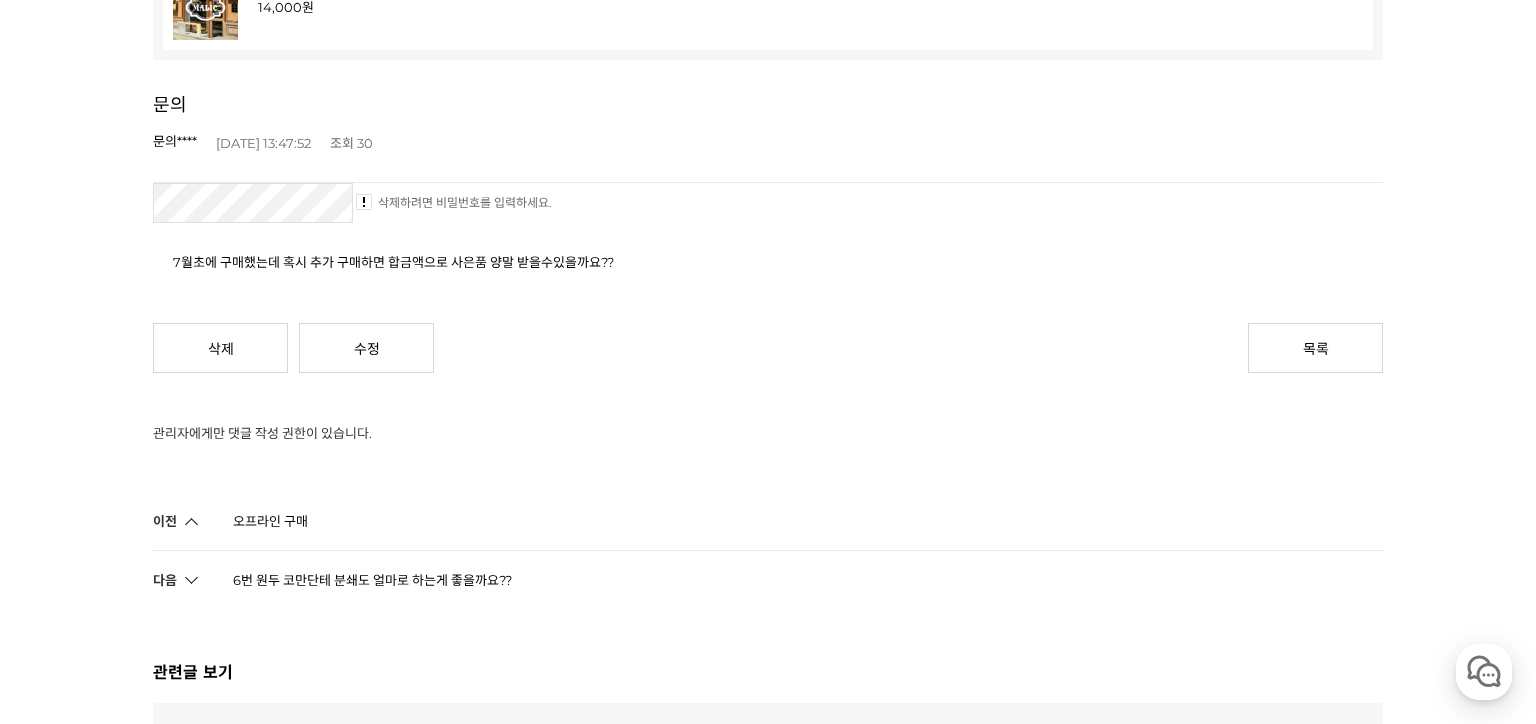 scroll, scrollTop: 428, scrollLeft: 0, axis: vertical 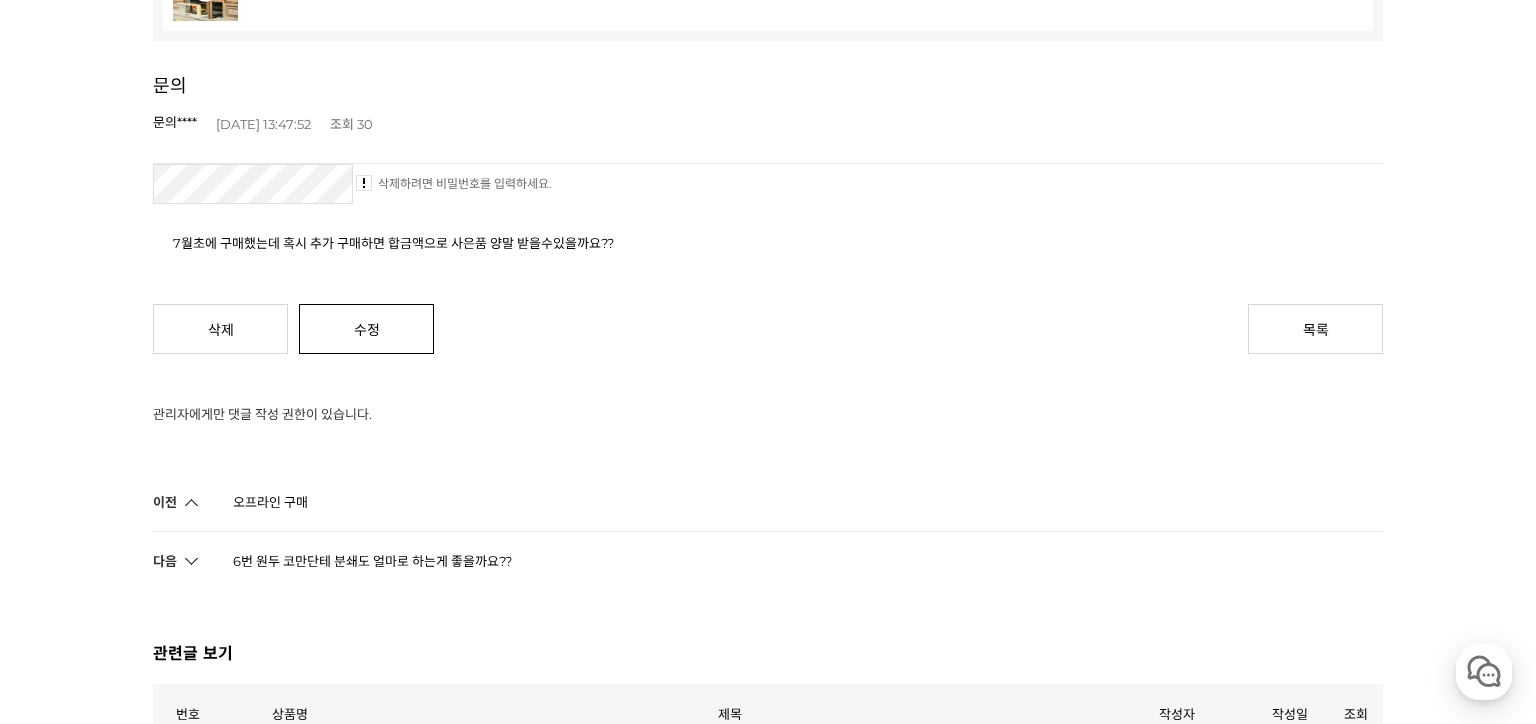 click on "수정" at bounding box center (366, 329) 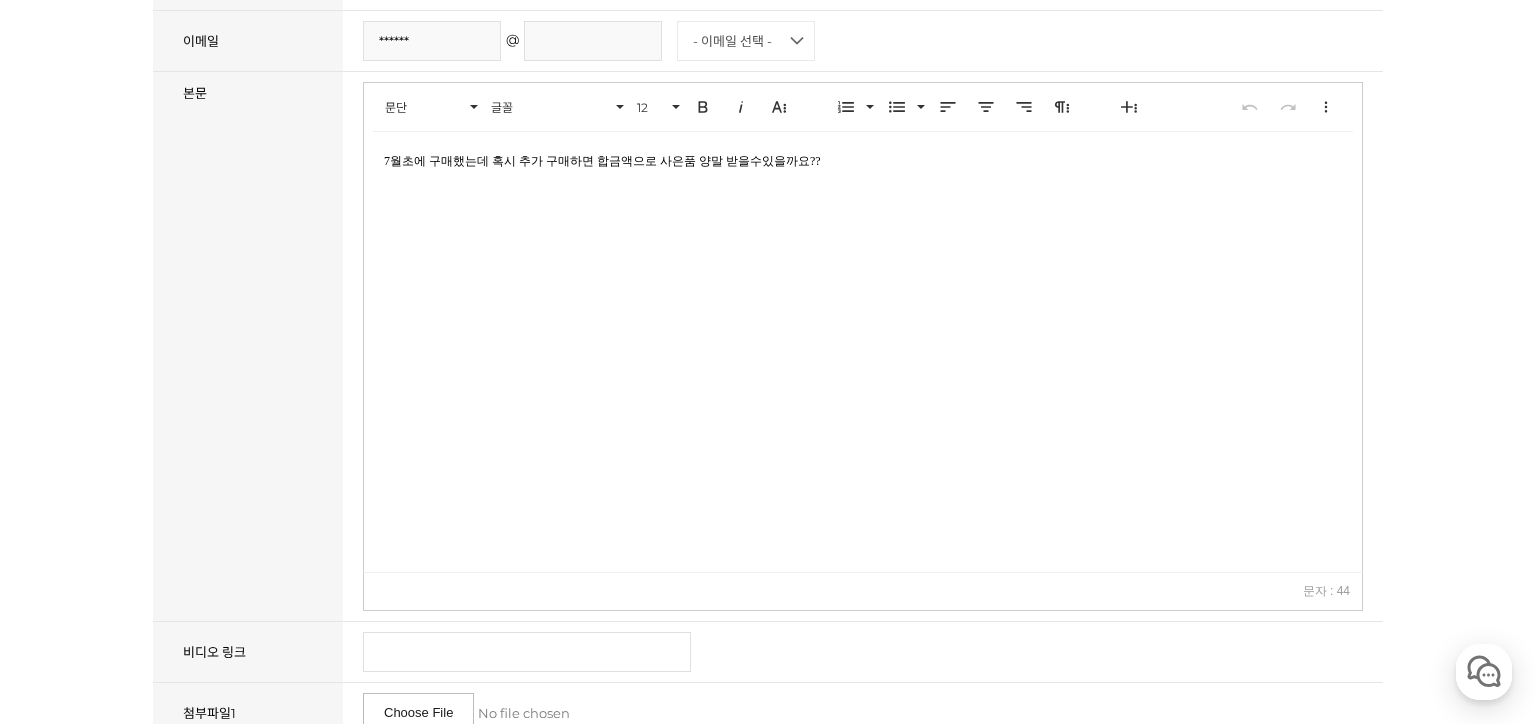 scroll, scrollTop: 652, scrollLeft: 0, axis: vertical 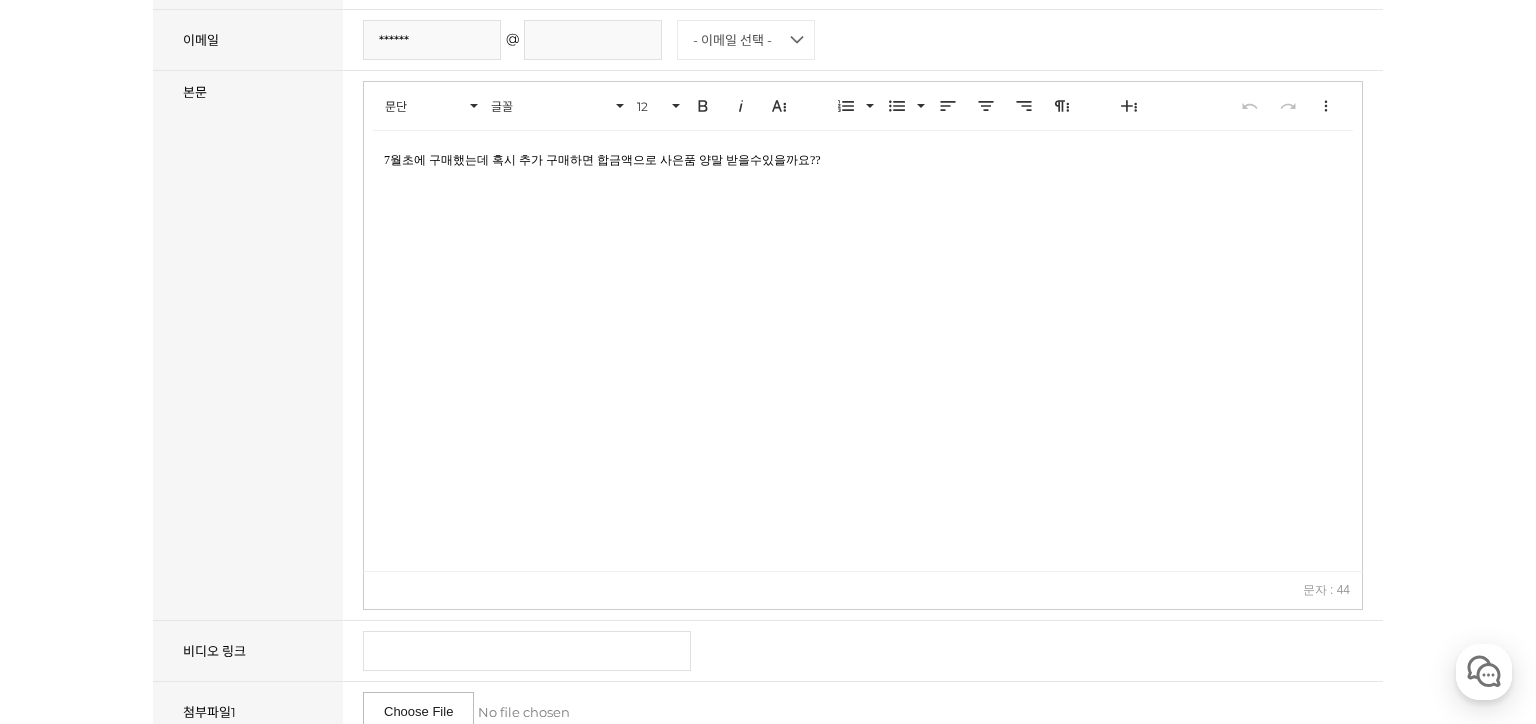 click on "7월초에 구매했는데 혹시 추가 구매하면 합금액으로 사은품 양말 받을수있을까요??" at bounding box center [863, 351] 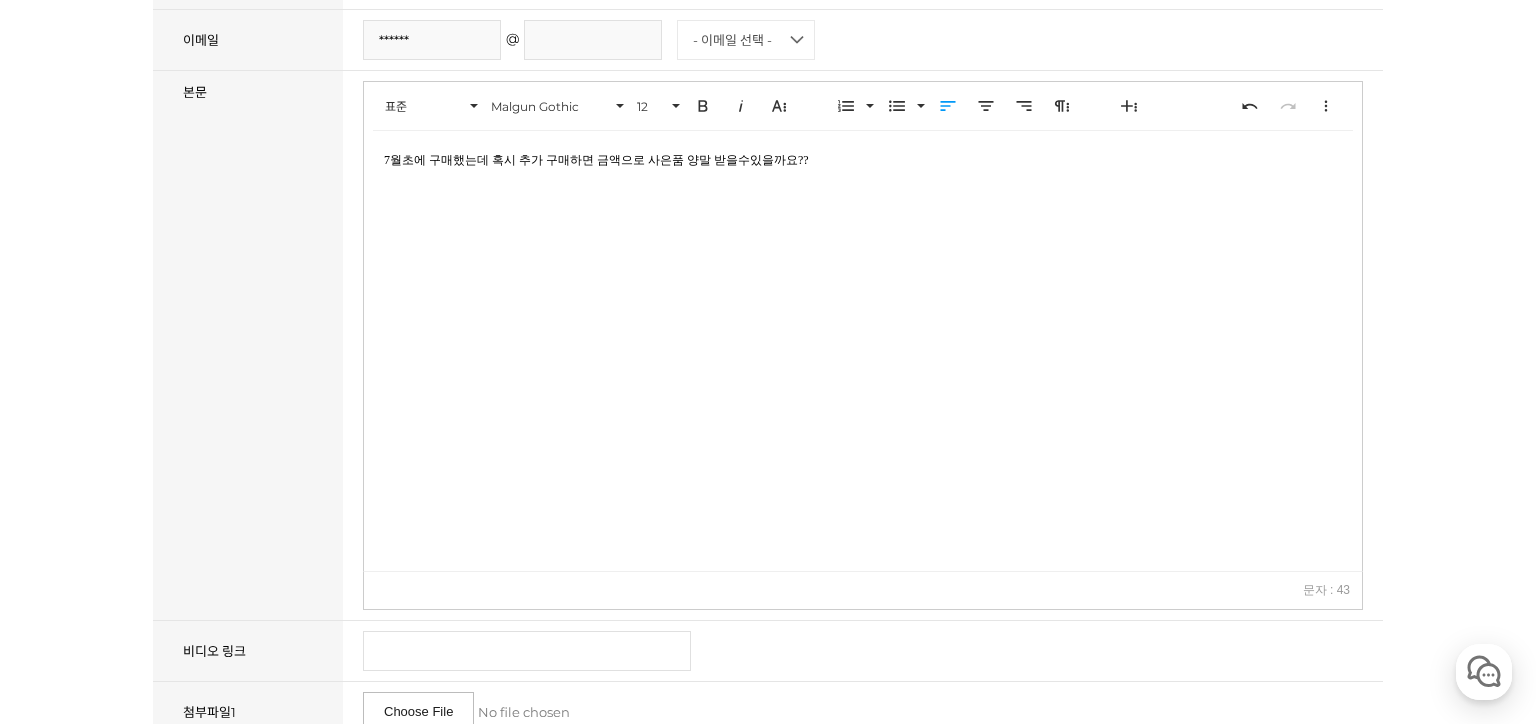 type 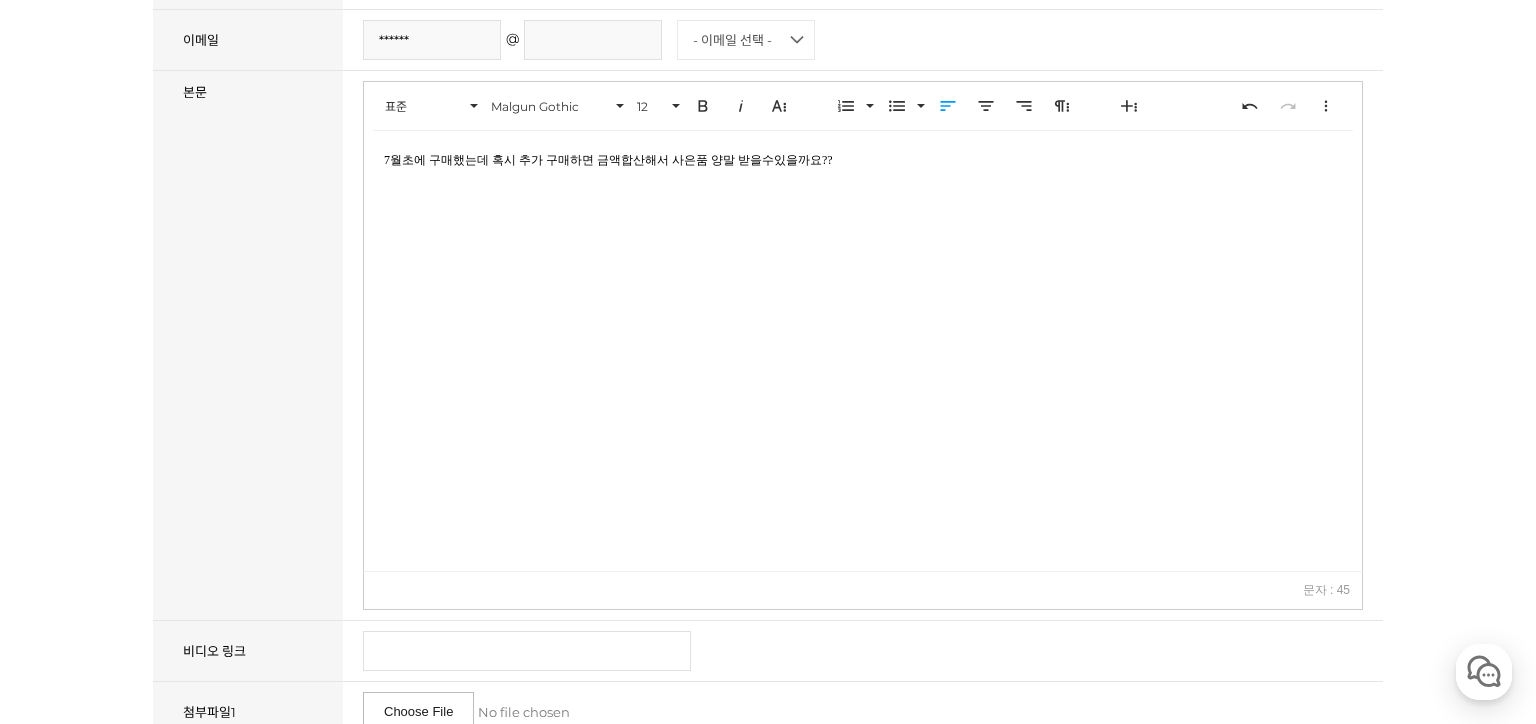 click on "7월초에 구매했는데 혹시 추가 구매하면 금액합산해서 사은품 양말 받을수있을까요??" at bounding box center [863, 160] 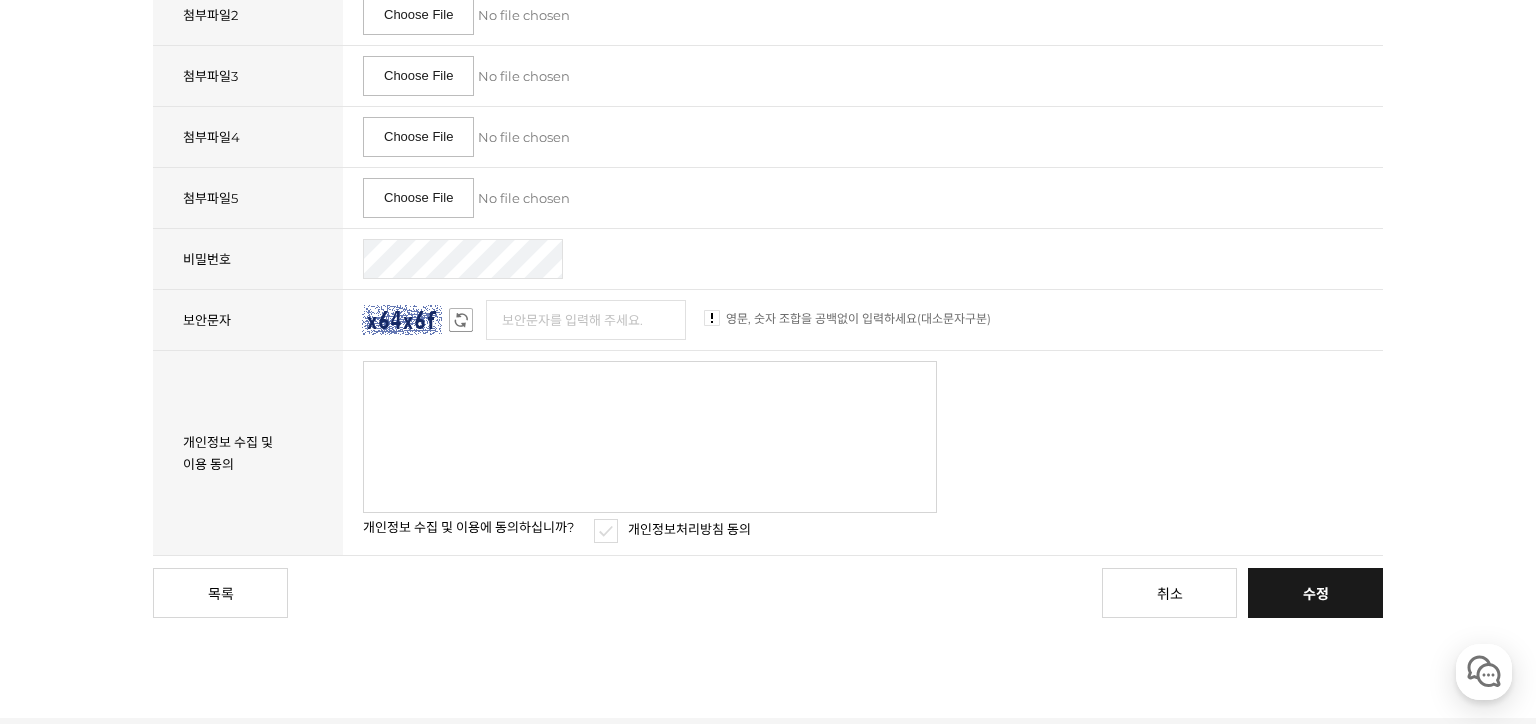 scroll, scrollTop: 1412, scrollLeft: 0, axis: vertical 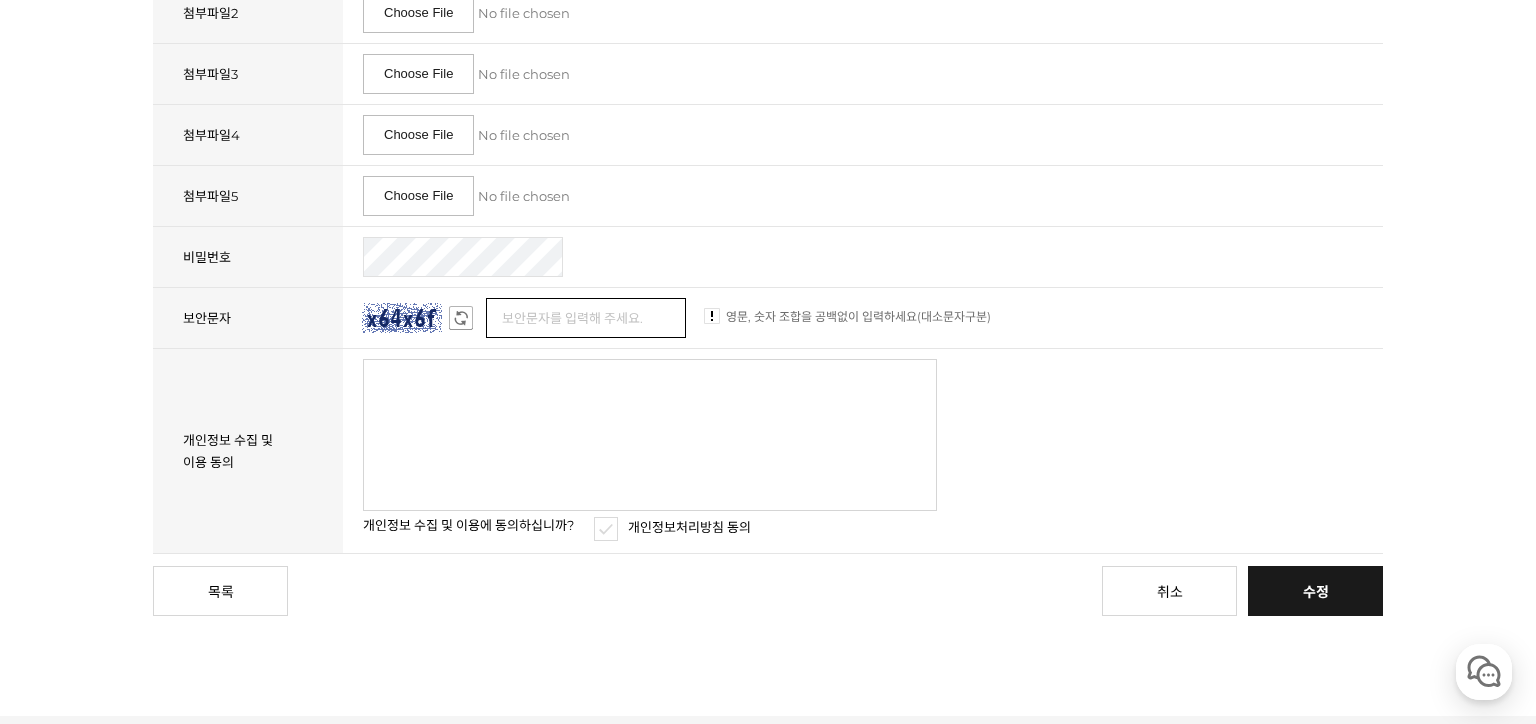 type on "ㅈ" 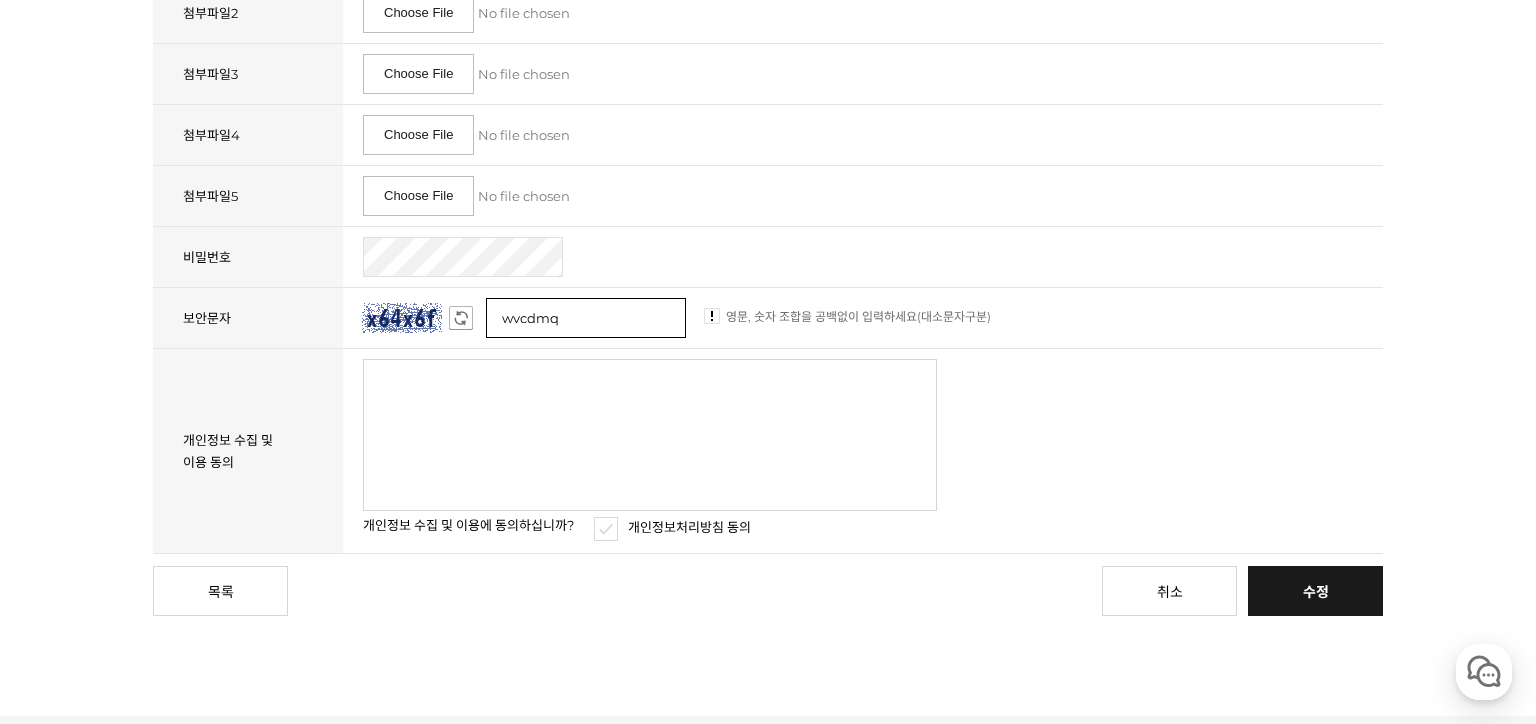 type on "wvcdmq" 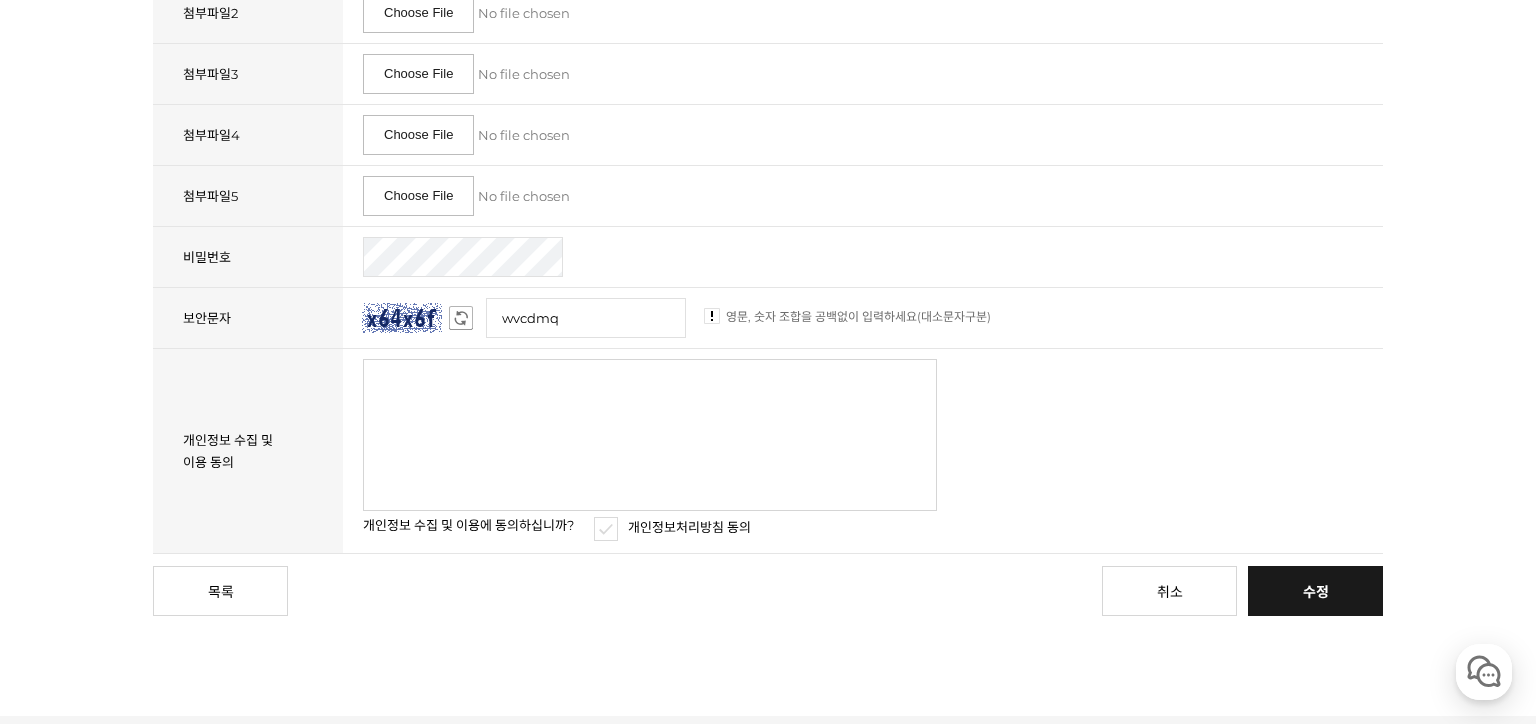 click on "개인정보처리방침 동의" at bounding box center (606, 529) 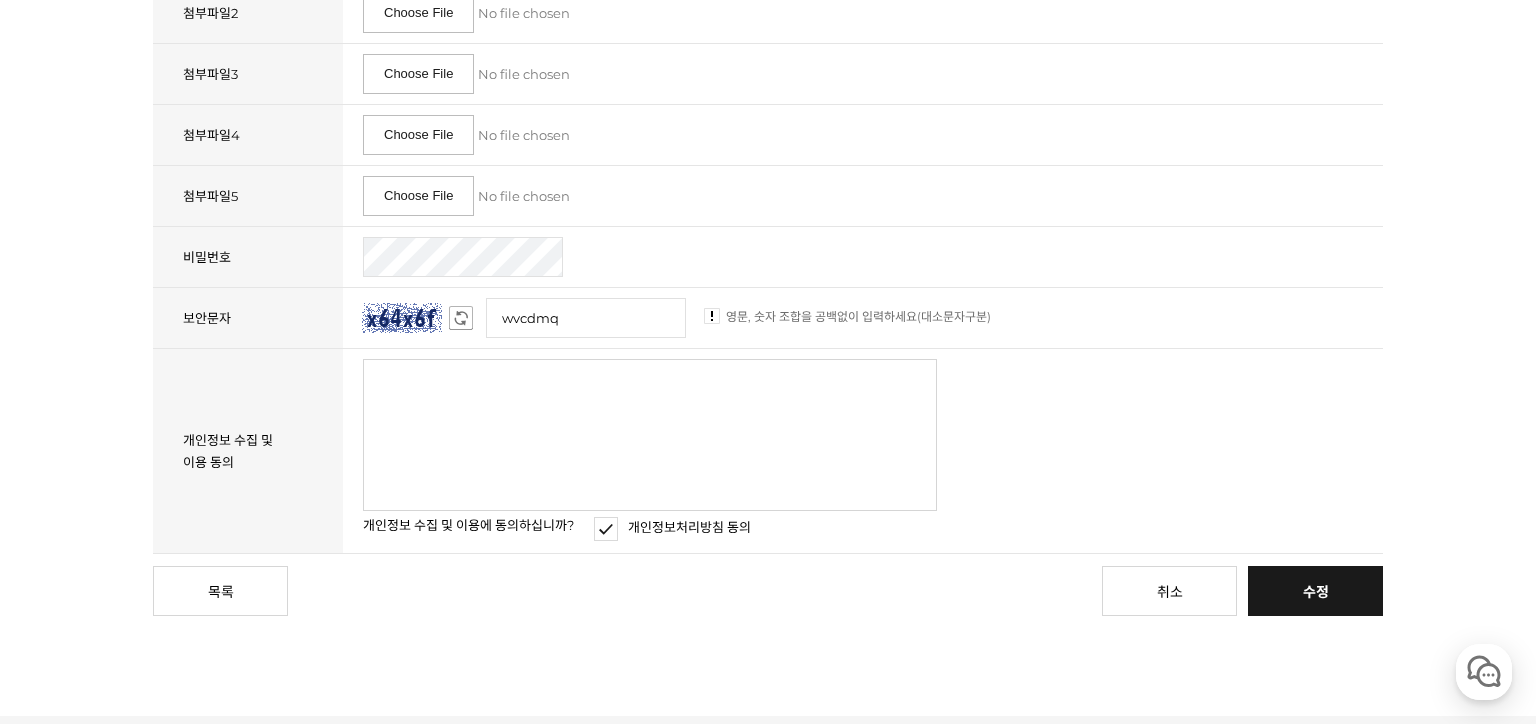 click on "수정" at bounding box center (1315, 591) 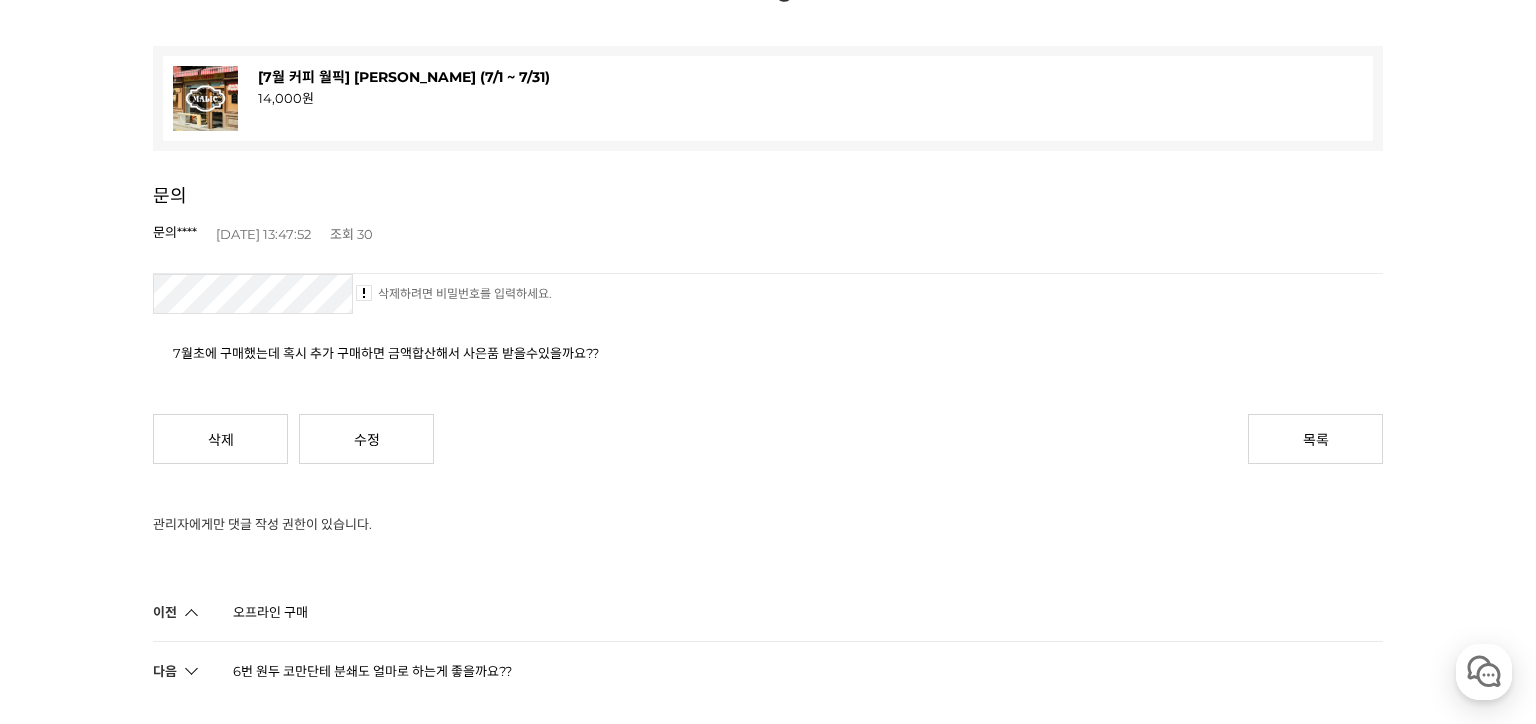 scroll, scrollTop: 325, scrollLeft: 0, axis: vertical 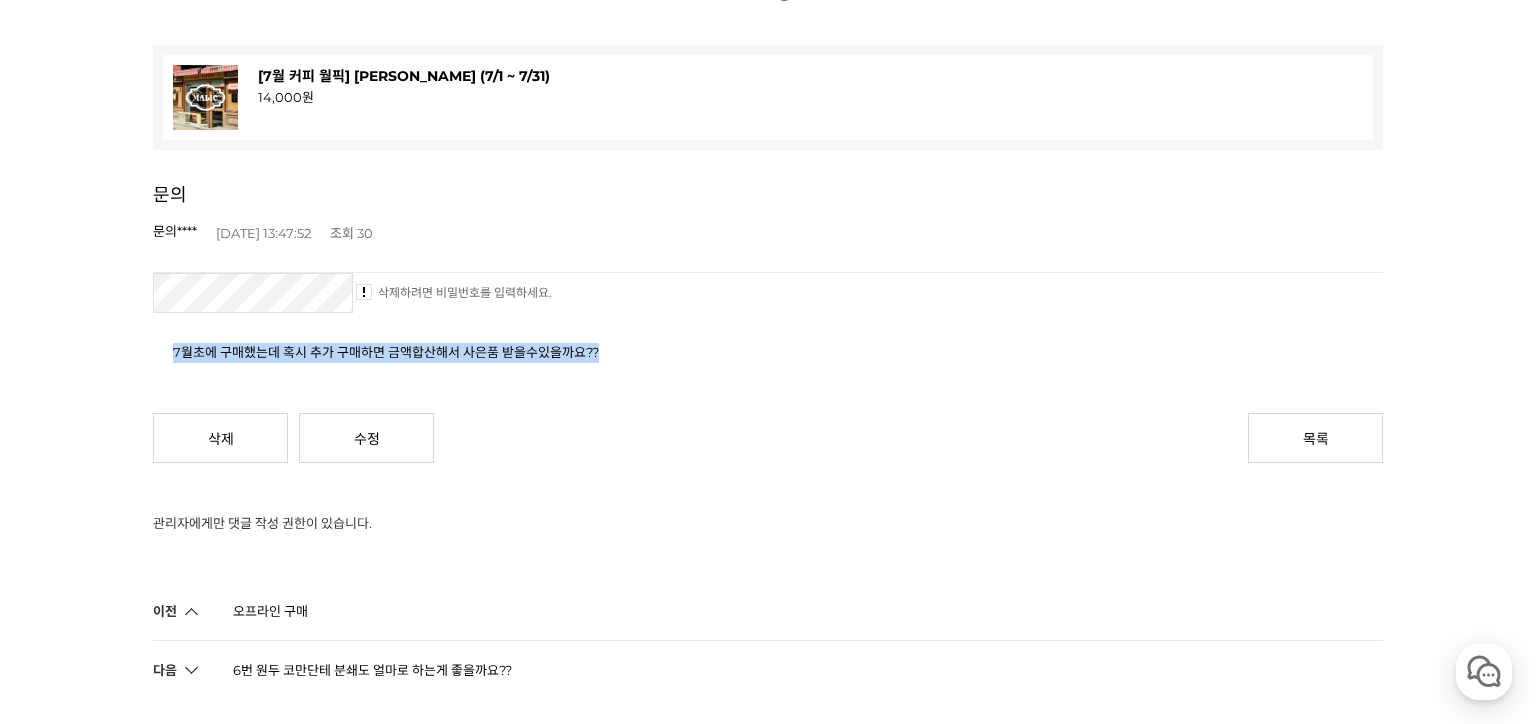 drag, startPoint x: 611, startPoint y: 346, endPoint x: 158, endPoint y: 341, distance: 453.0276 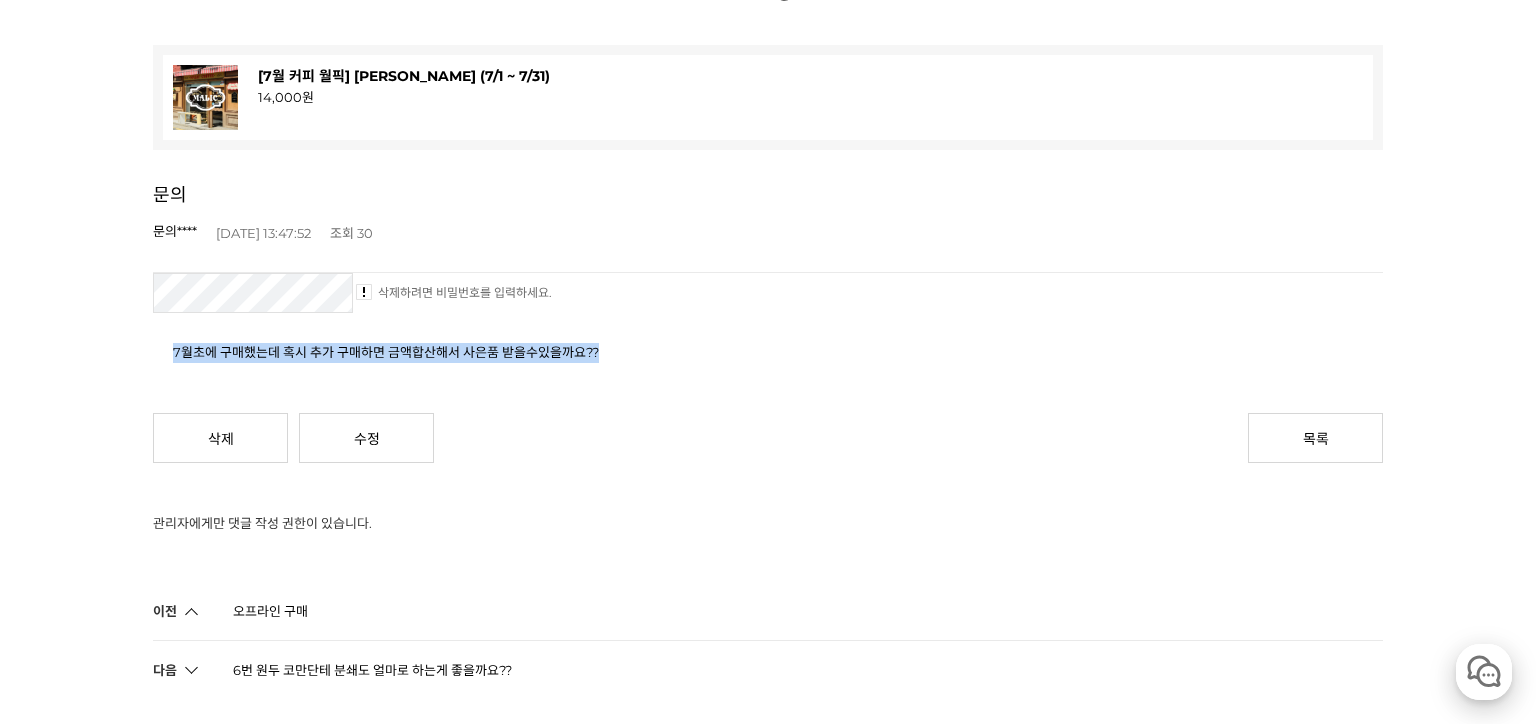 click 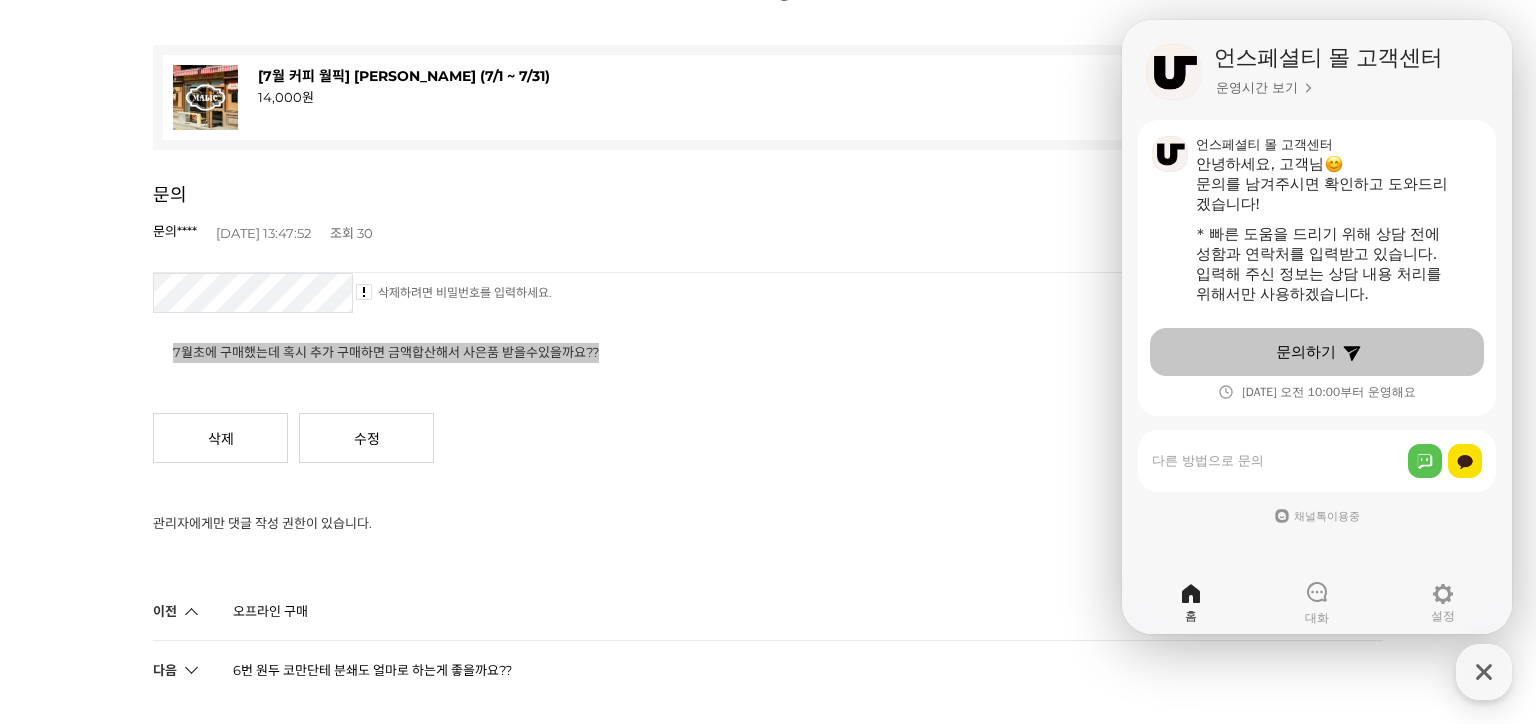 click on "문의하기" at bounding box center (1317, 352) 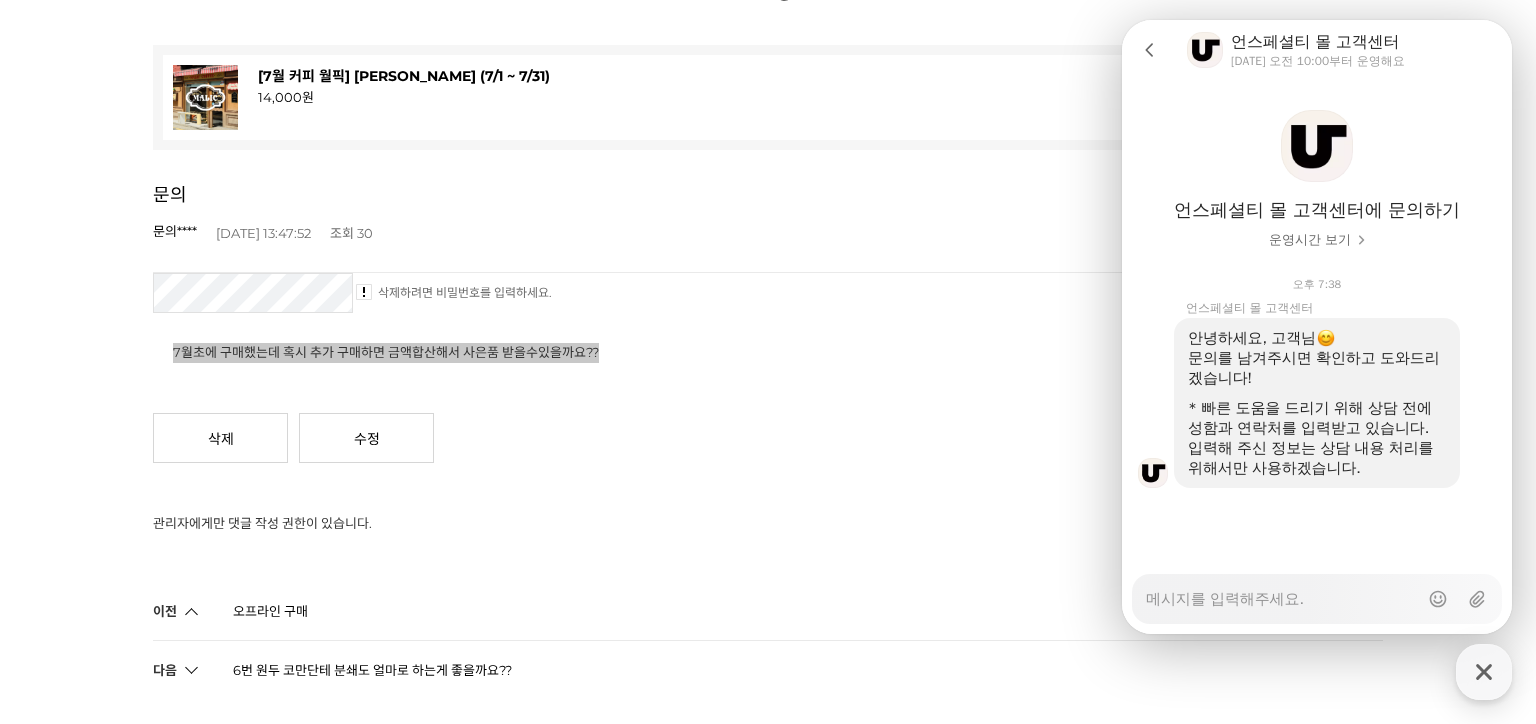 click on "Messenger Input Textarea" at bounding box center [1282, 592] 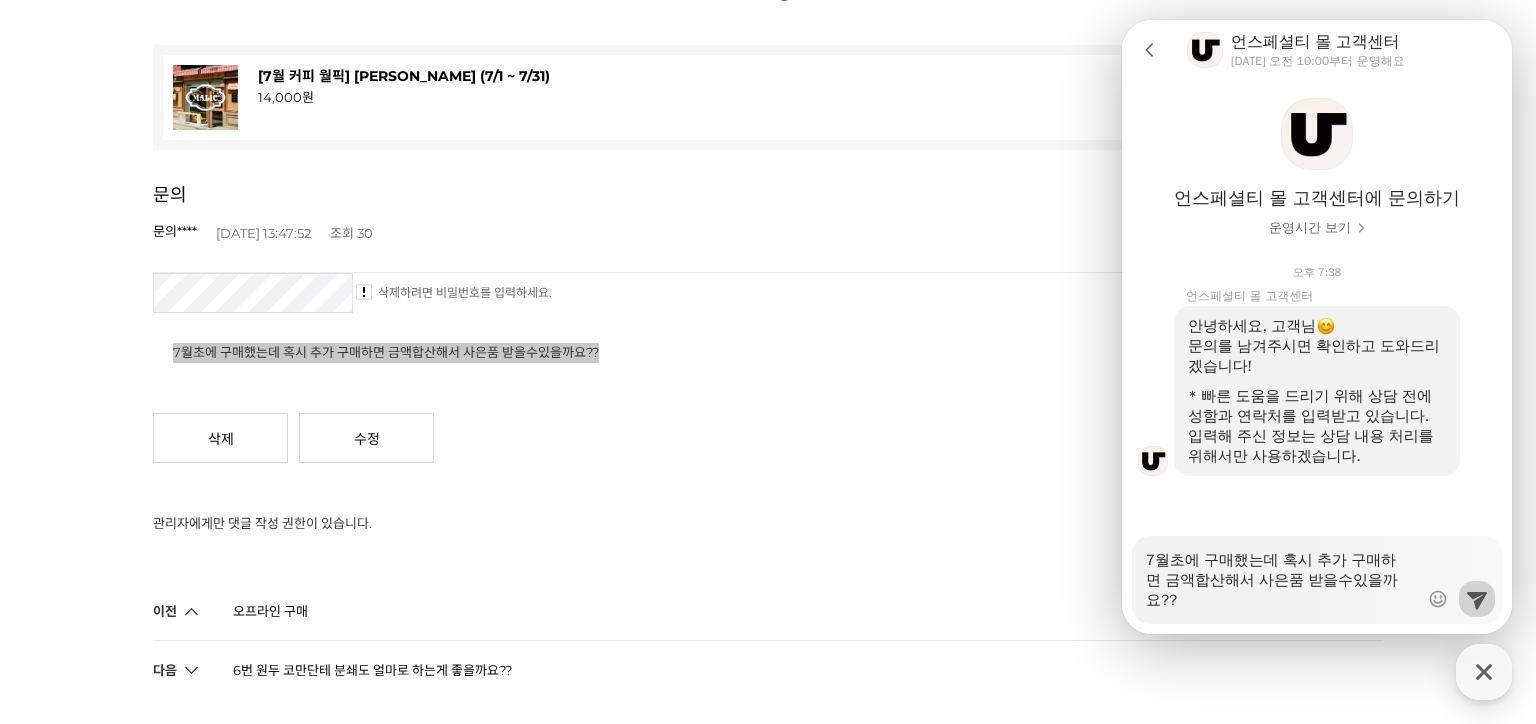 scroll, scrollTop: 13, scrollLeft: 0, axis: vertical 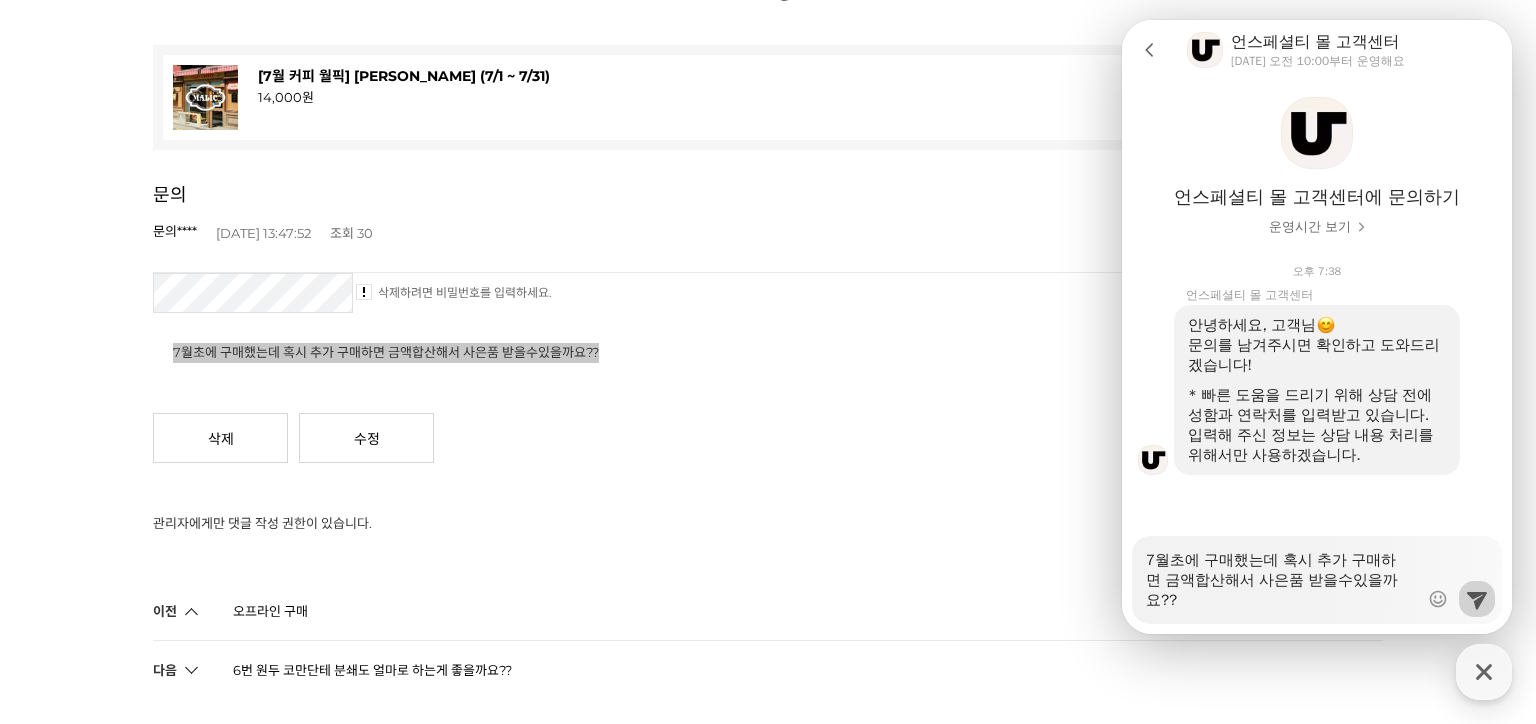 click on "7월초에 구매했는데 혹시 추가 구매하면 금액합산해서 사은품 받을수있을까요??" at bounding box center [1282, 573] 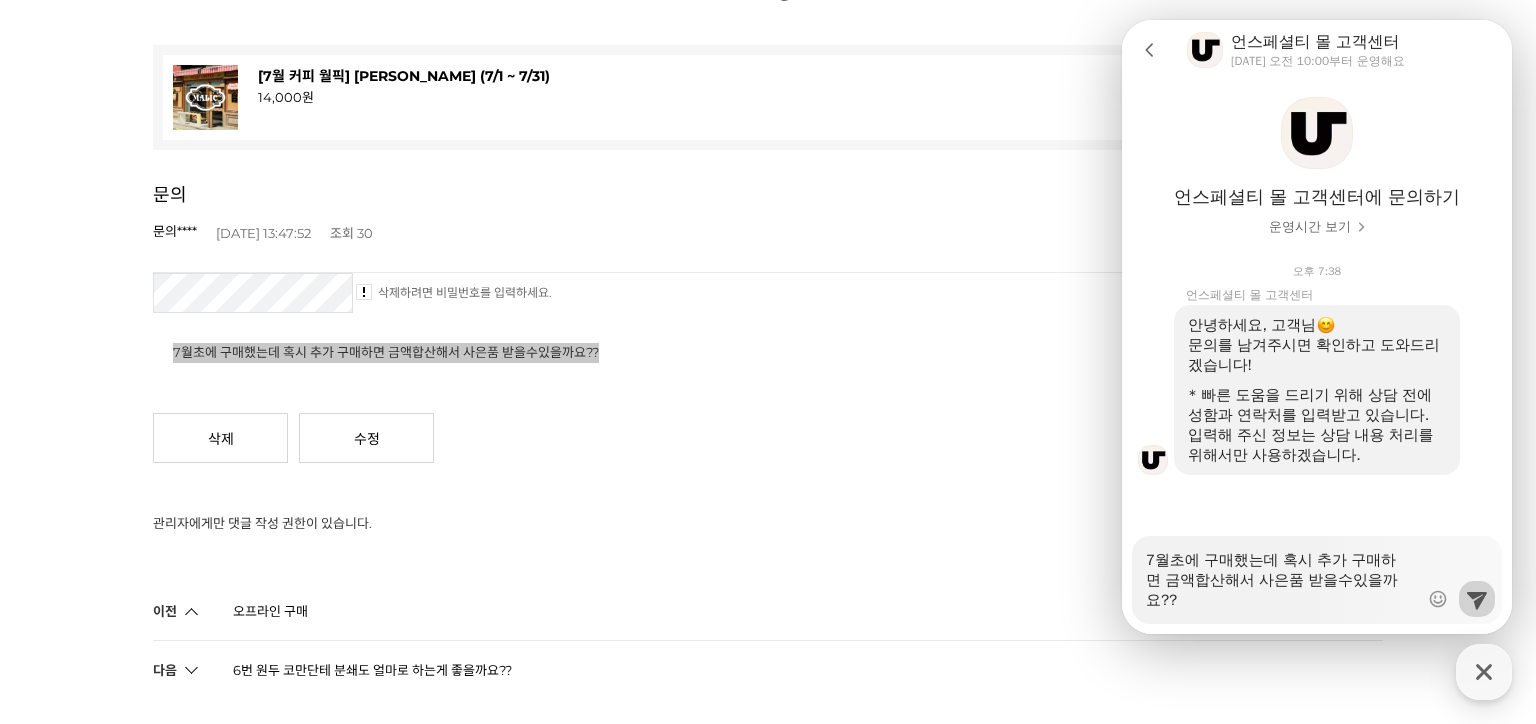 type on "x" 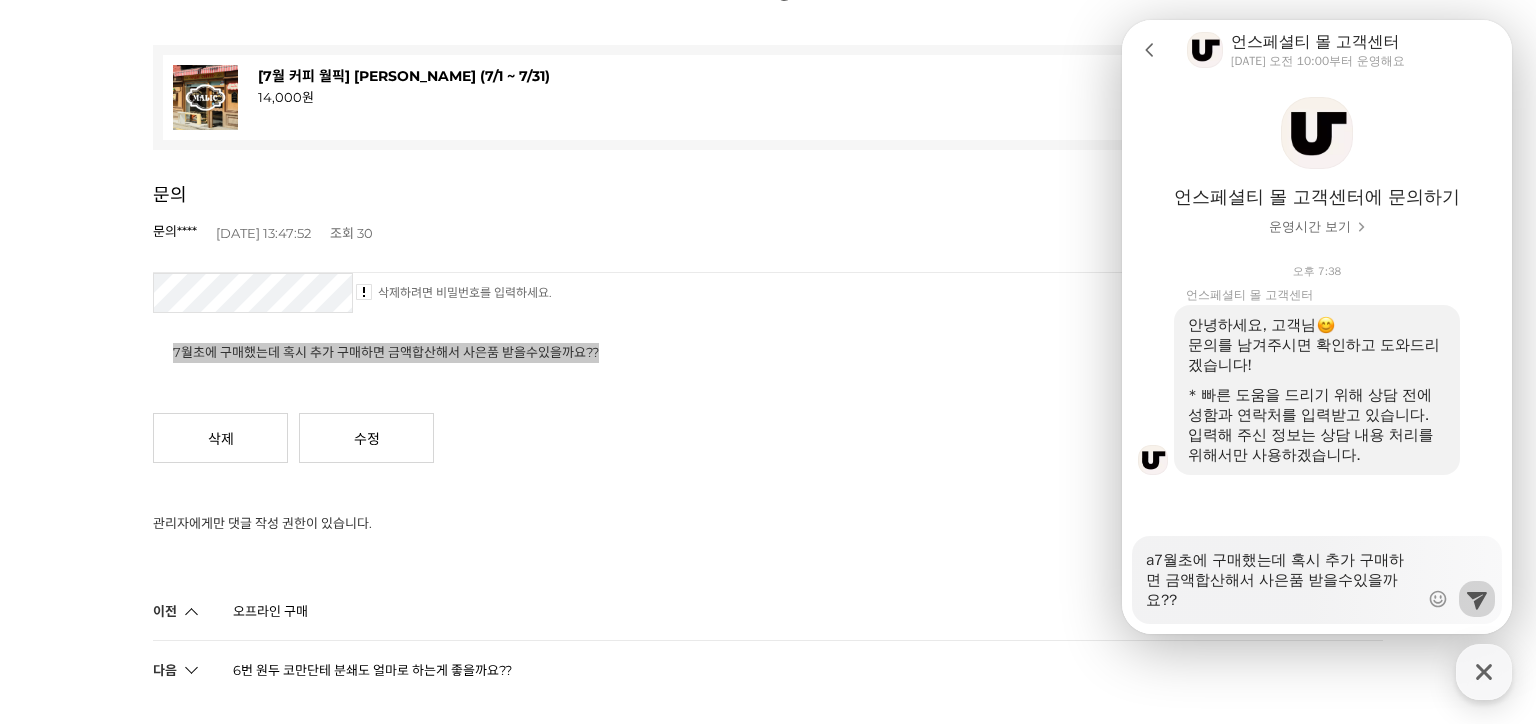 type on "x" 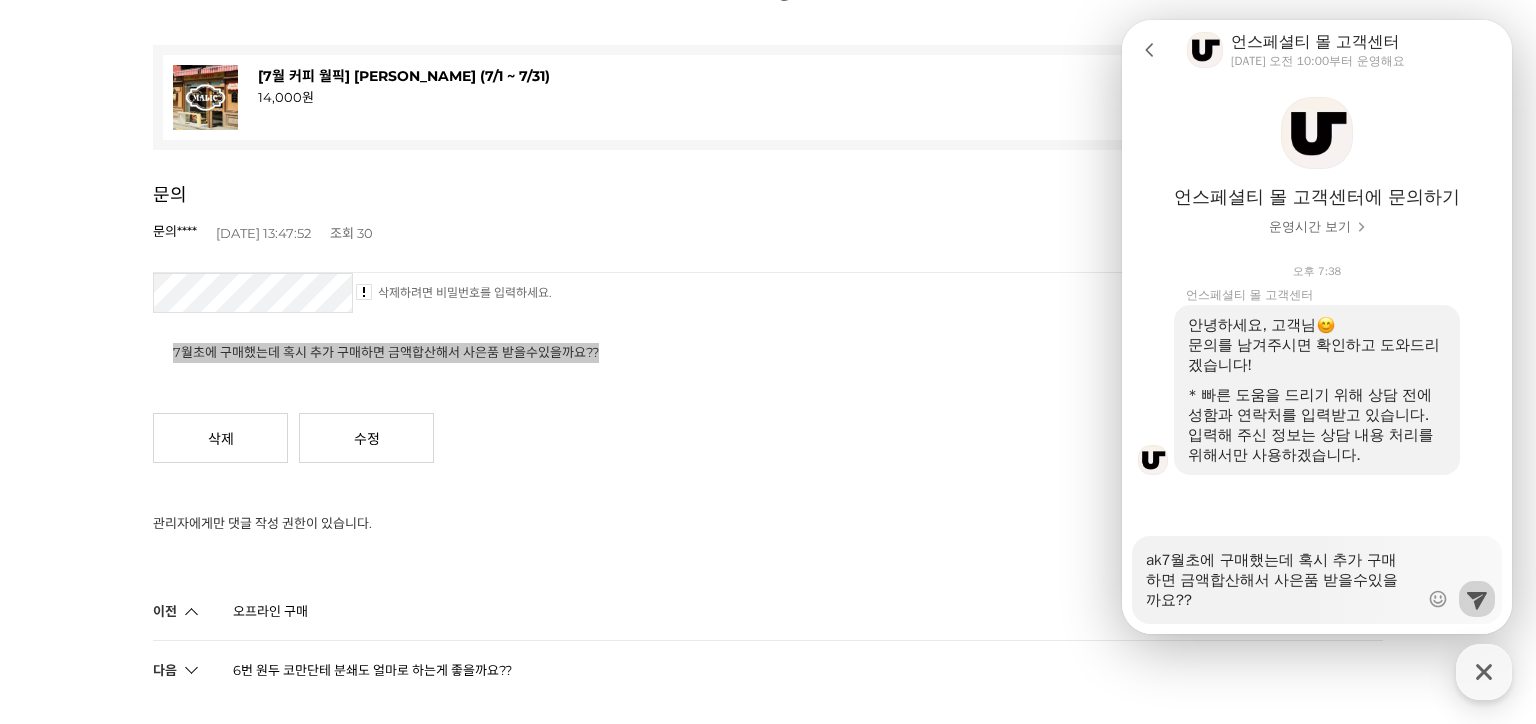 type on "x" 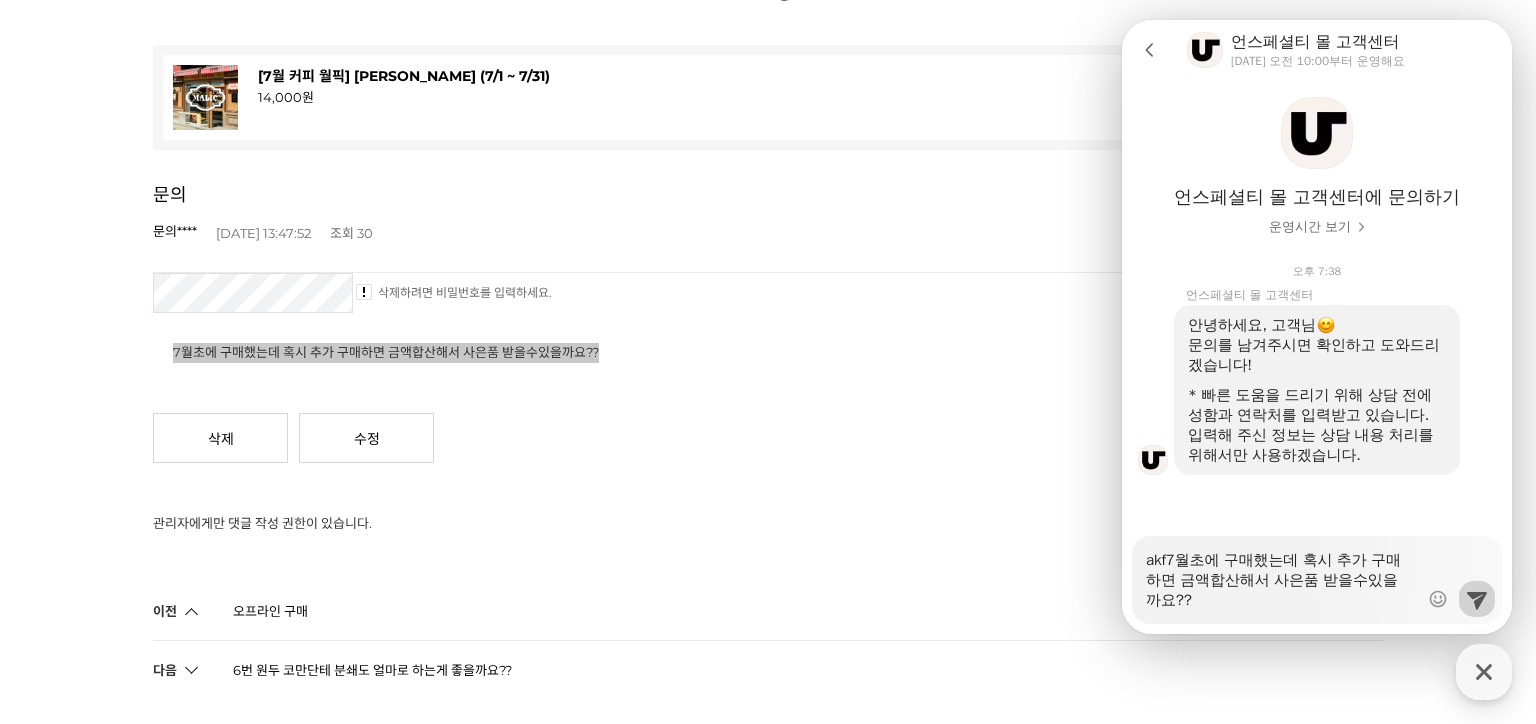 type on "x" 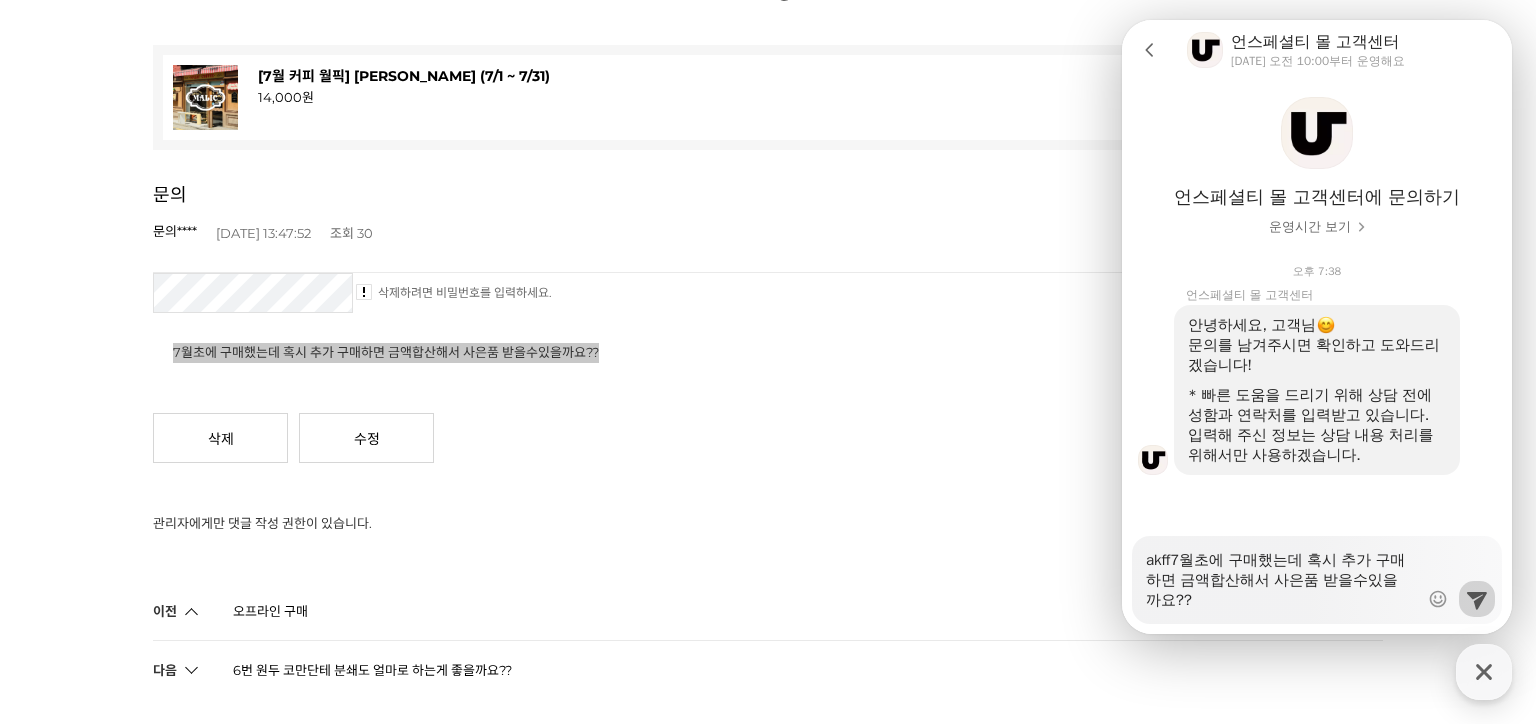 type on "x" 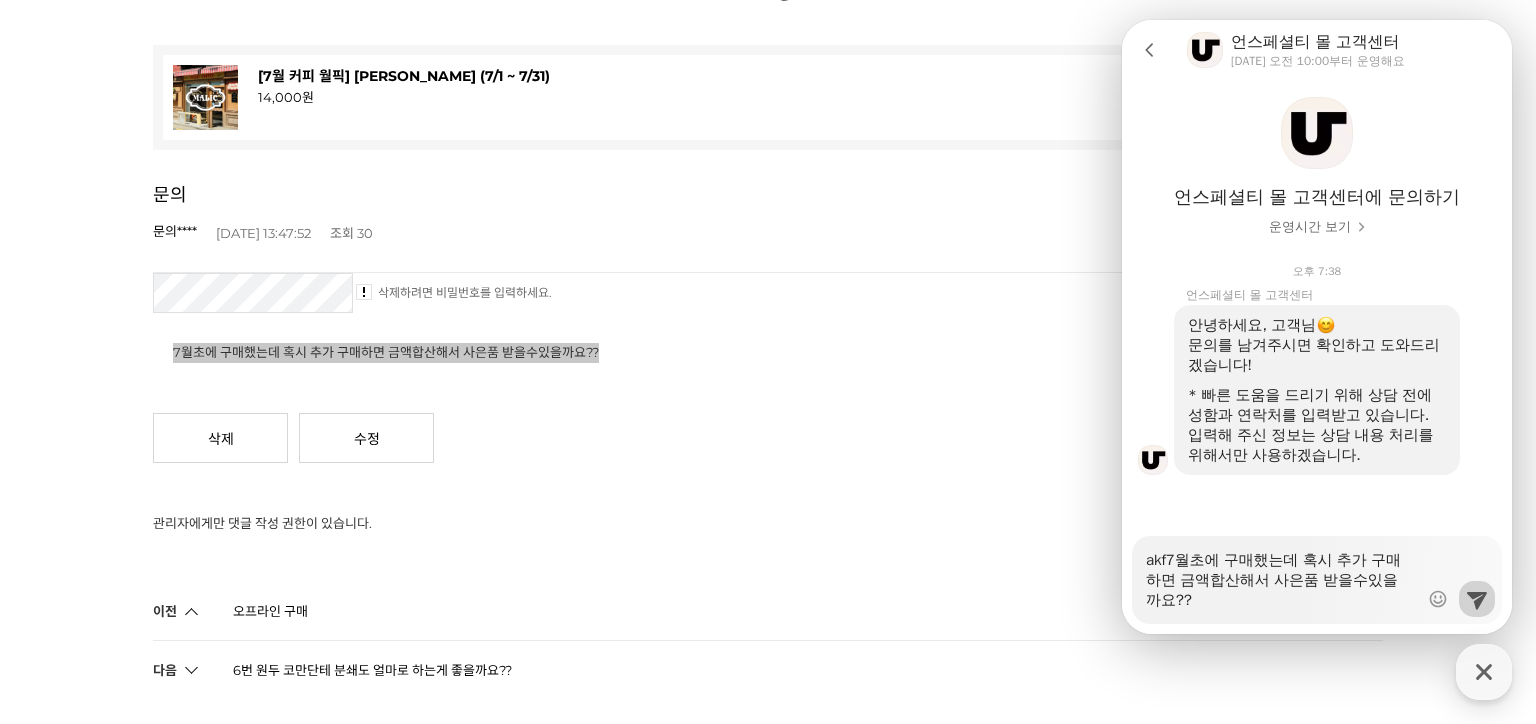 type on "x" 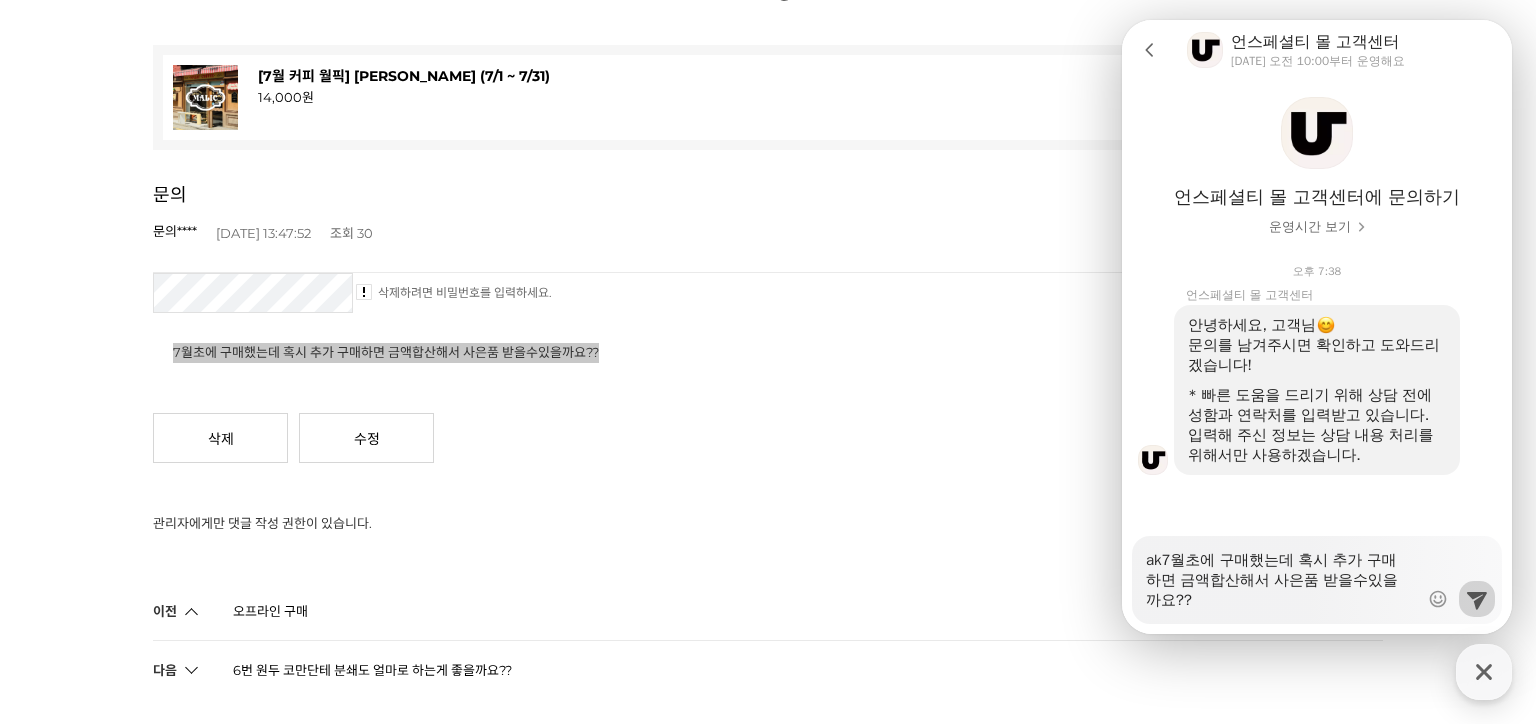 type on "x" 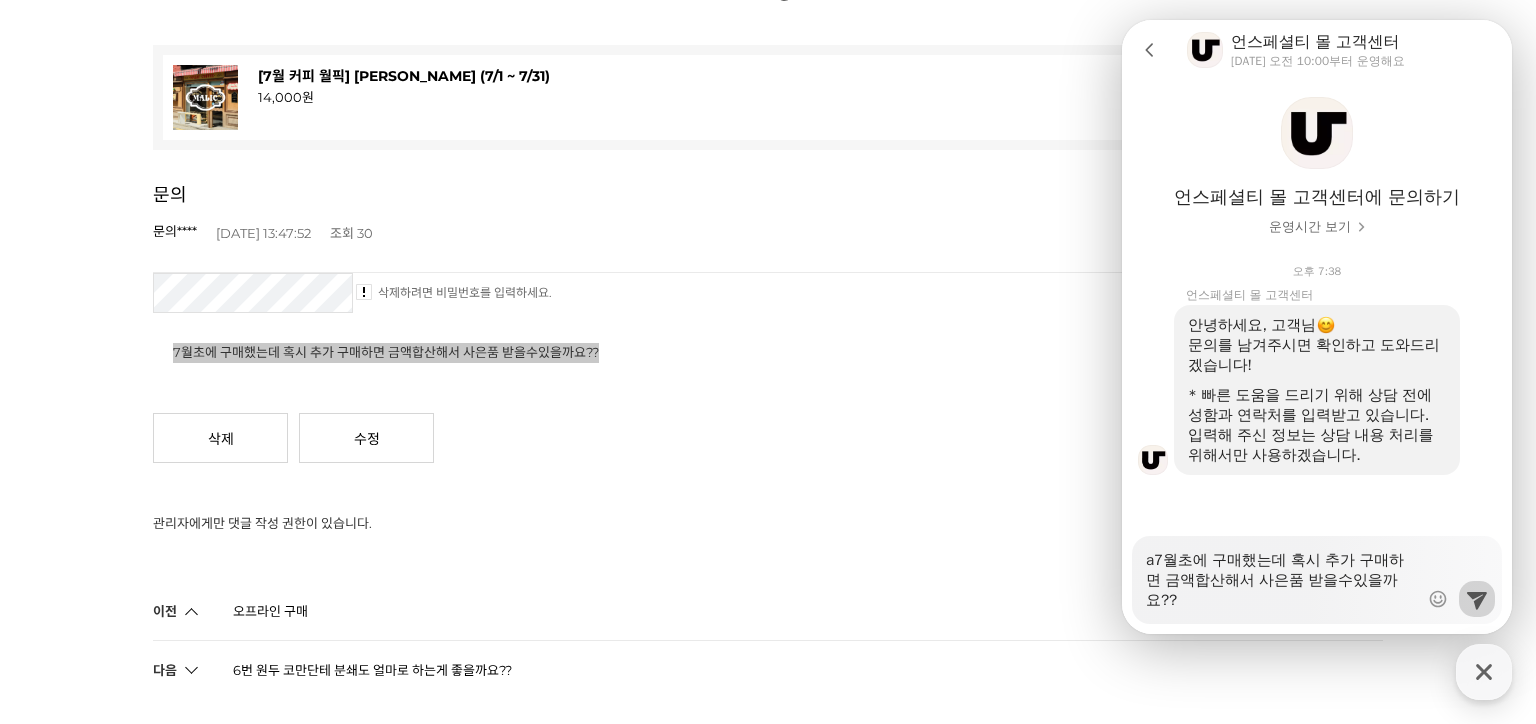 type on "x" 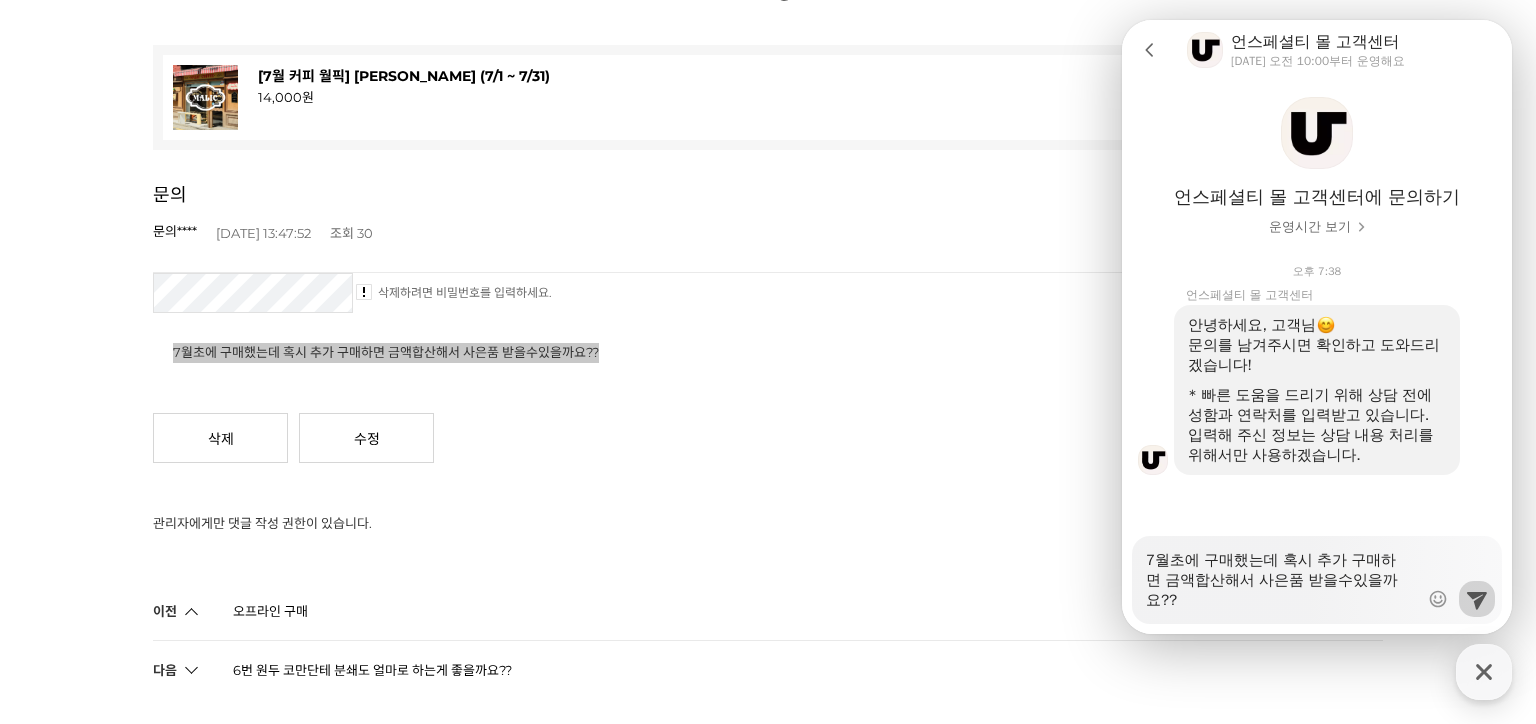 type on "x" 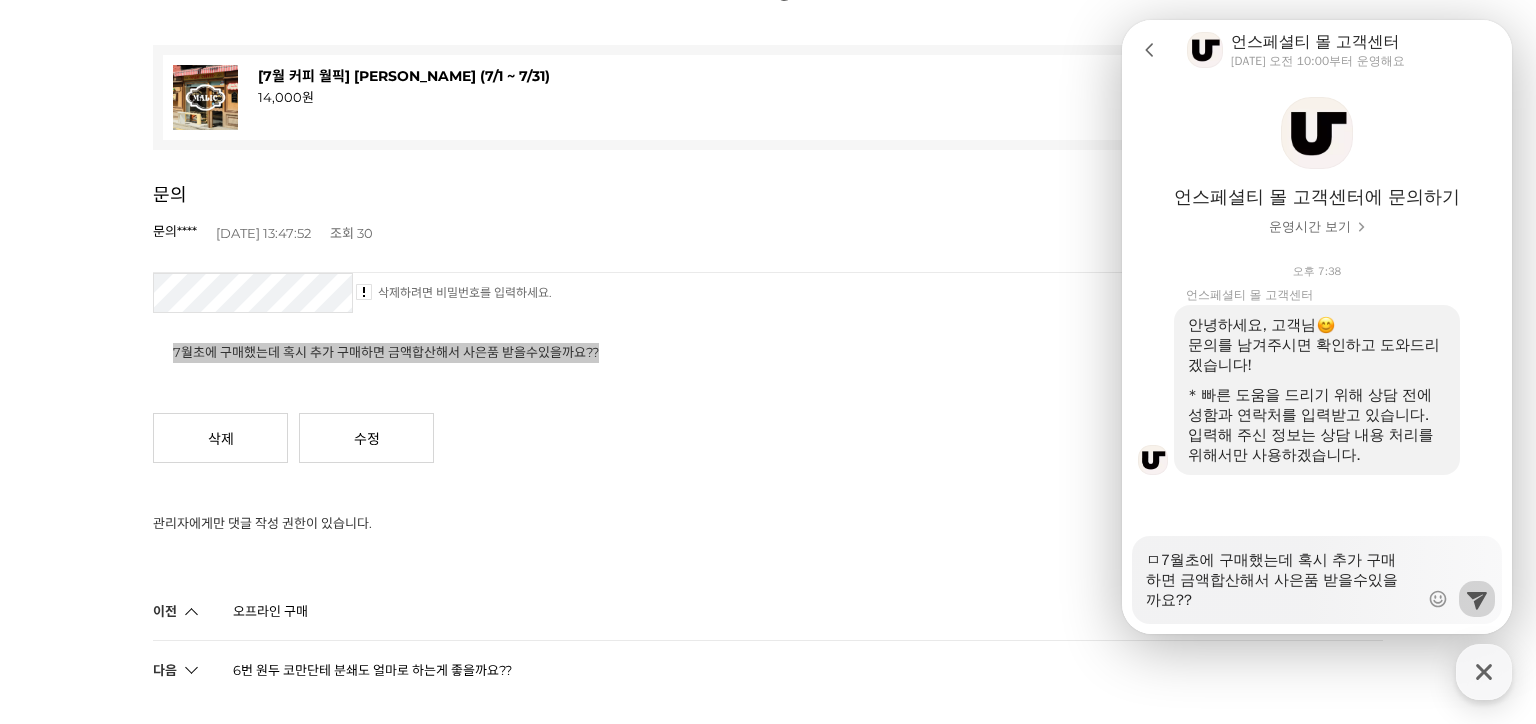 type on "x" 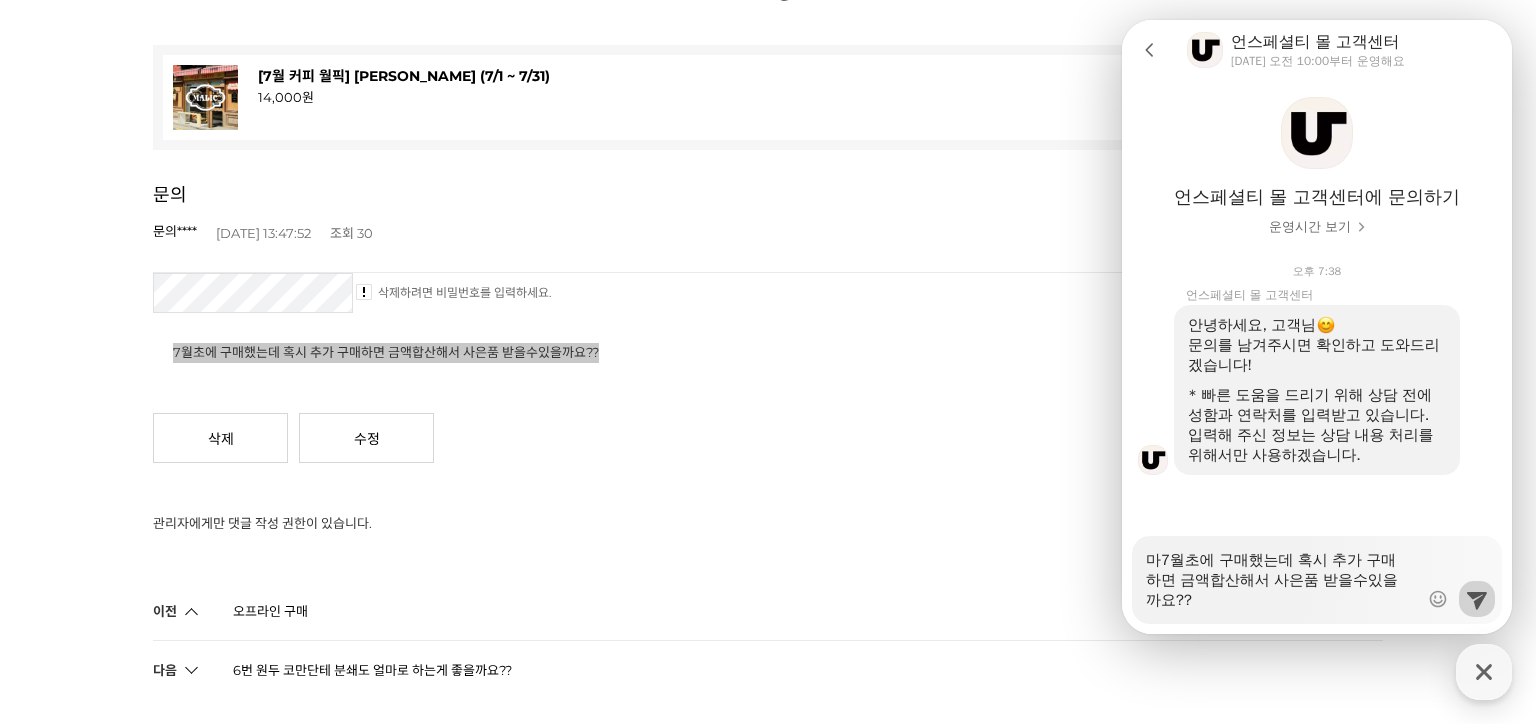 type on "x" 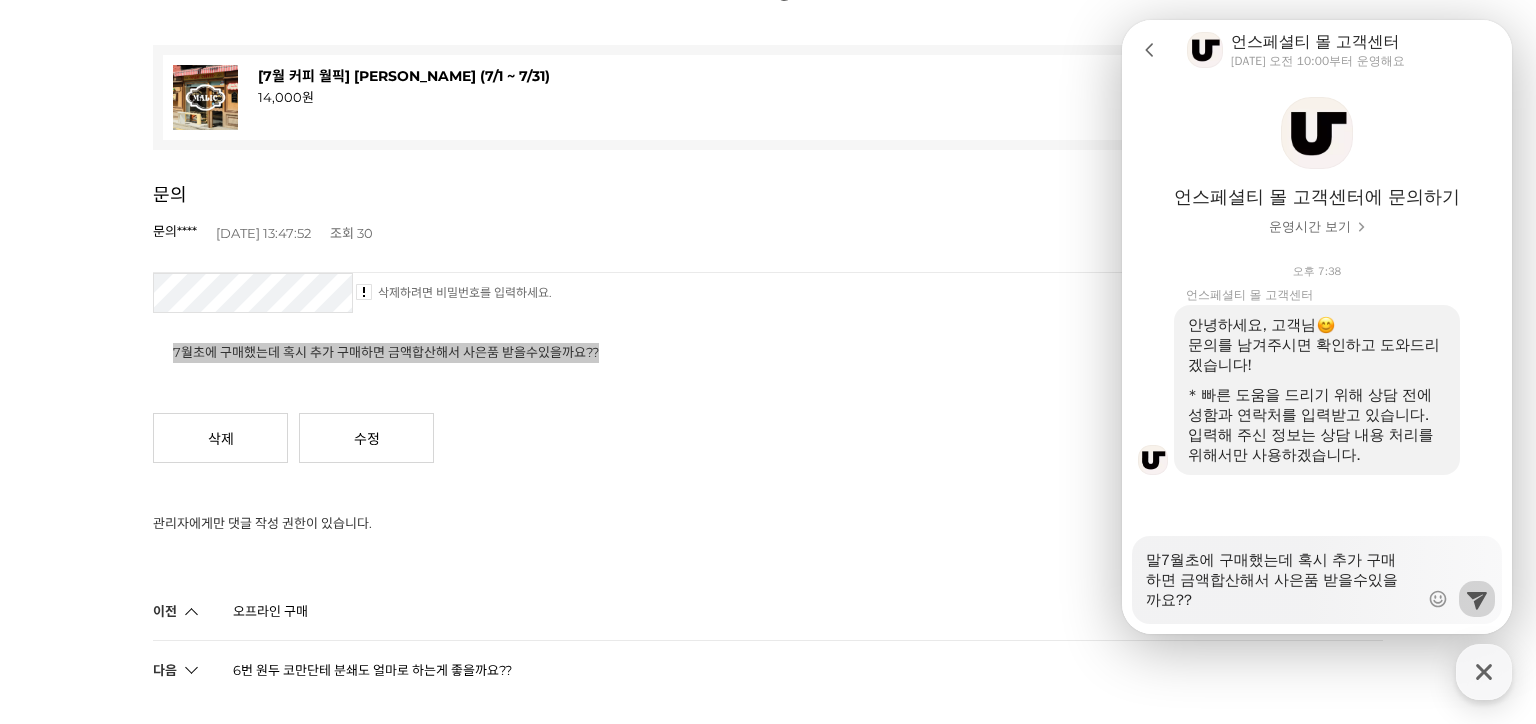 type on "x" 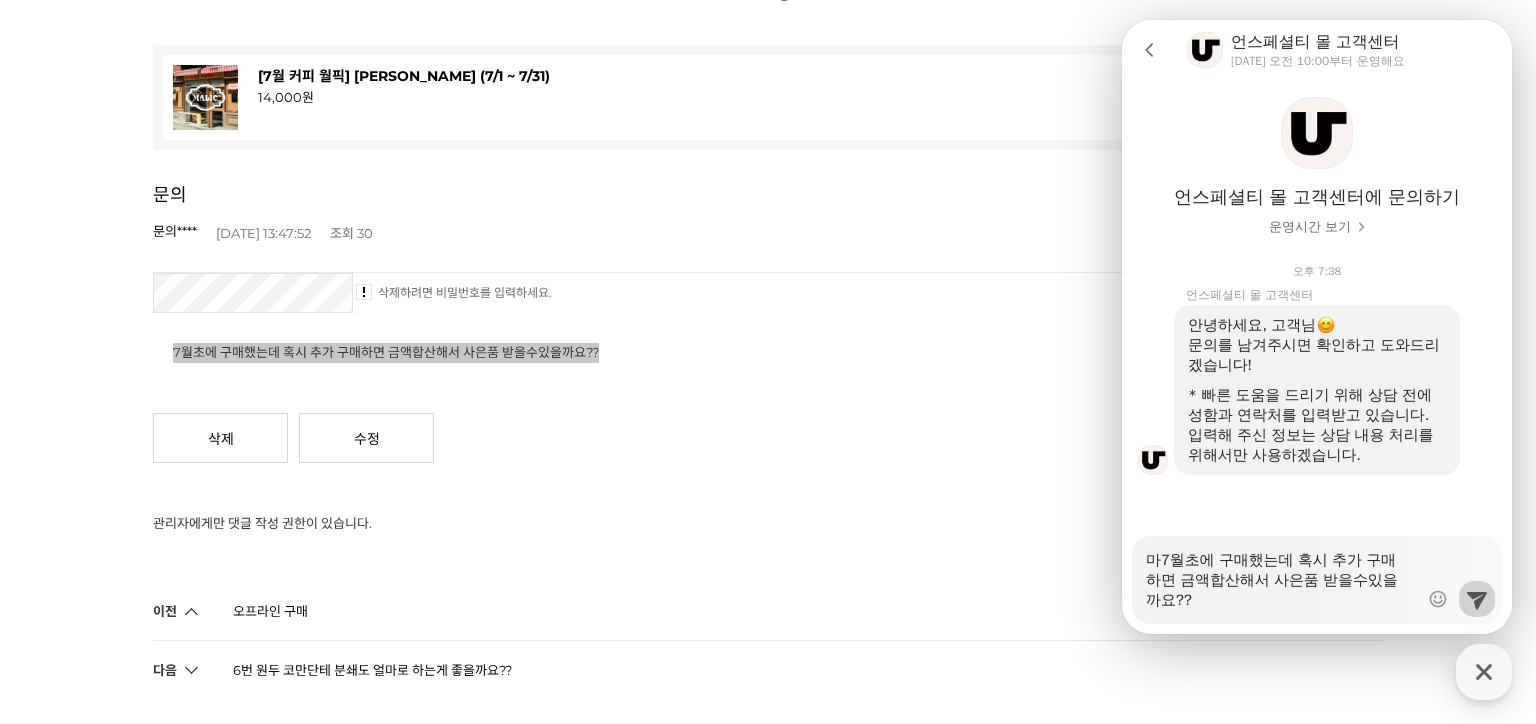 type on "x" 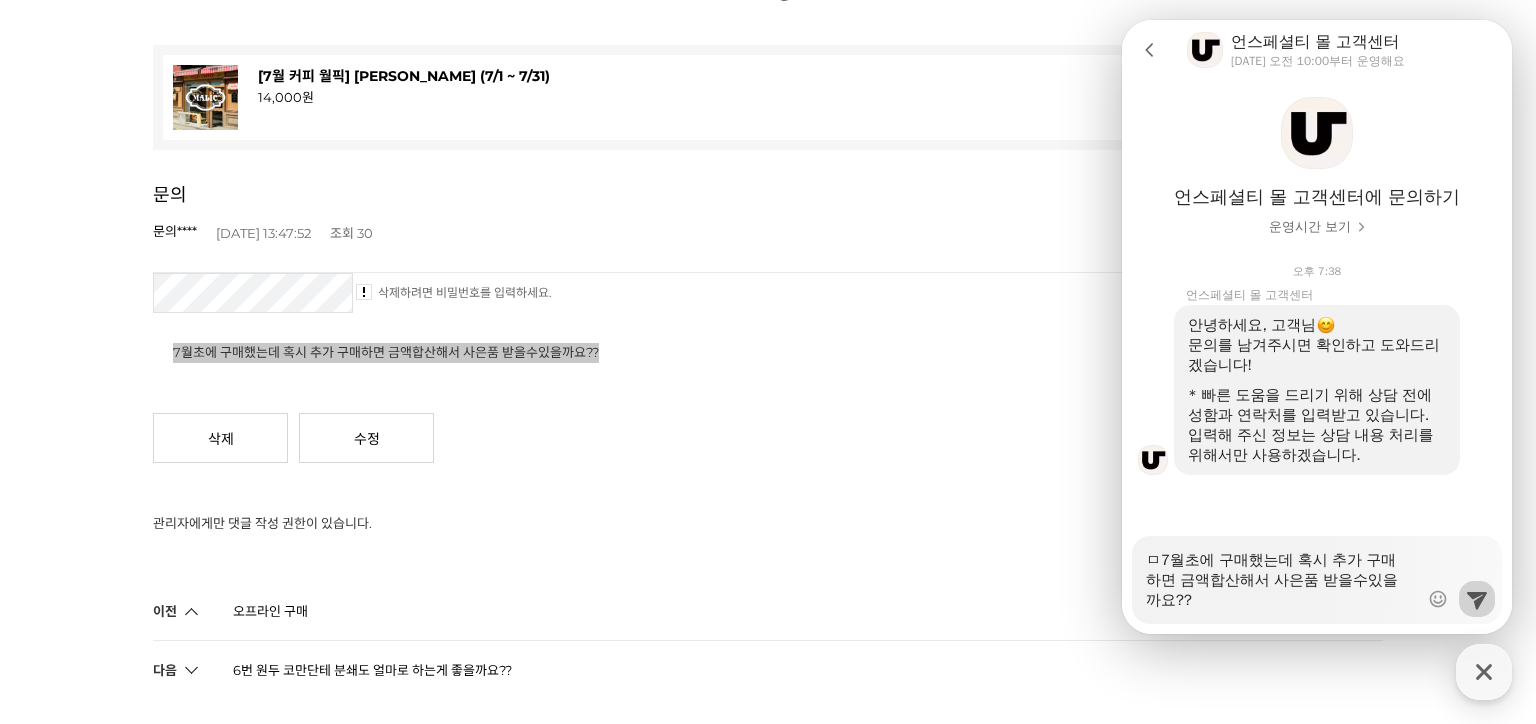 type on "x" 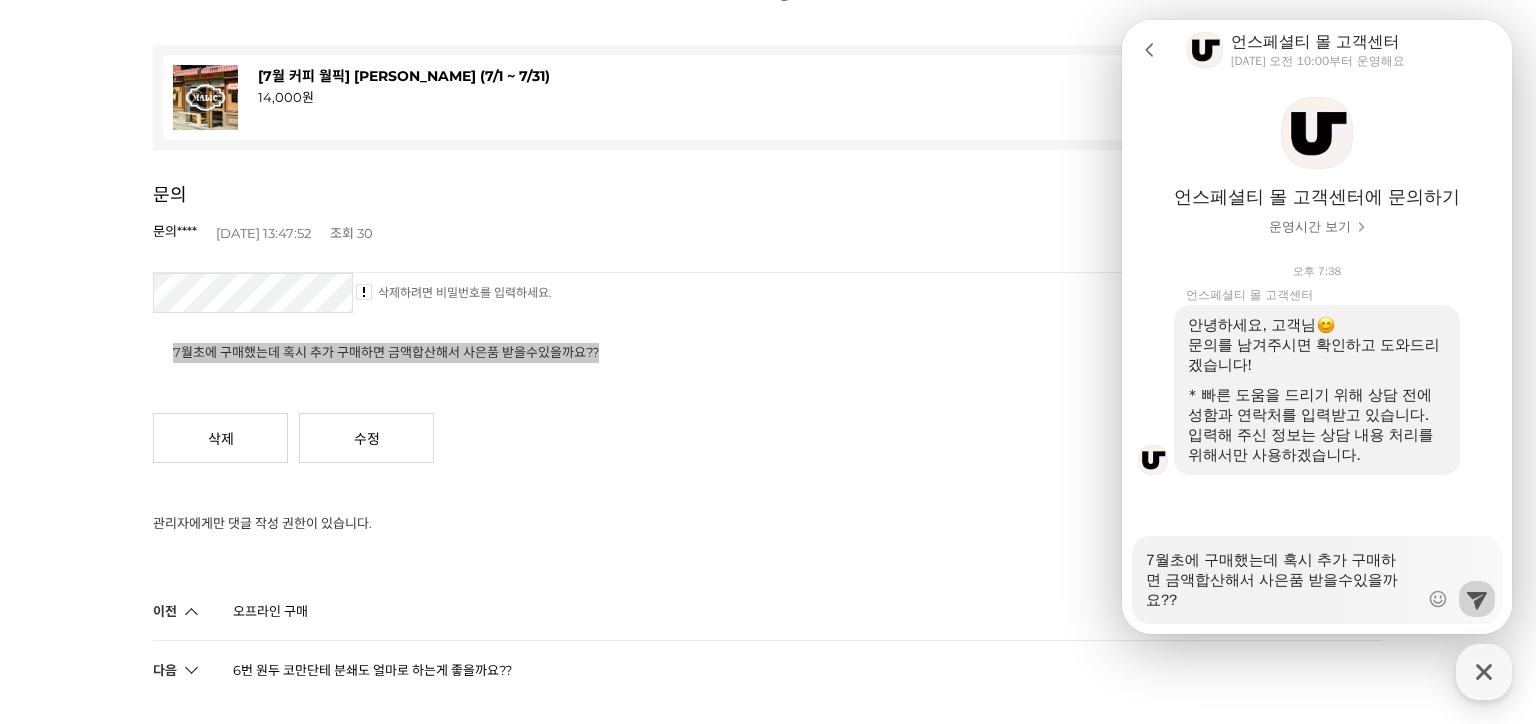 type on "x" 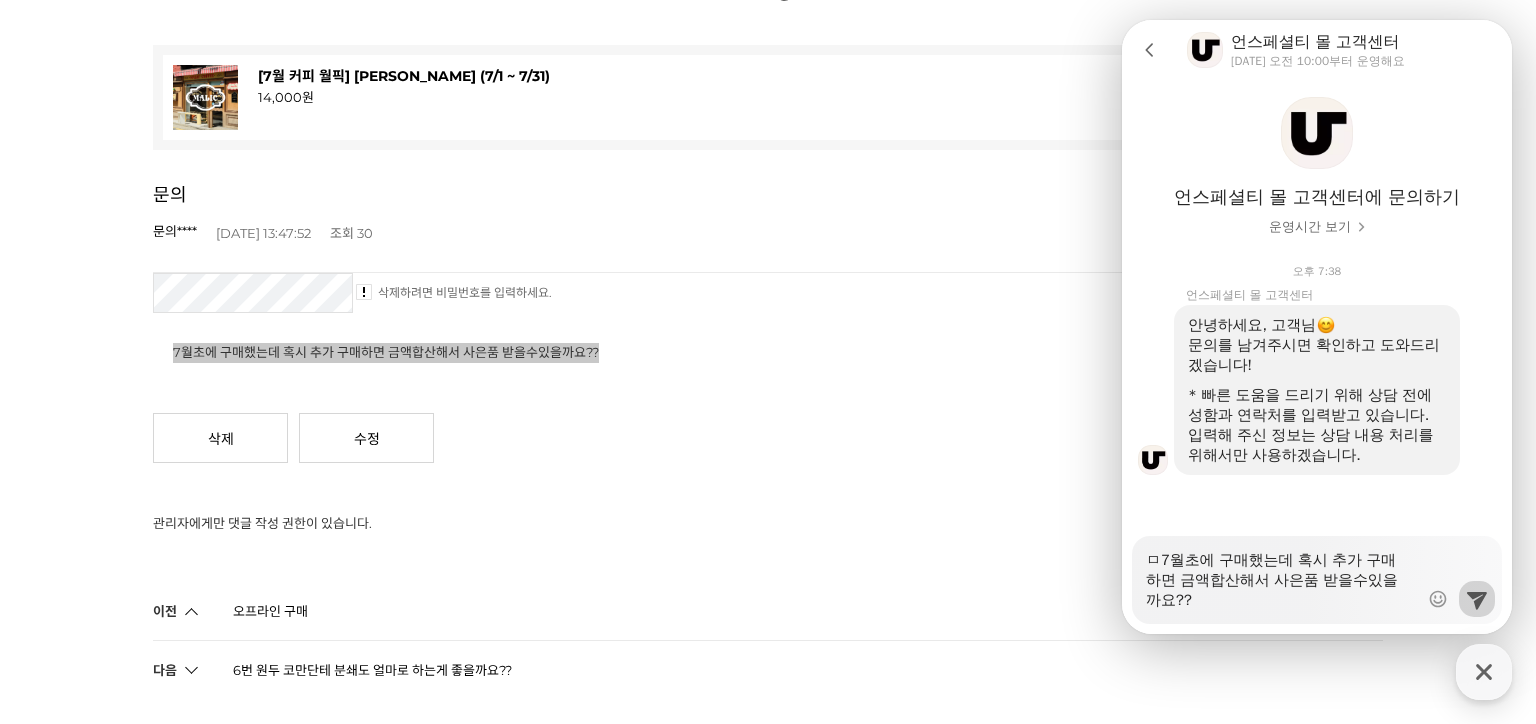 type on "x" 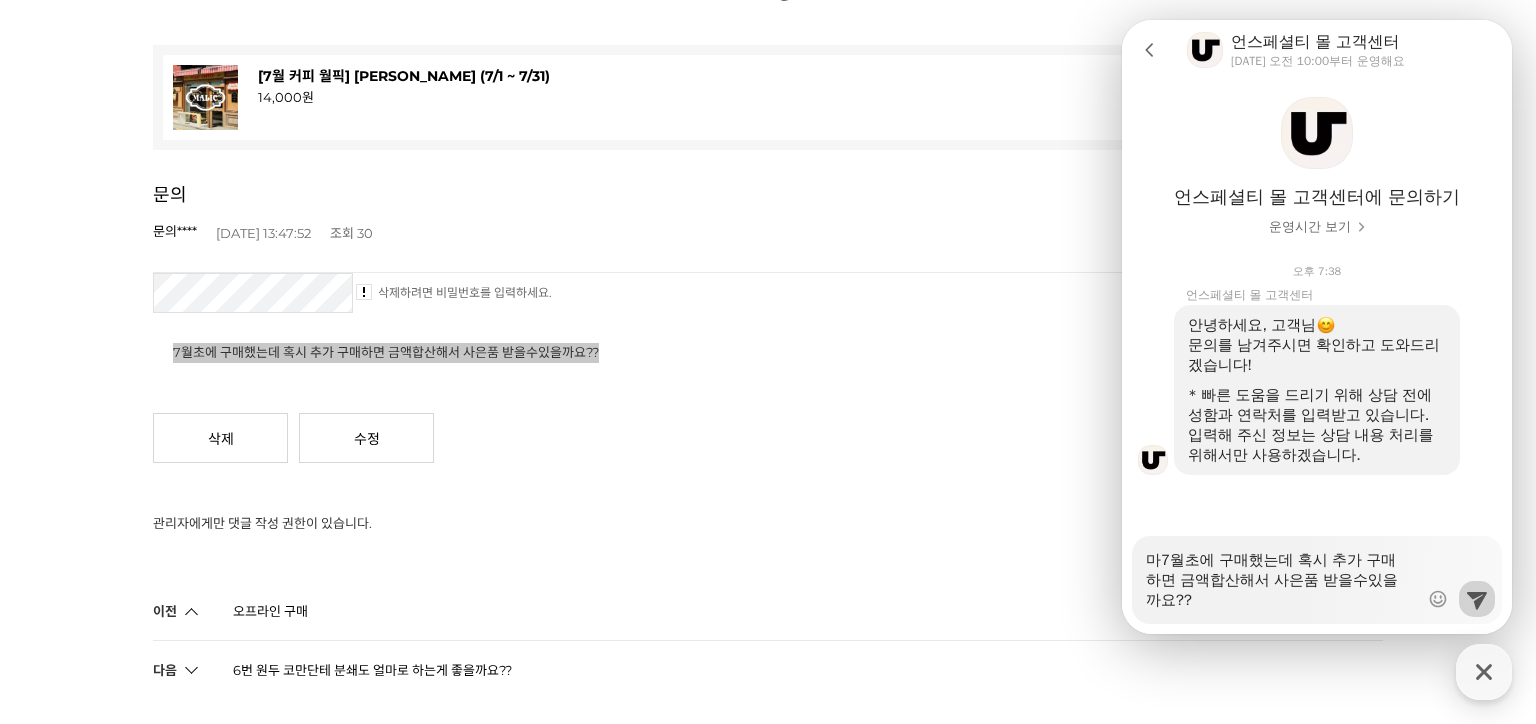type on "x" 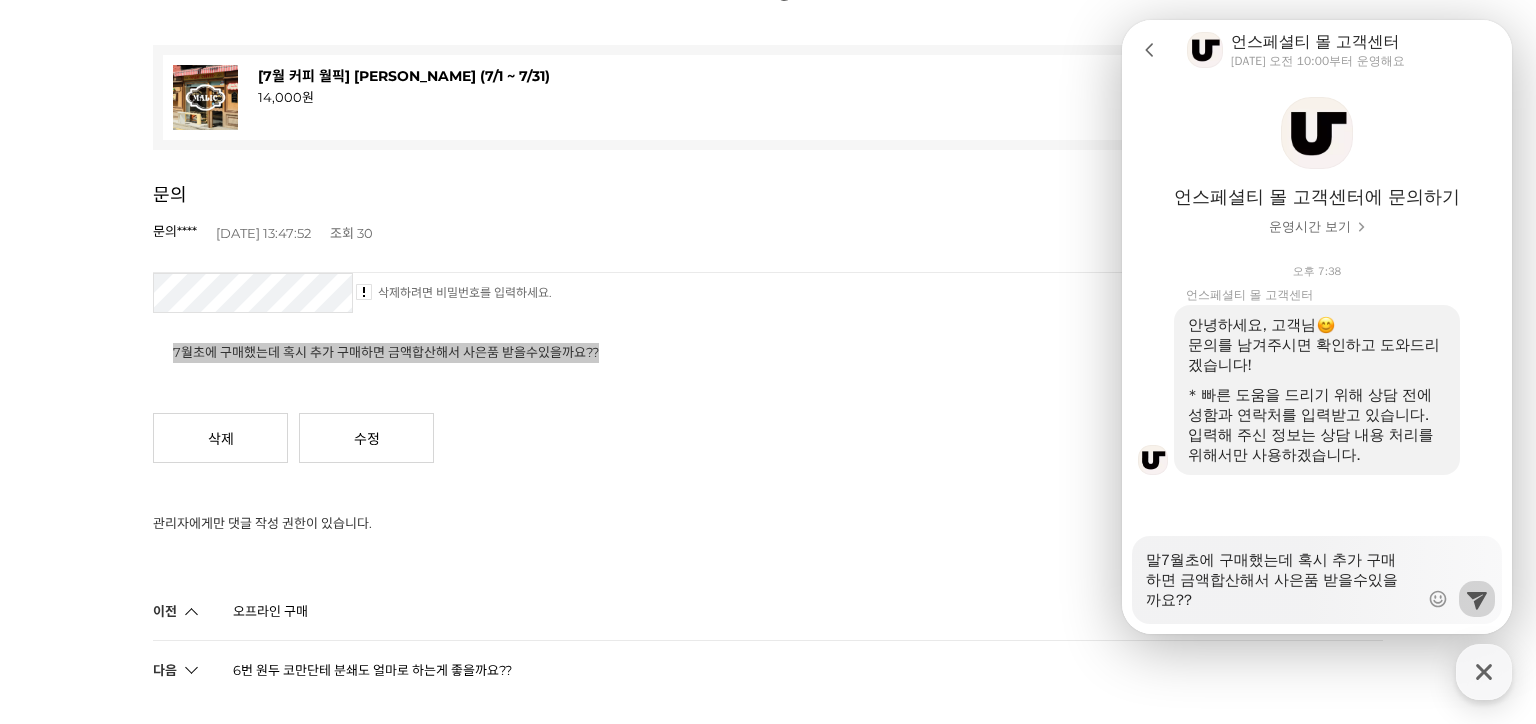 type on "x" 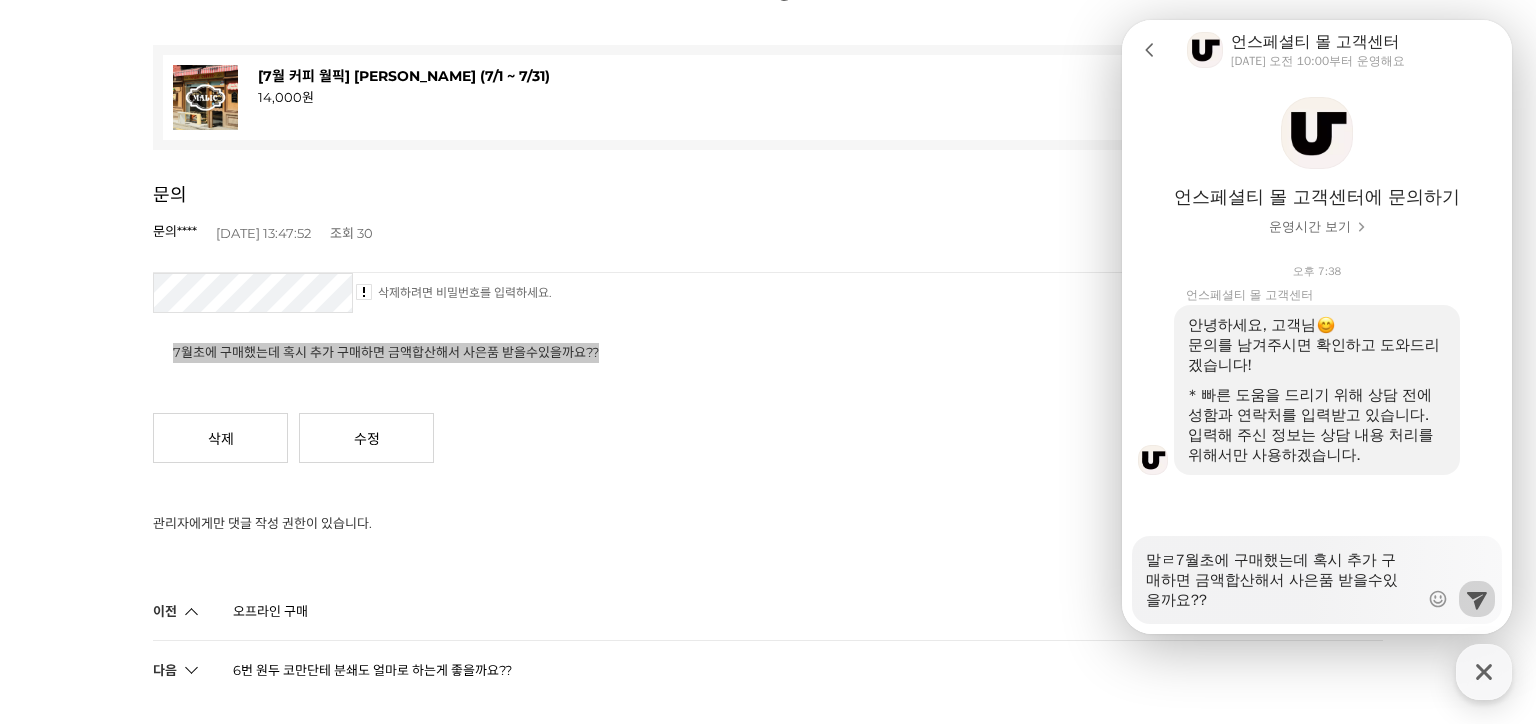 type on "x" 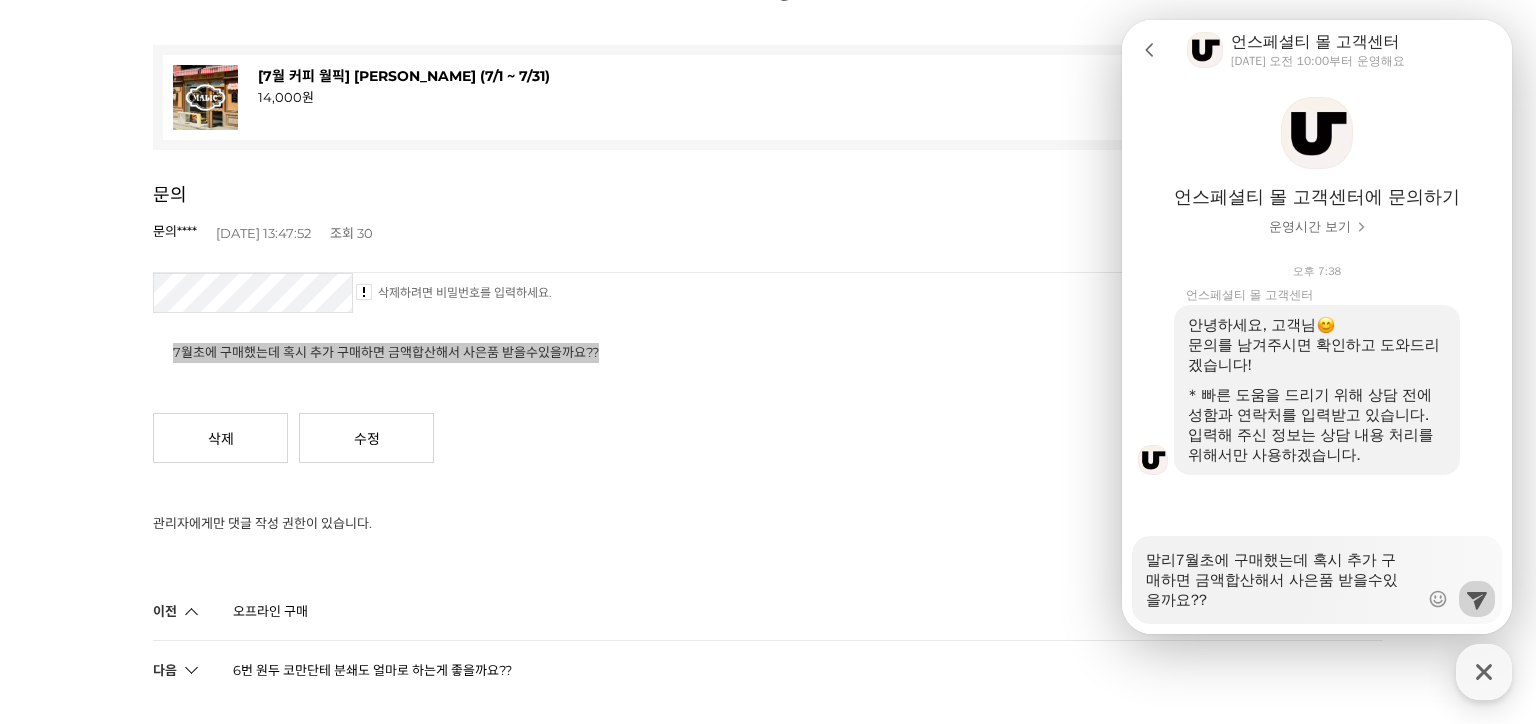 type on "x" 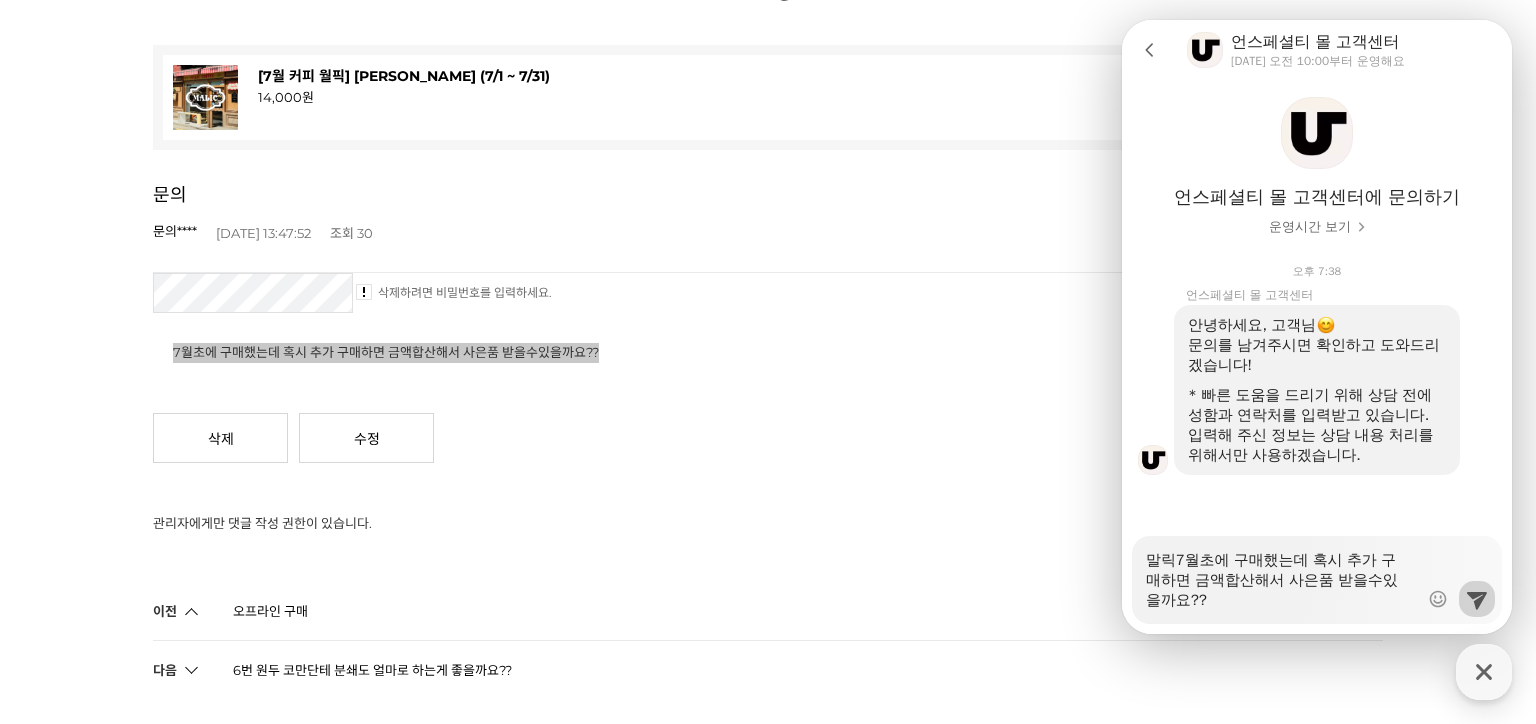 type on "x" 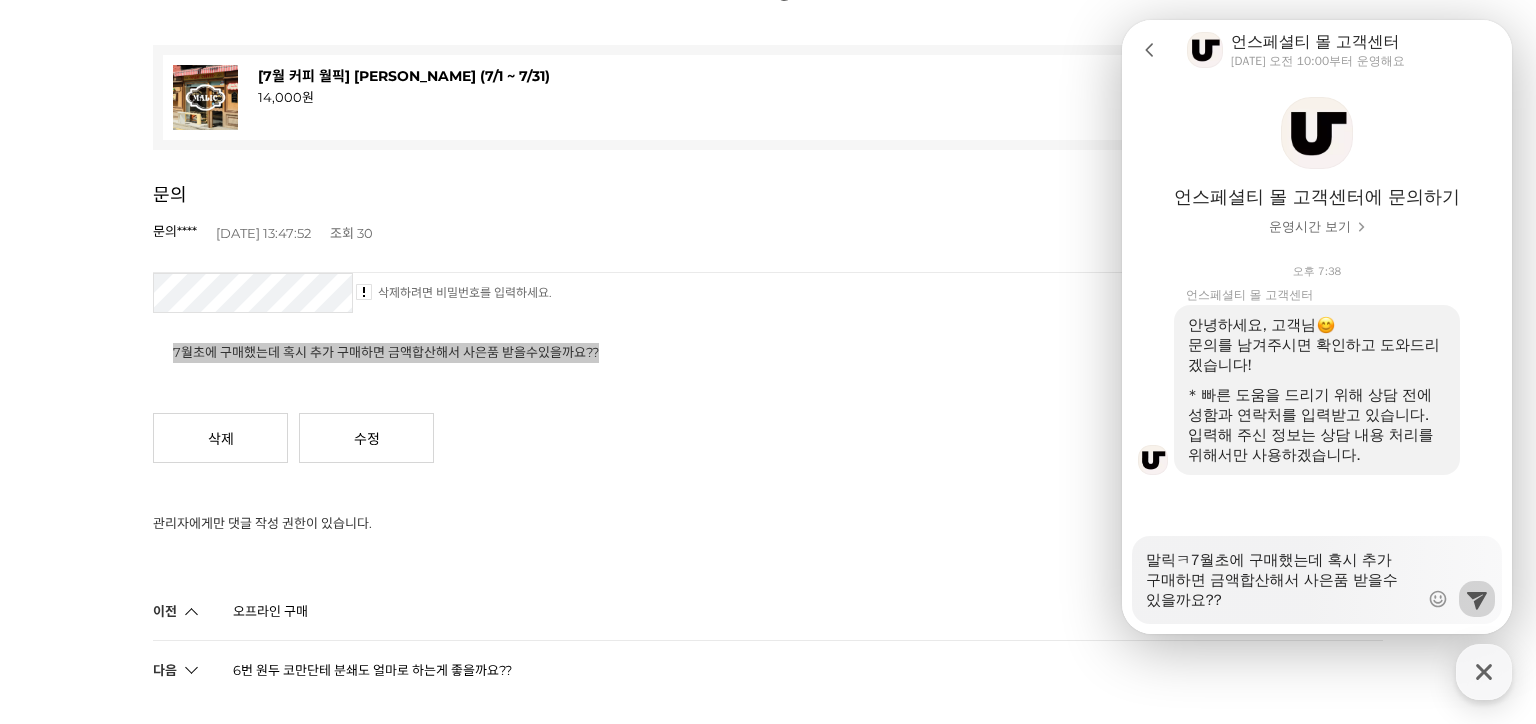 type on "x" 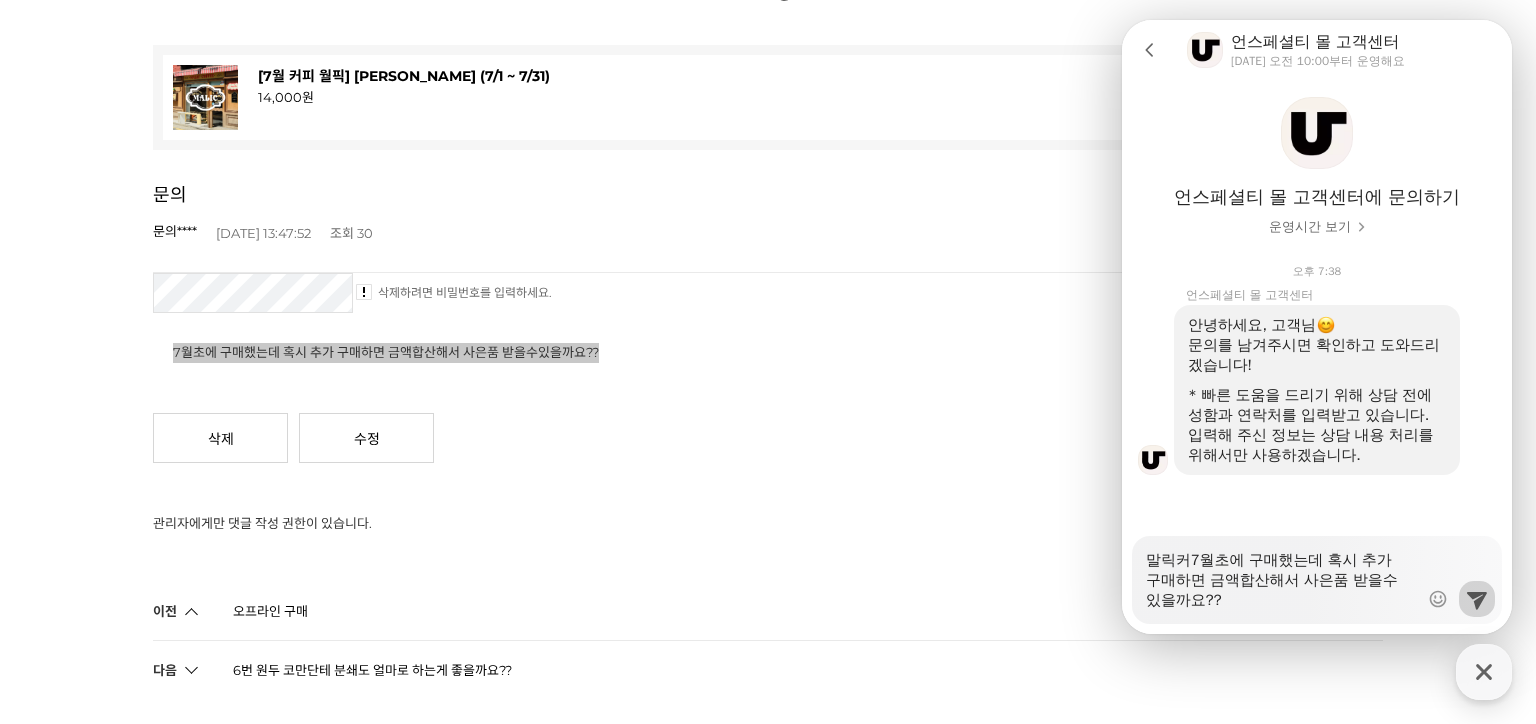 type on "x" 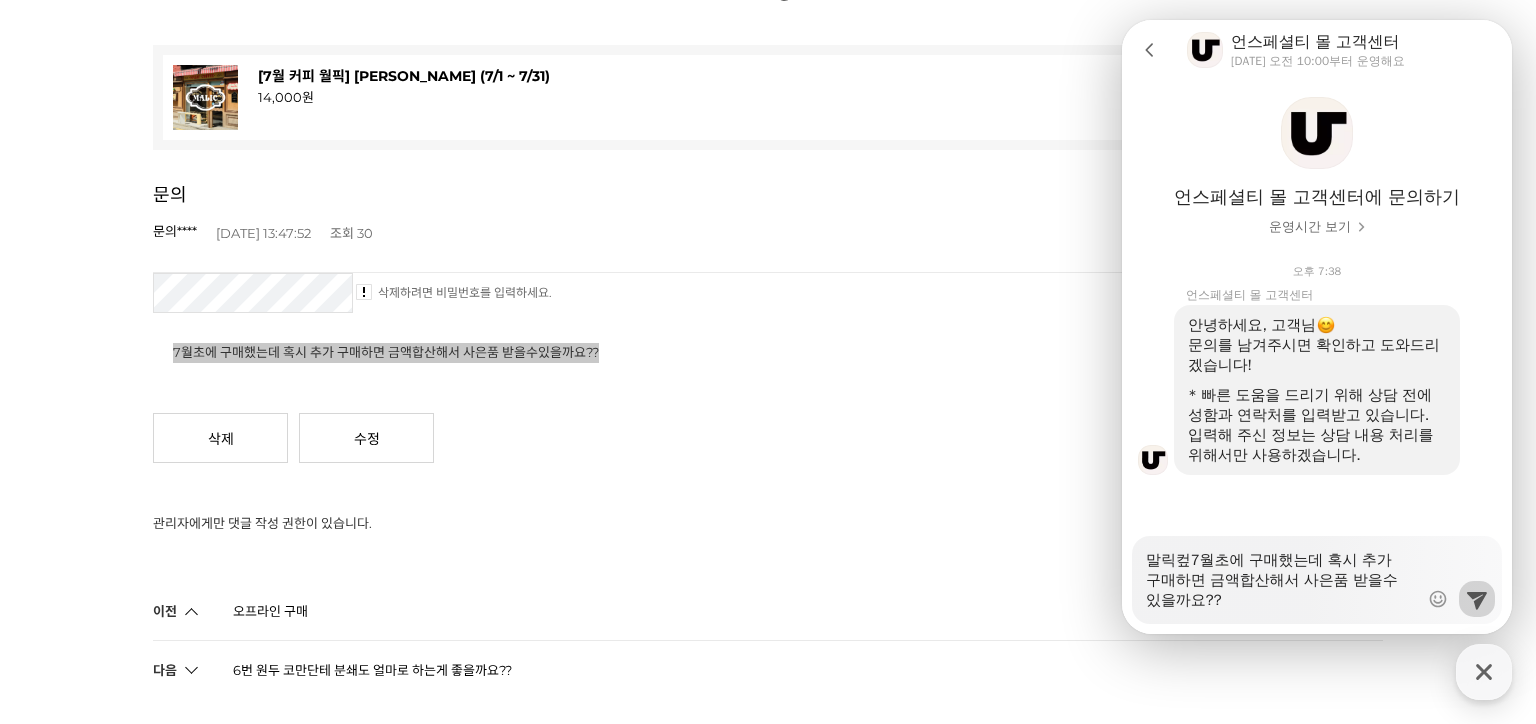 type on "x" 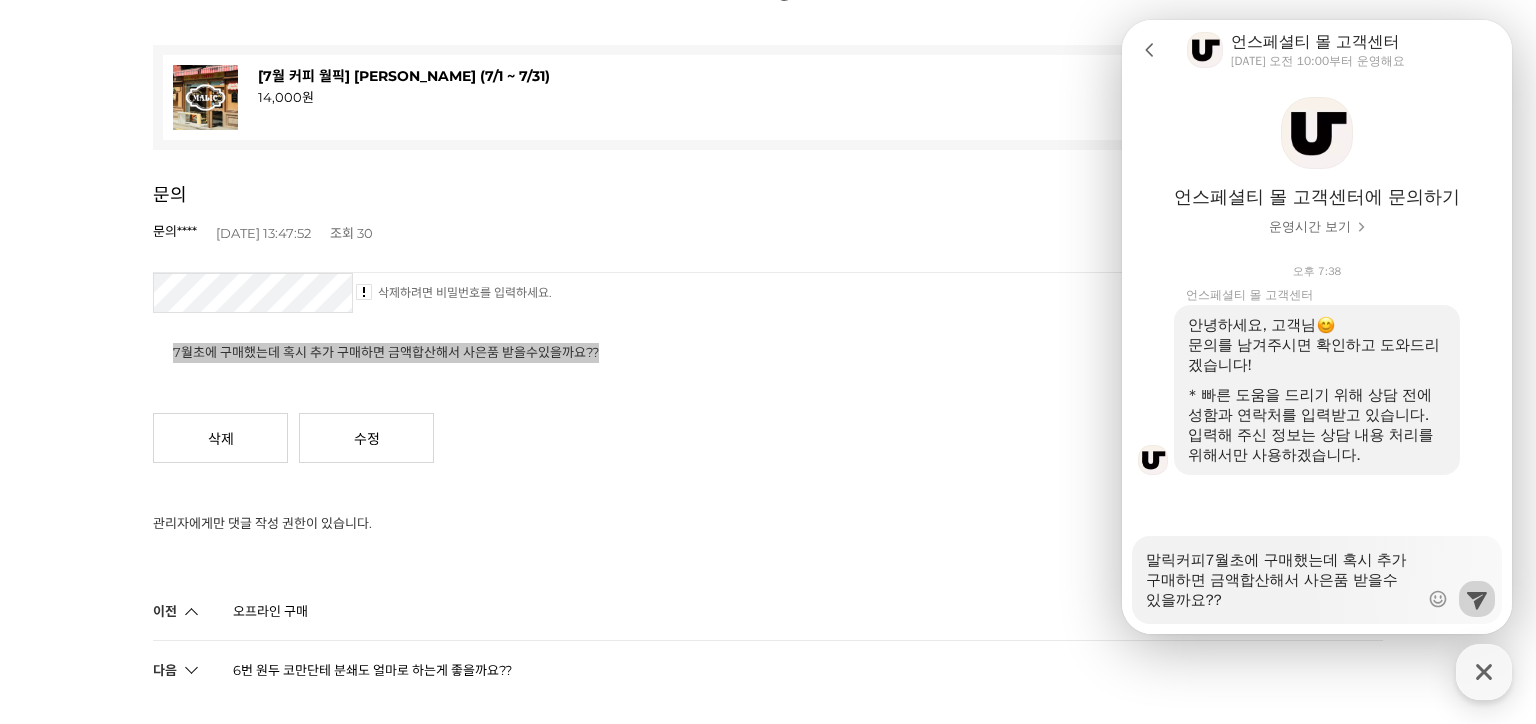 type on "x" 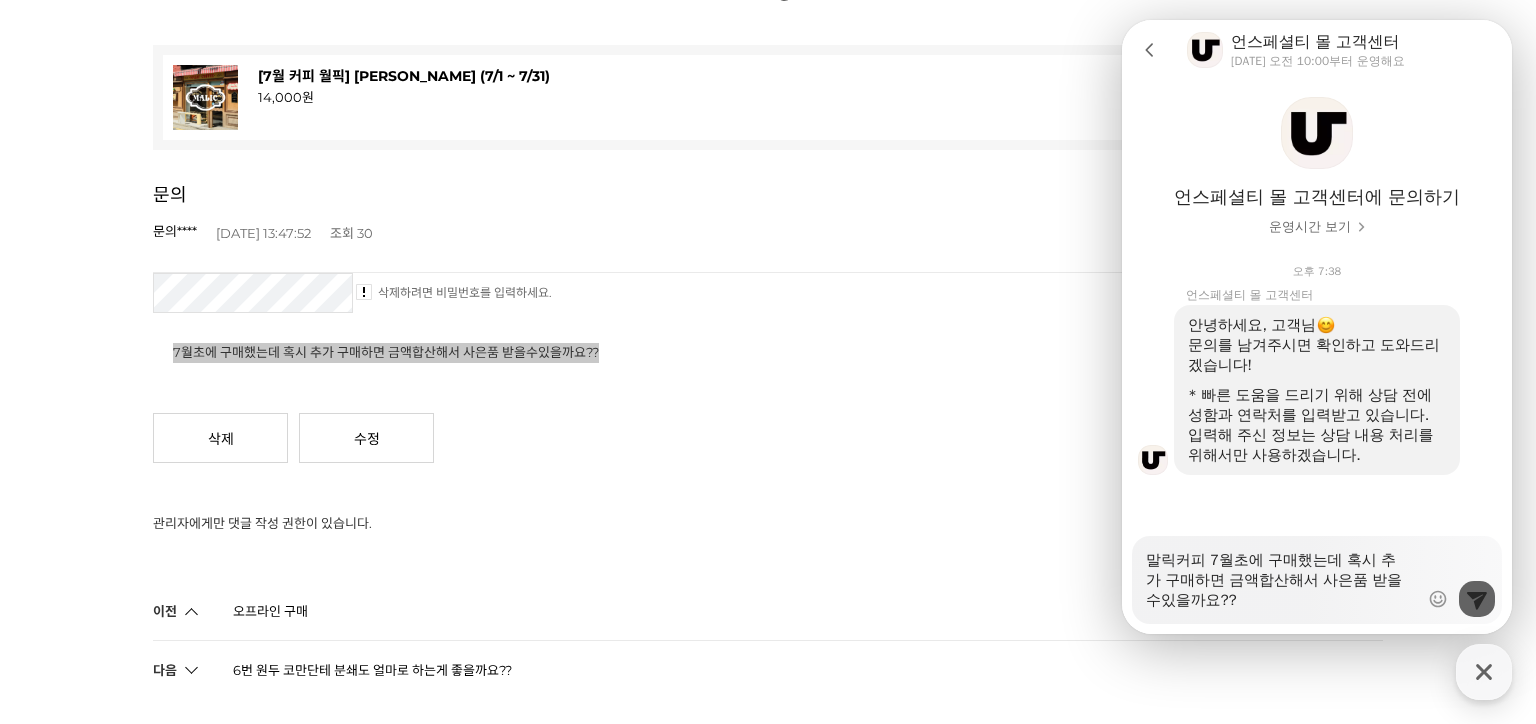 type on "말릭커피 7월초에 구매했는데 혹시 추가 구매하면 금액합산해서 사은품 받을수있을까요??" 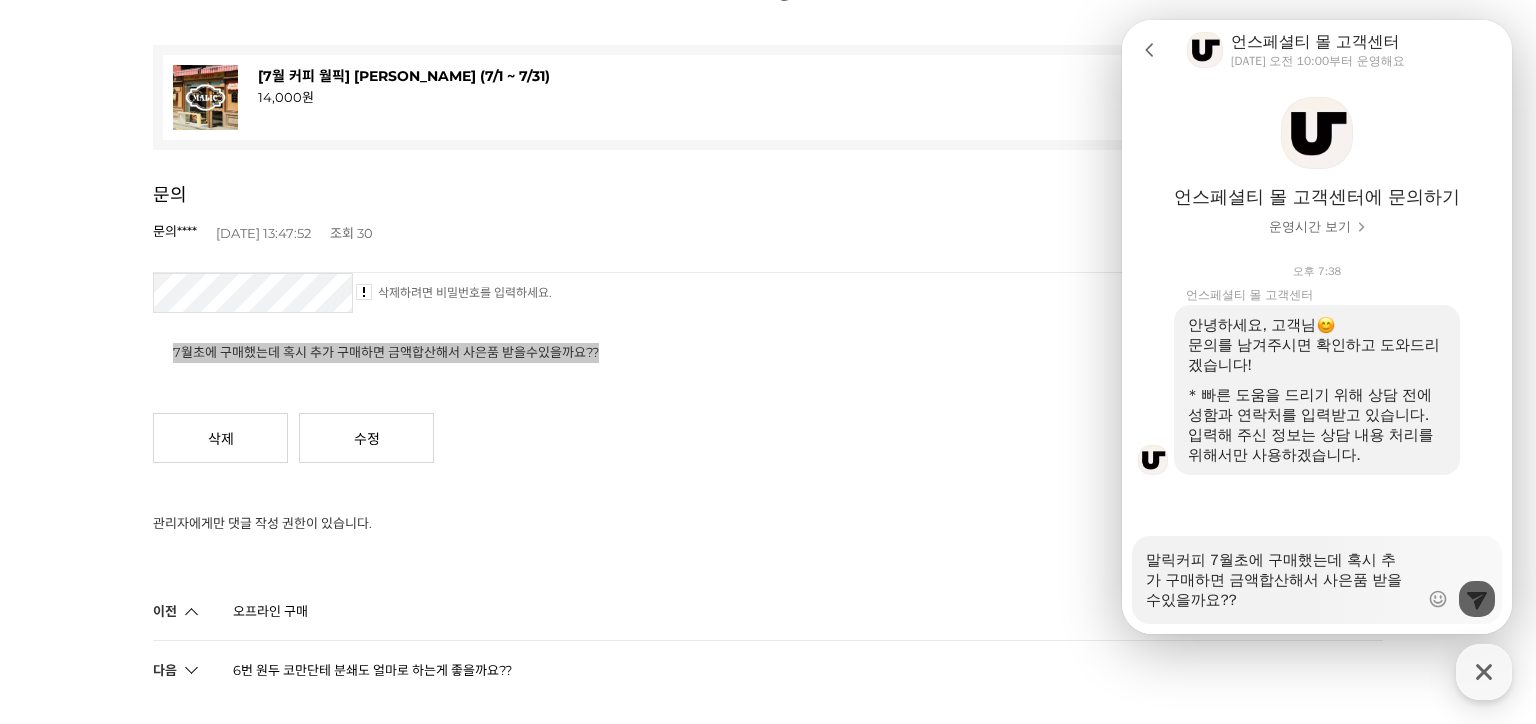 type on "x" 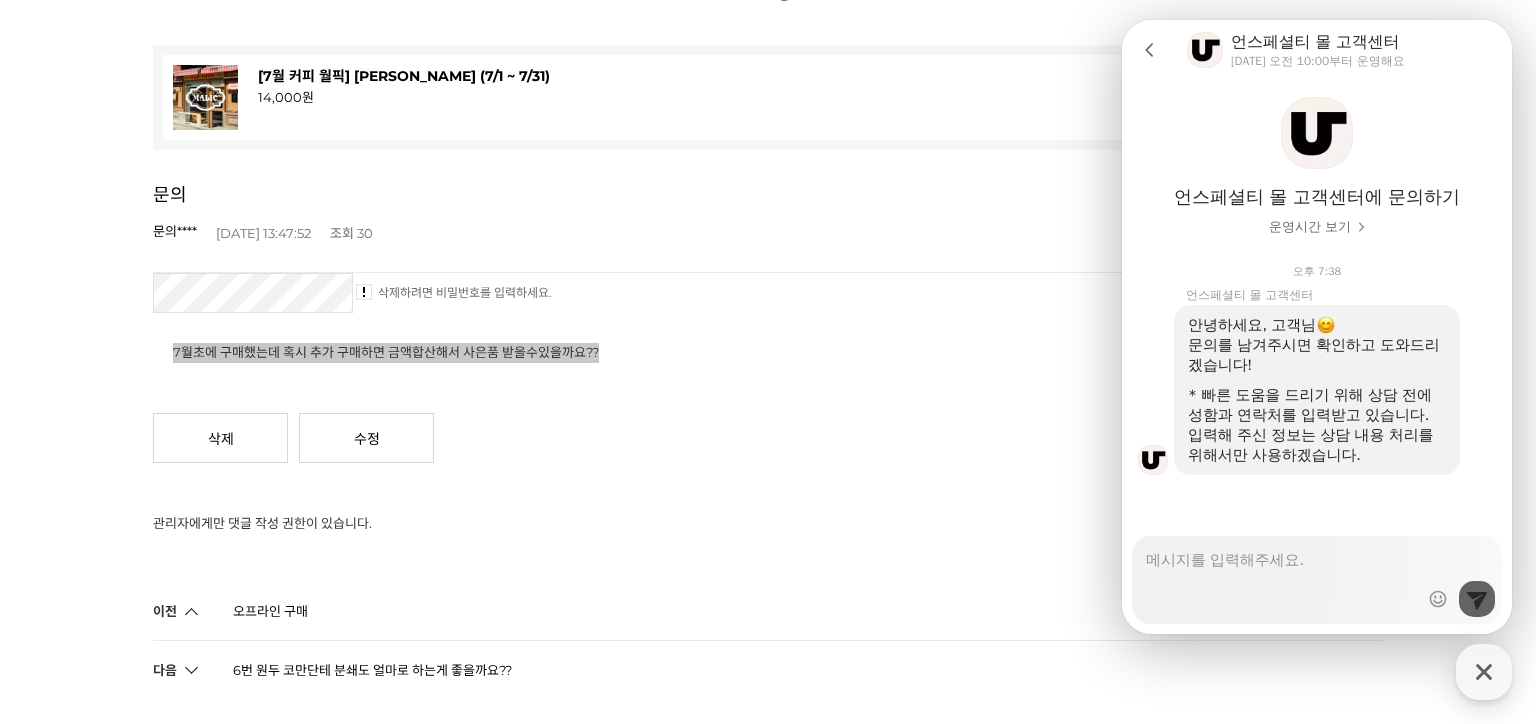 type on "x" 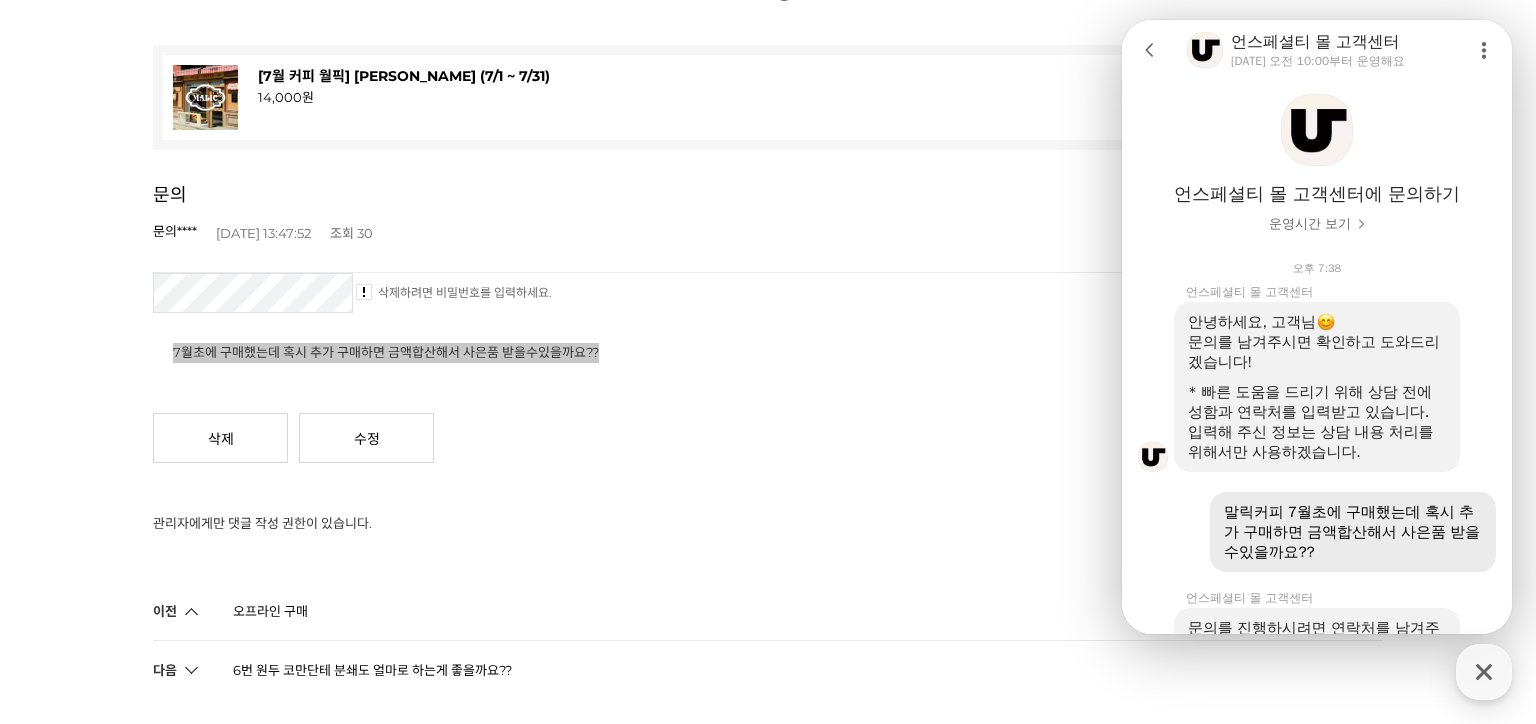 scroll, scrollTop: 473, scrollLeft: 0, axis: vertical 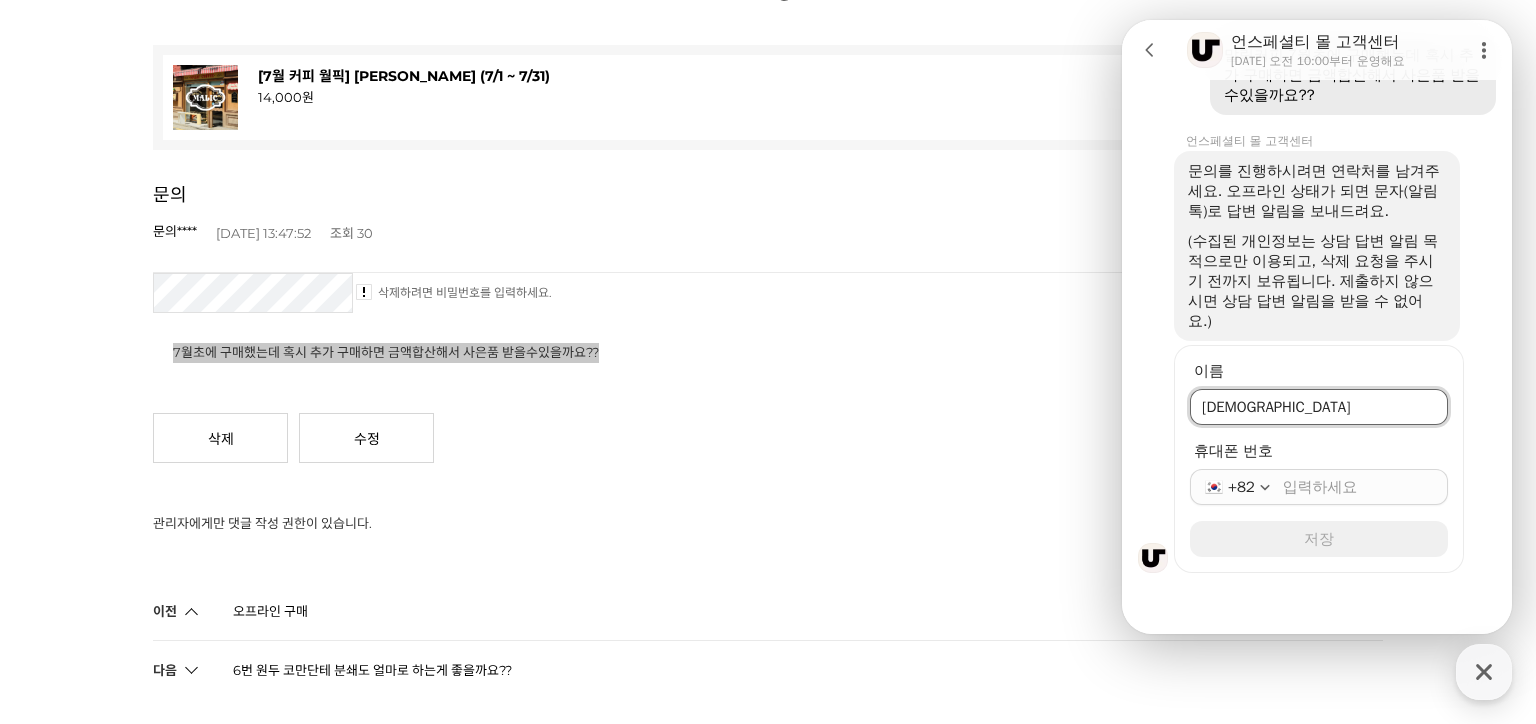 type on "[DEMOGRAPHIC_DATA]" 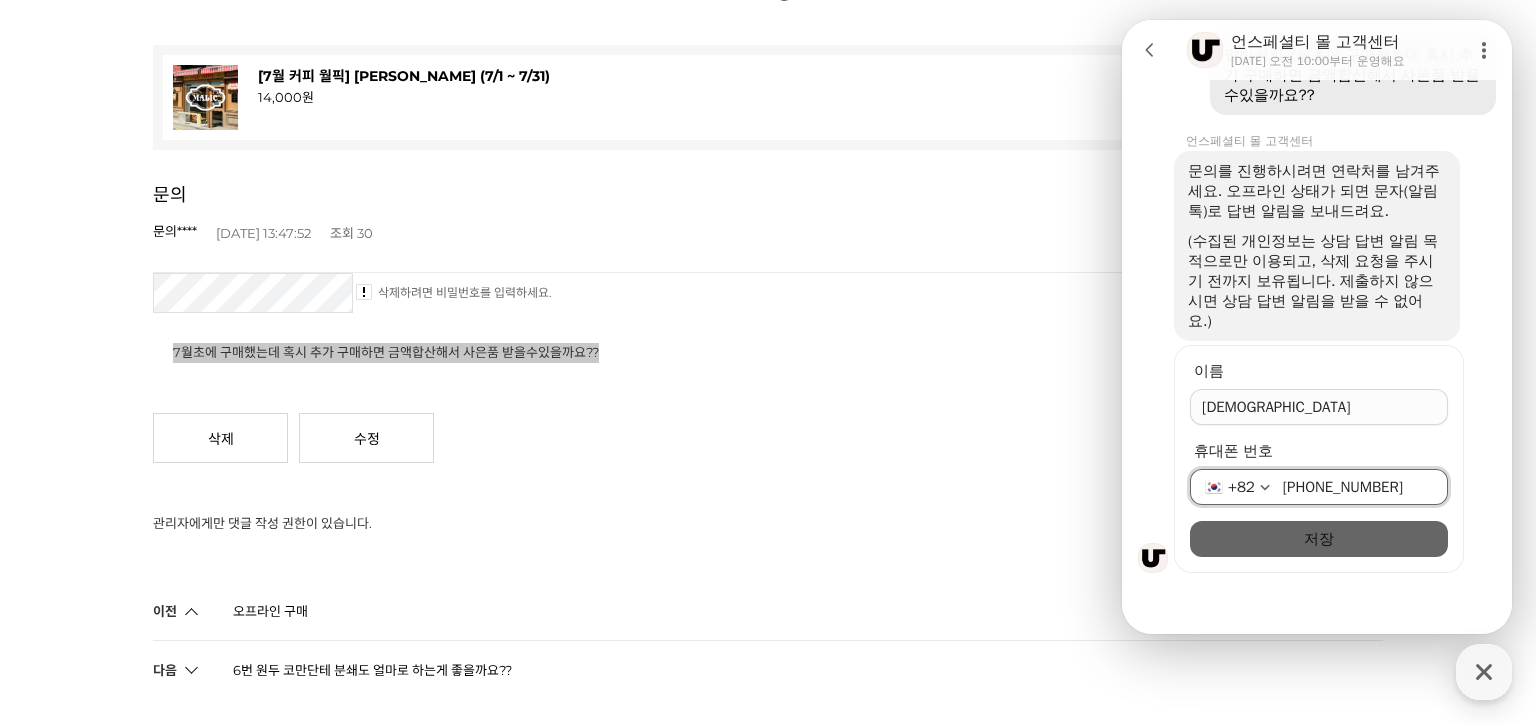 type on "[PHONE_NUMBER]" 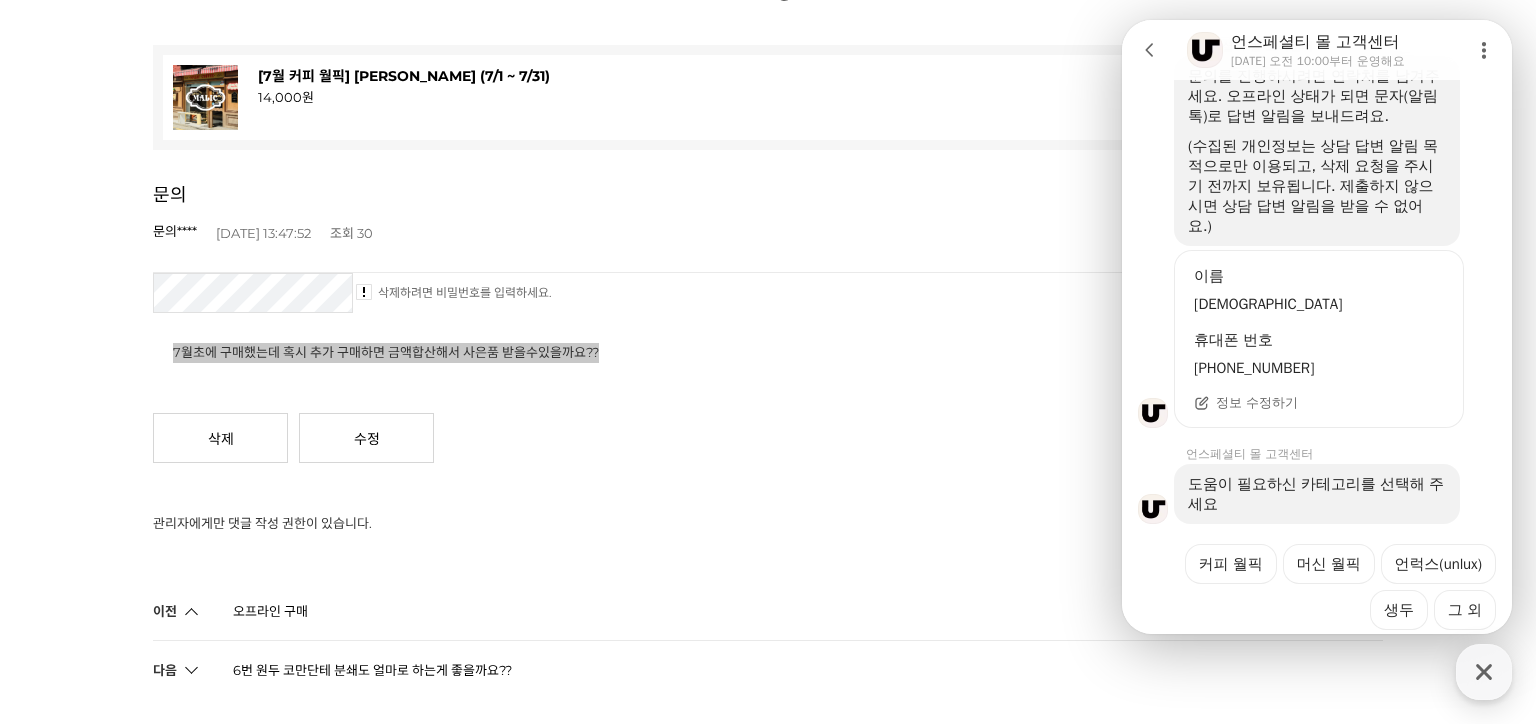 scroll, scrollTop: 625, scrollLeft: 0, axis: vertical 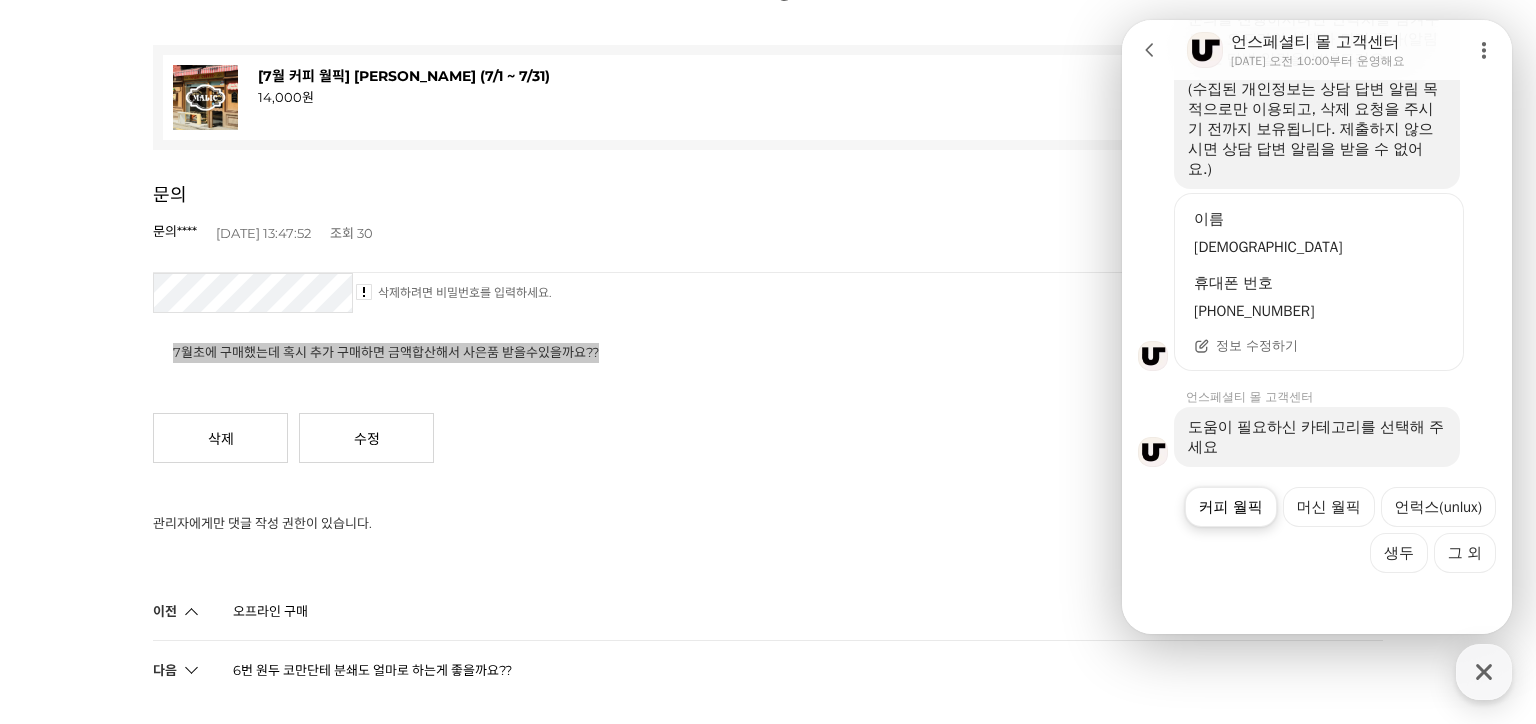 click on "커피 월픽" at bounding box center (1231, 507) 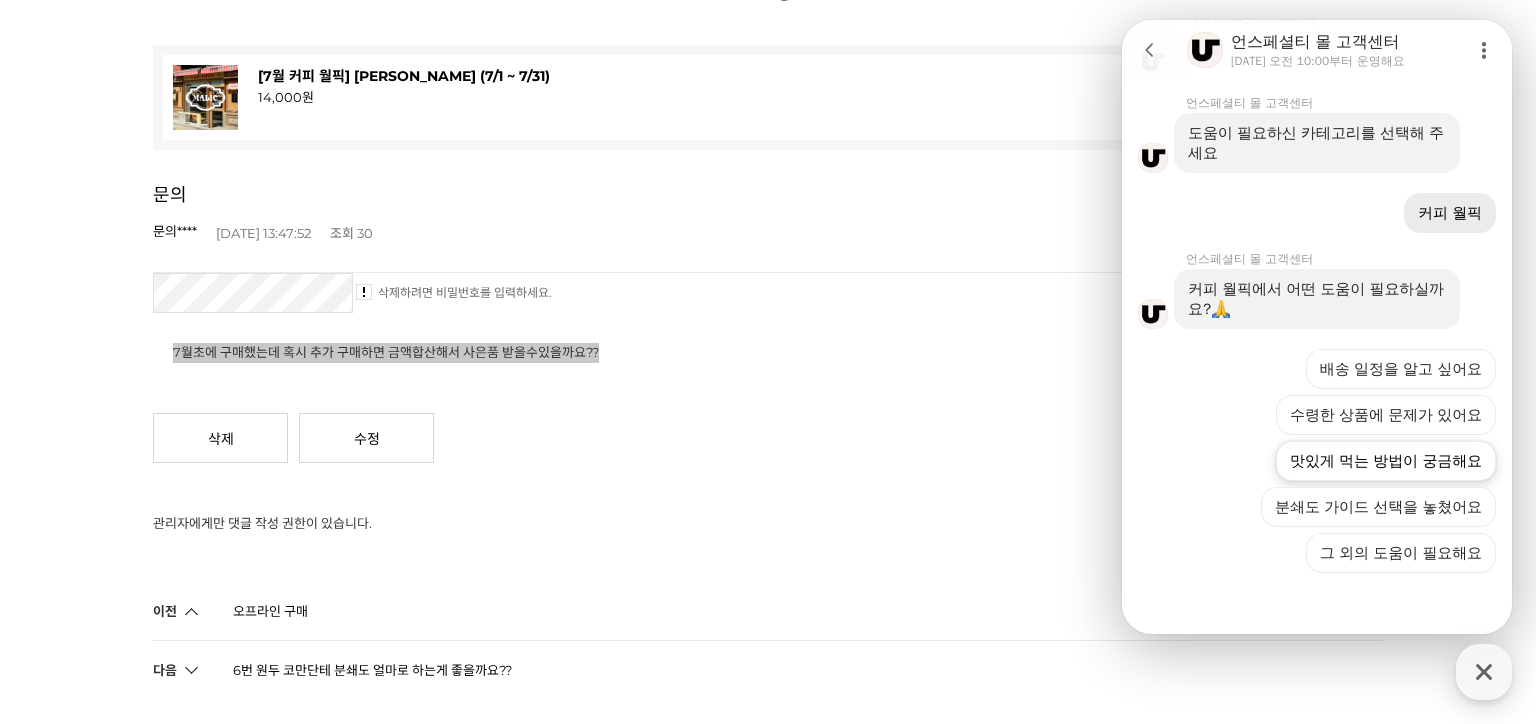 scroll, scrollTop: 920, scrollLeft: 0, axis: vertical 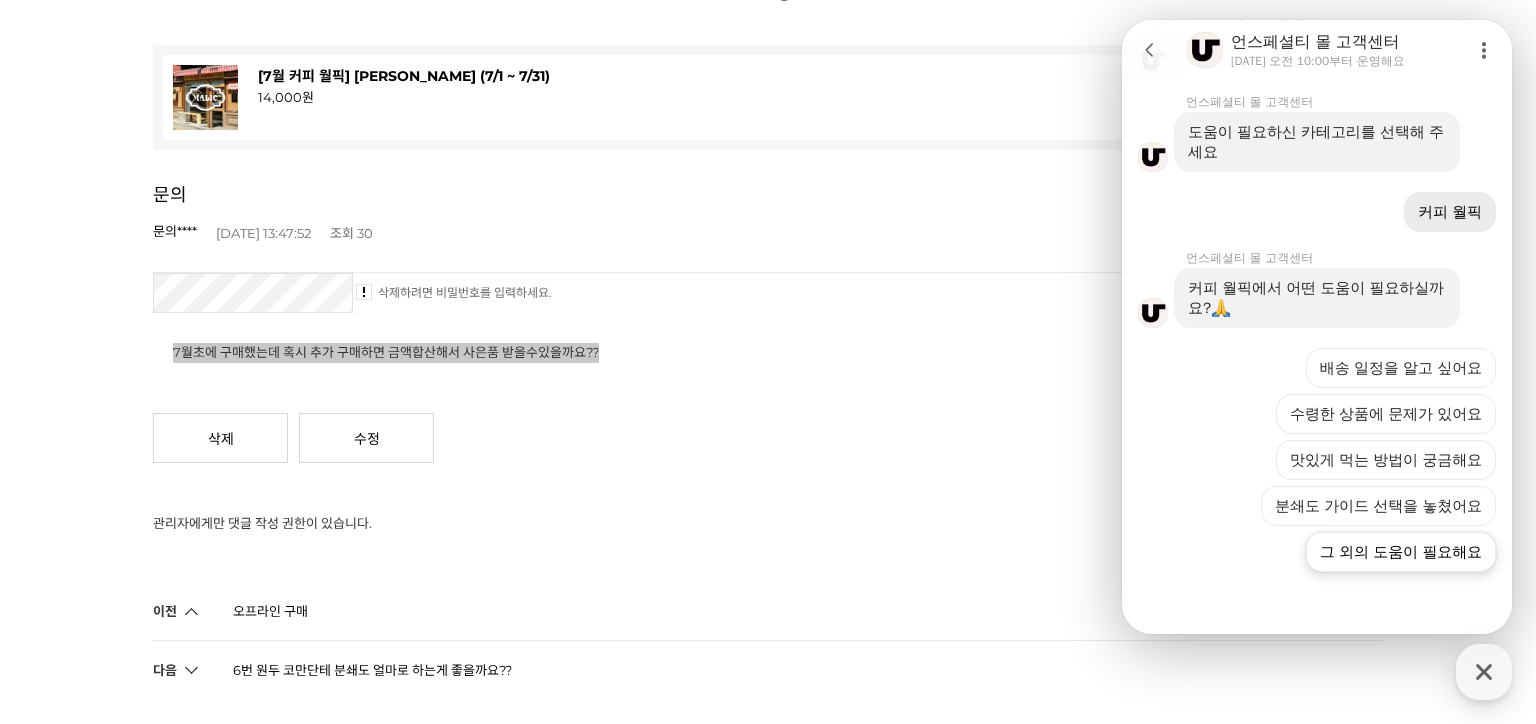 click on "그 외의 도움이 필요해요" at bounding box center [1401, 552] 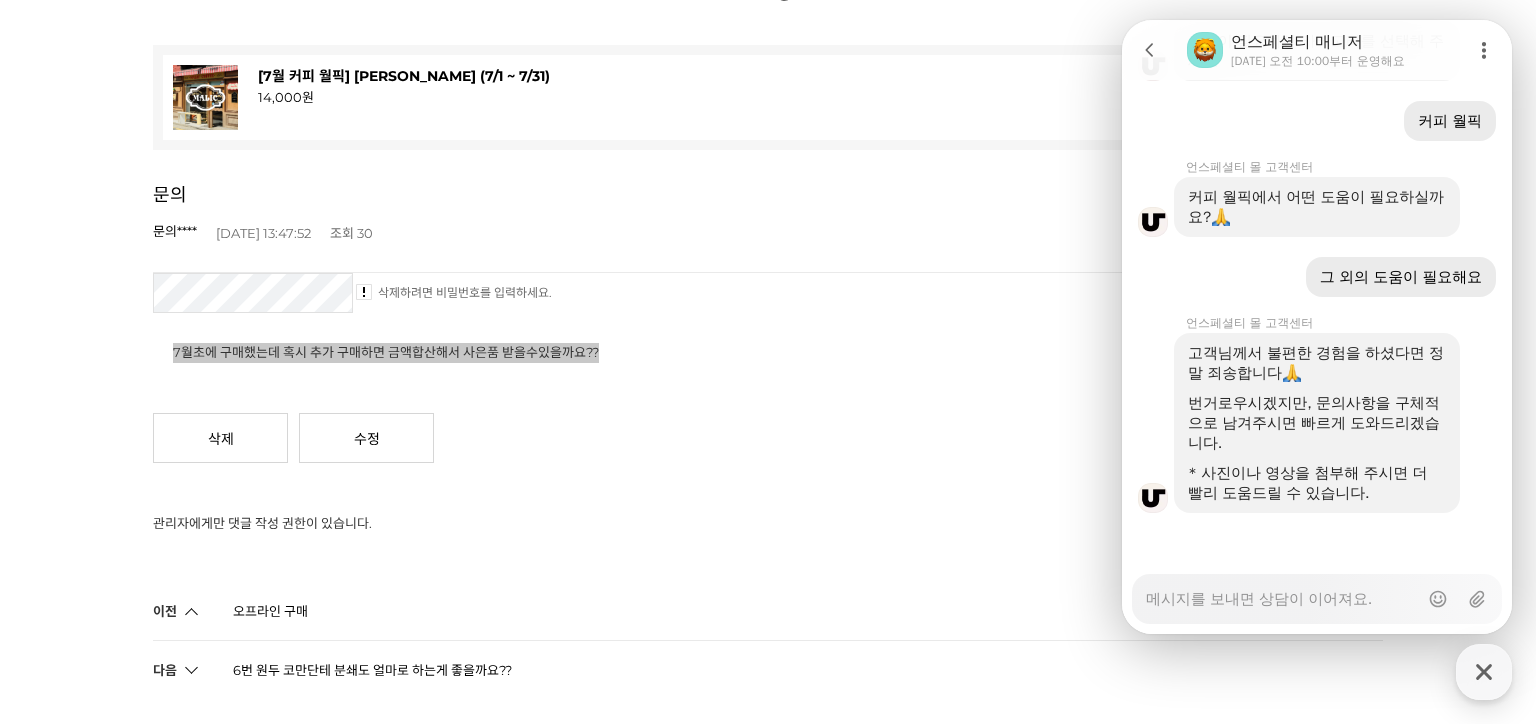 scroll, scrollTop: 1012, scrollLeft: 0, axis: vertical 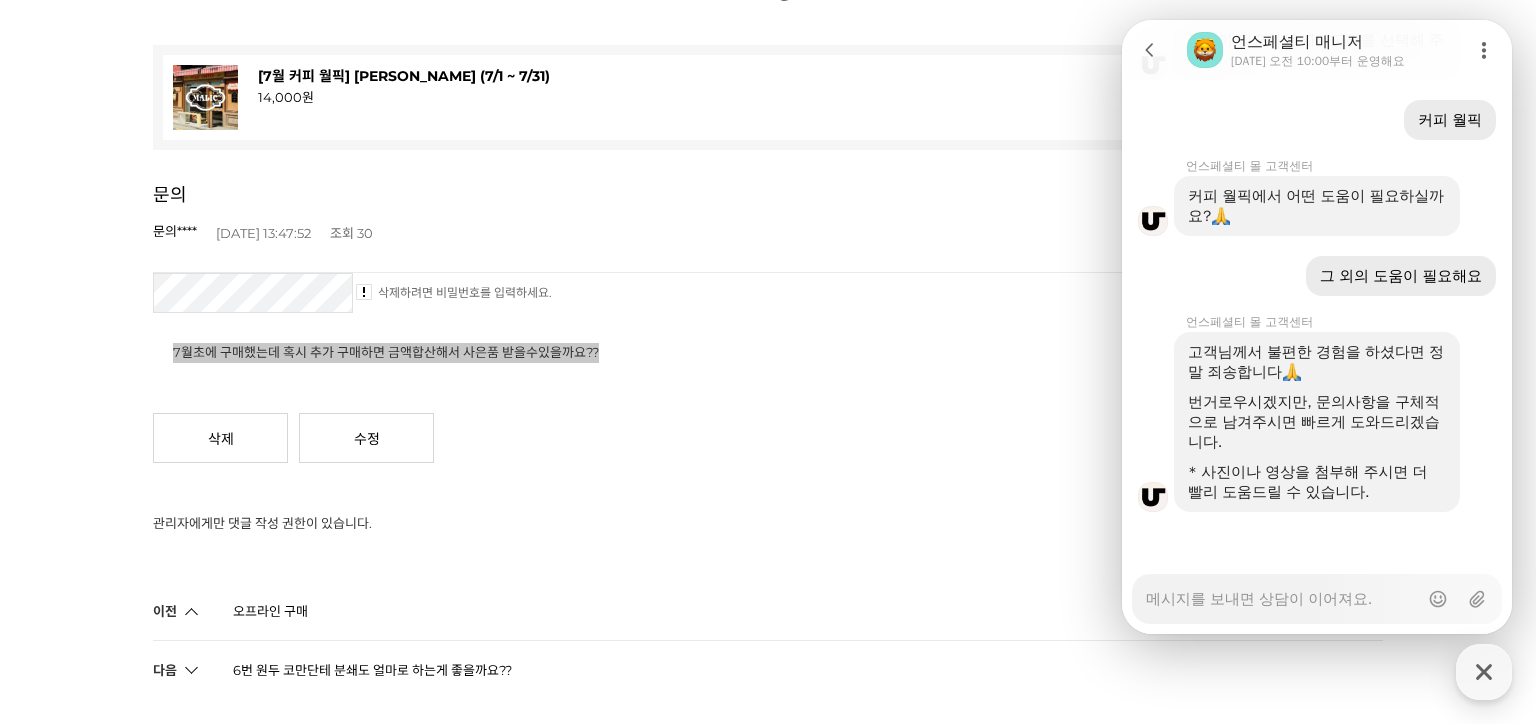 click on "Messenger Input Textarea" at bounding box center (1282, 592) 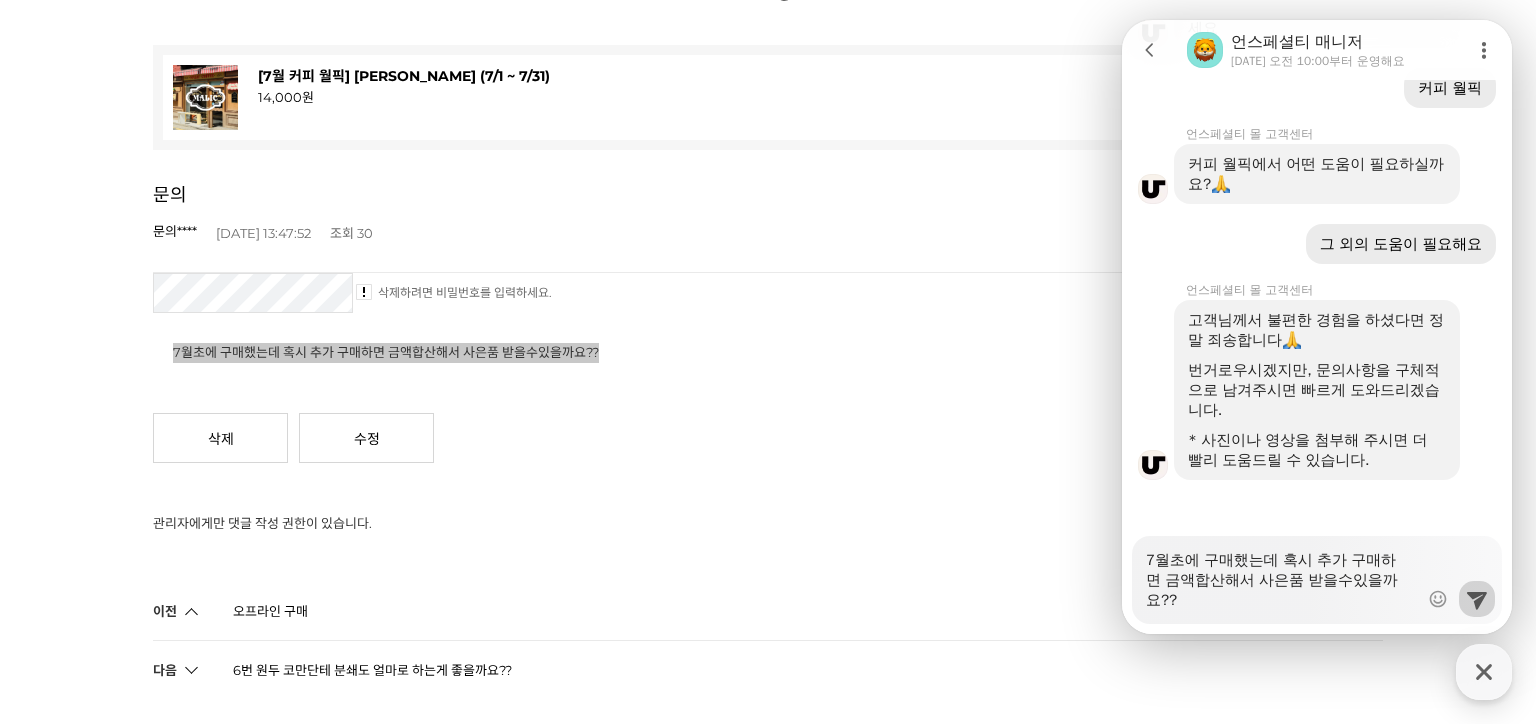 scroll, scrollTop: 1049, scrollLeft: 0, axis: vertical 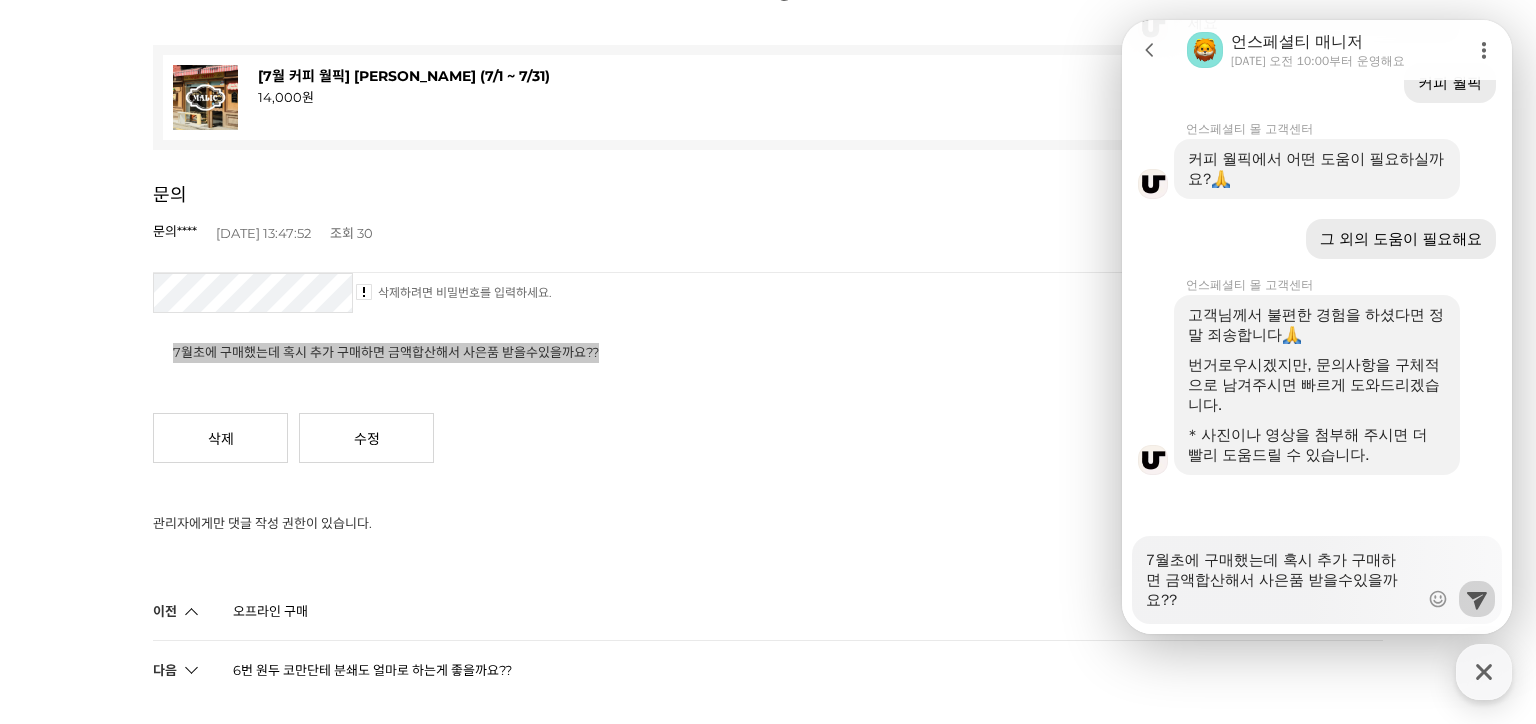 click on "7월초에 구매했는데 혹시 추가 구매하면 금액합산해서 사은품 받을수있을까요??" at bounding box center [1282, 573] 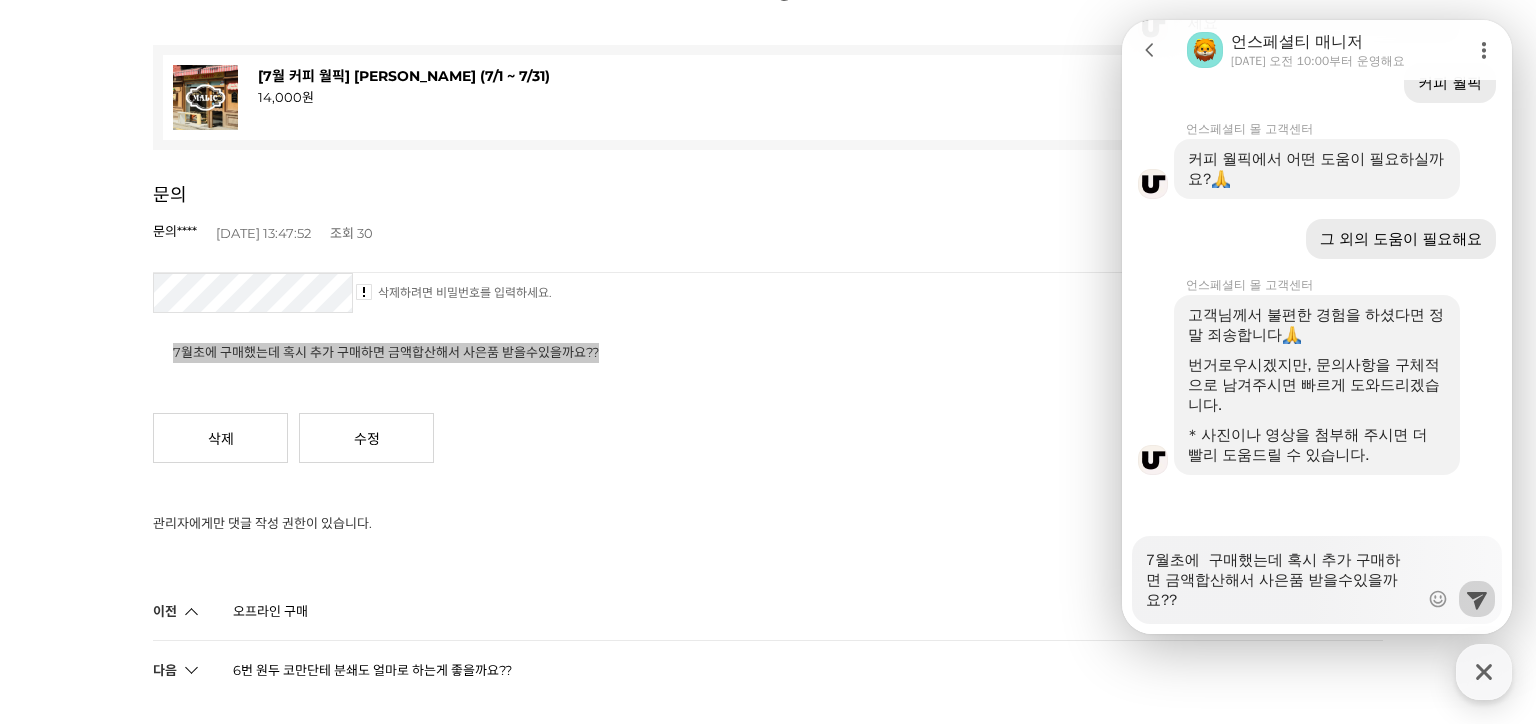 type on "x" 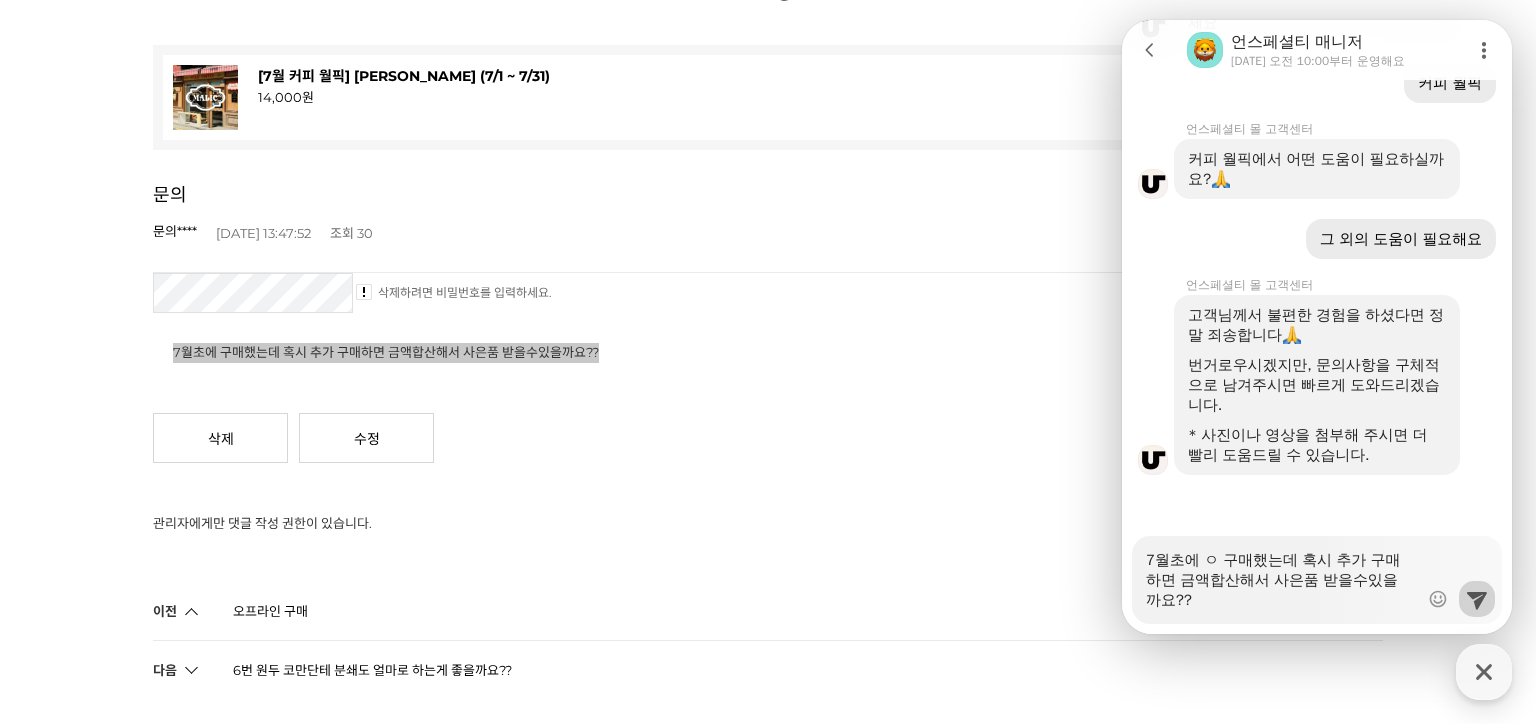 type on "x" 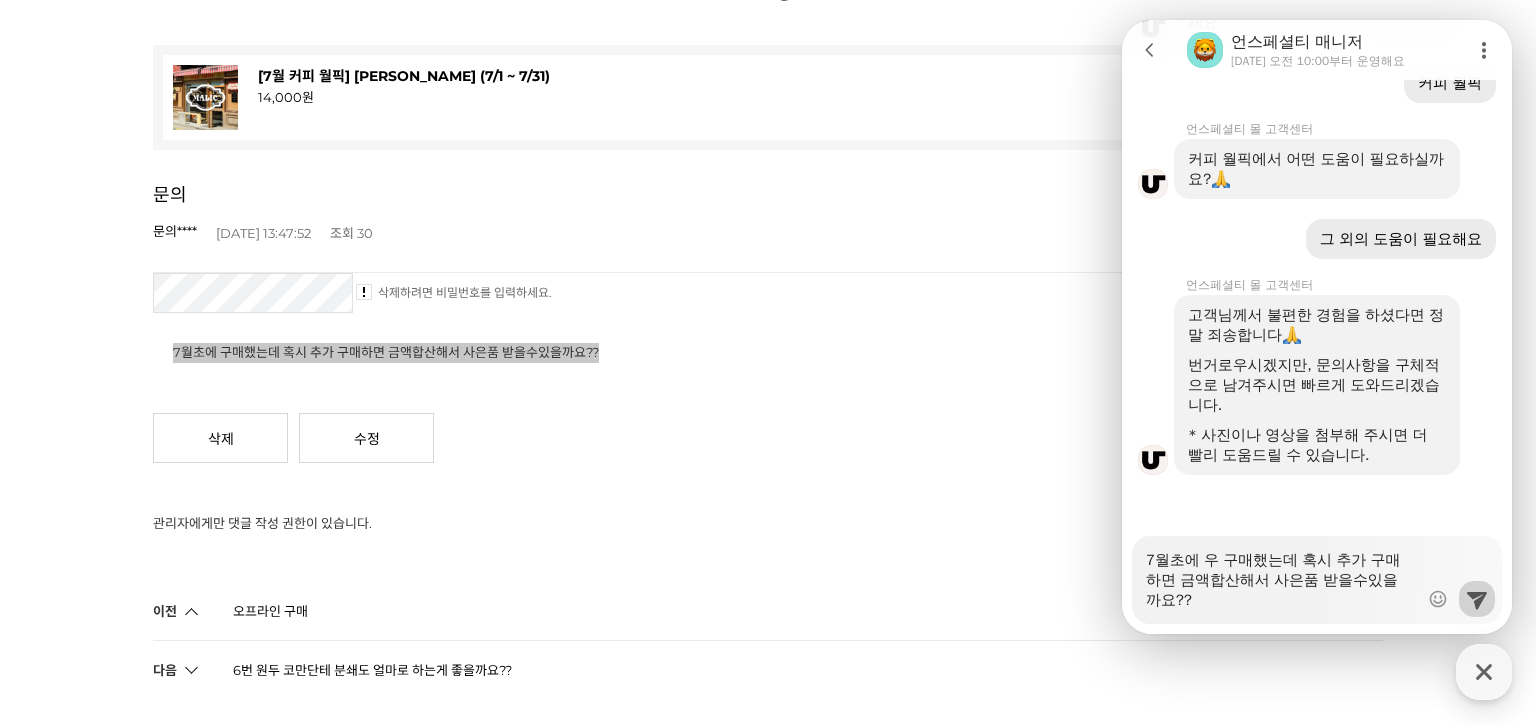 type on "x" 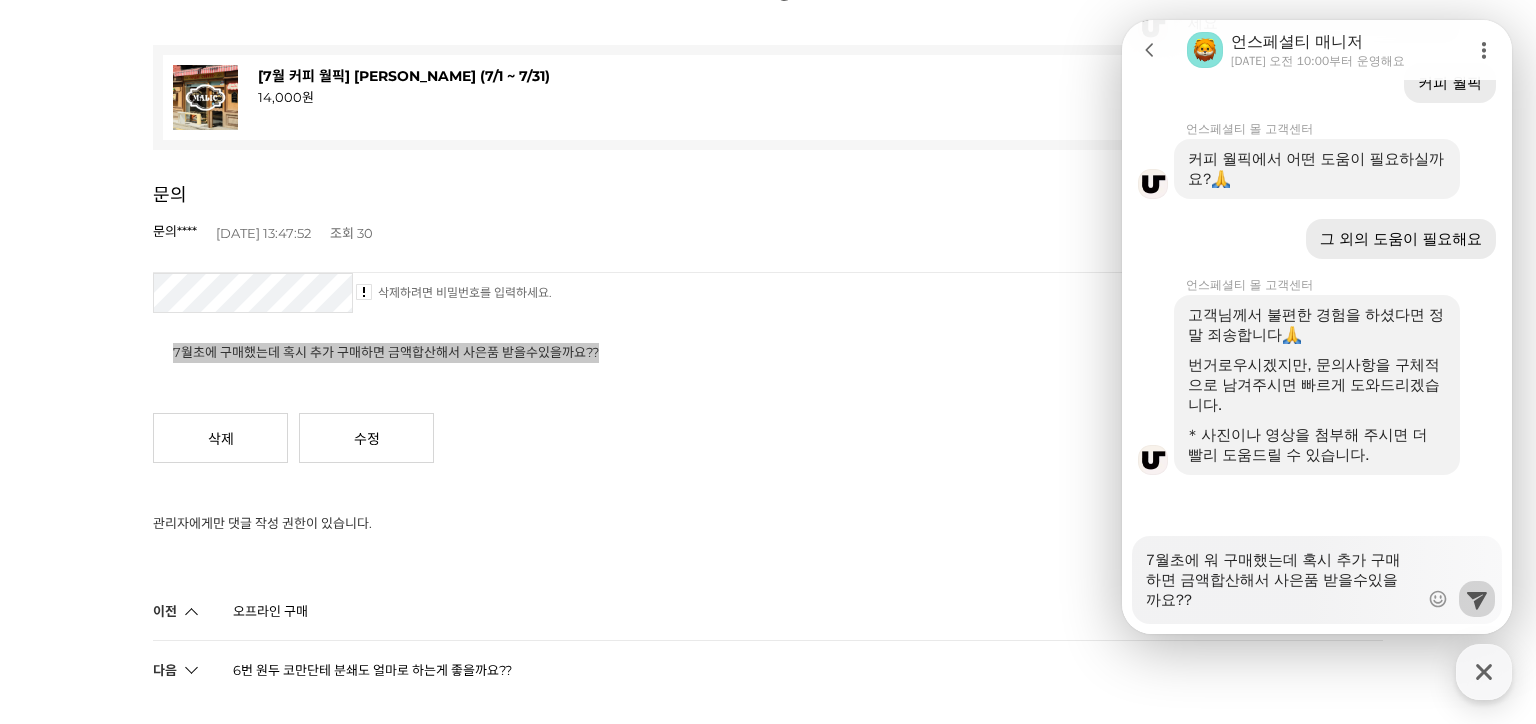 type on "x" 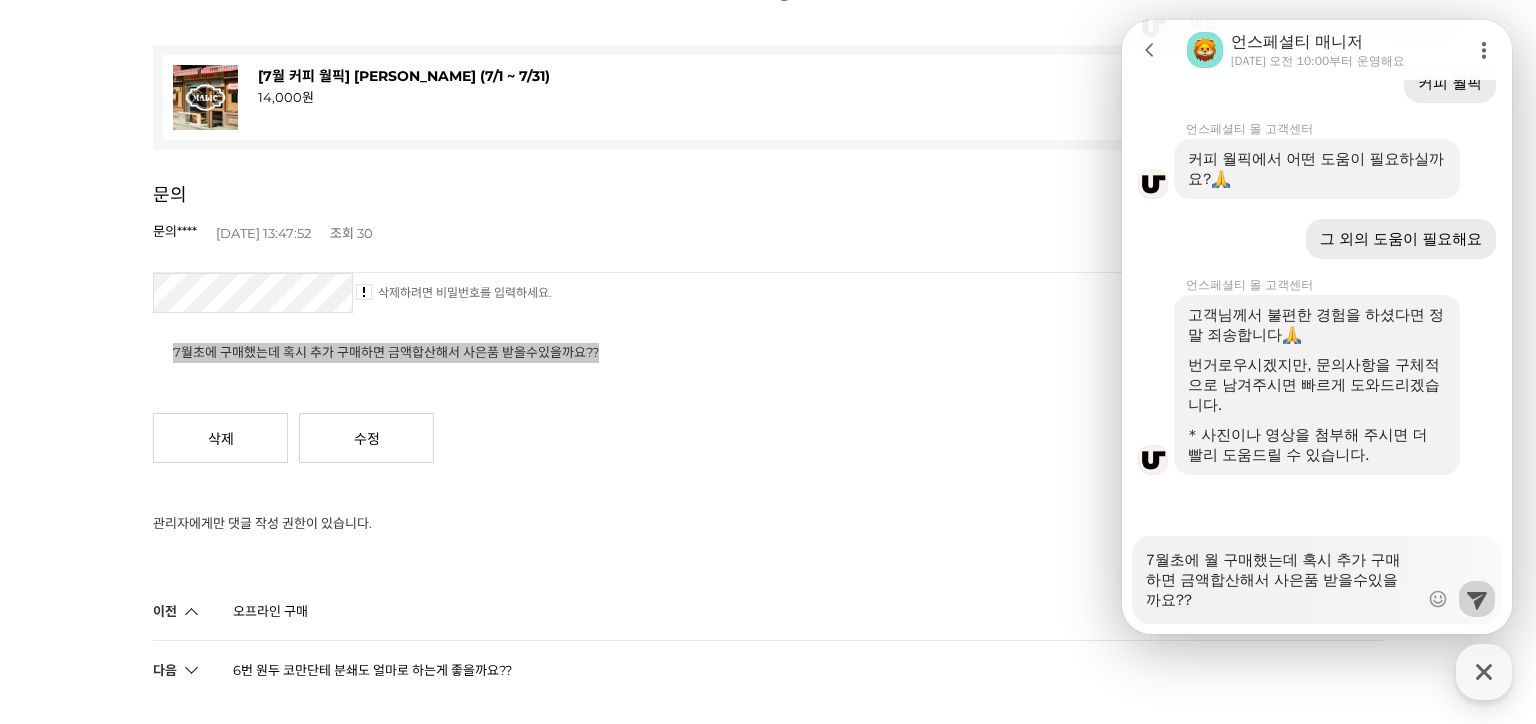 type on "x" 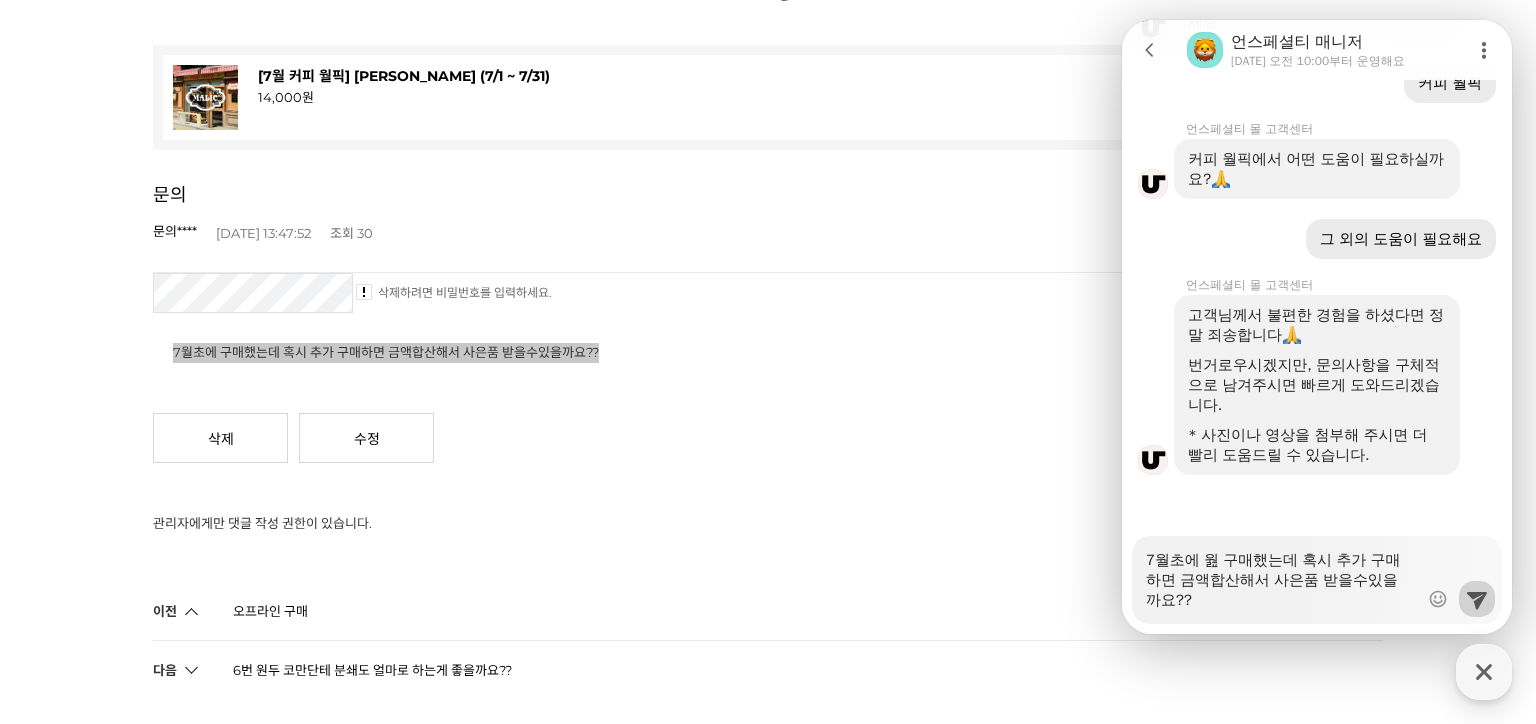 type on "x" 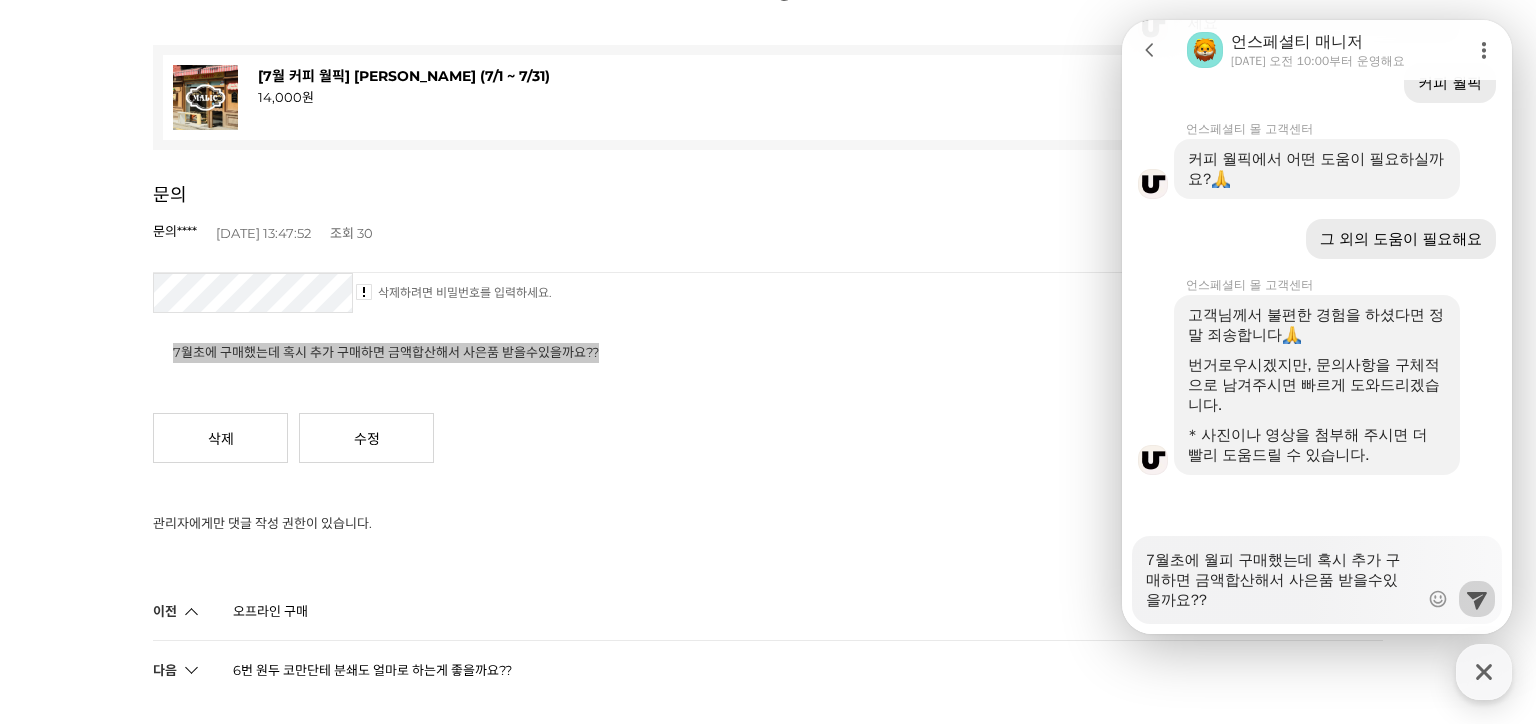 type on "x" 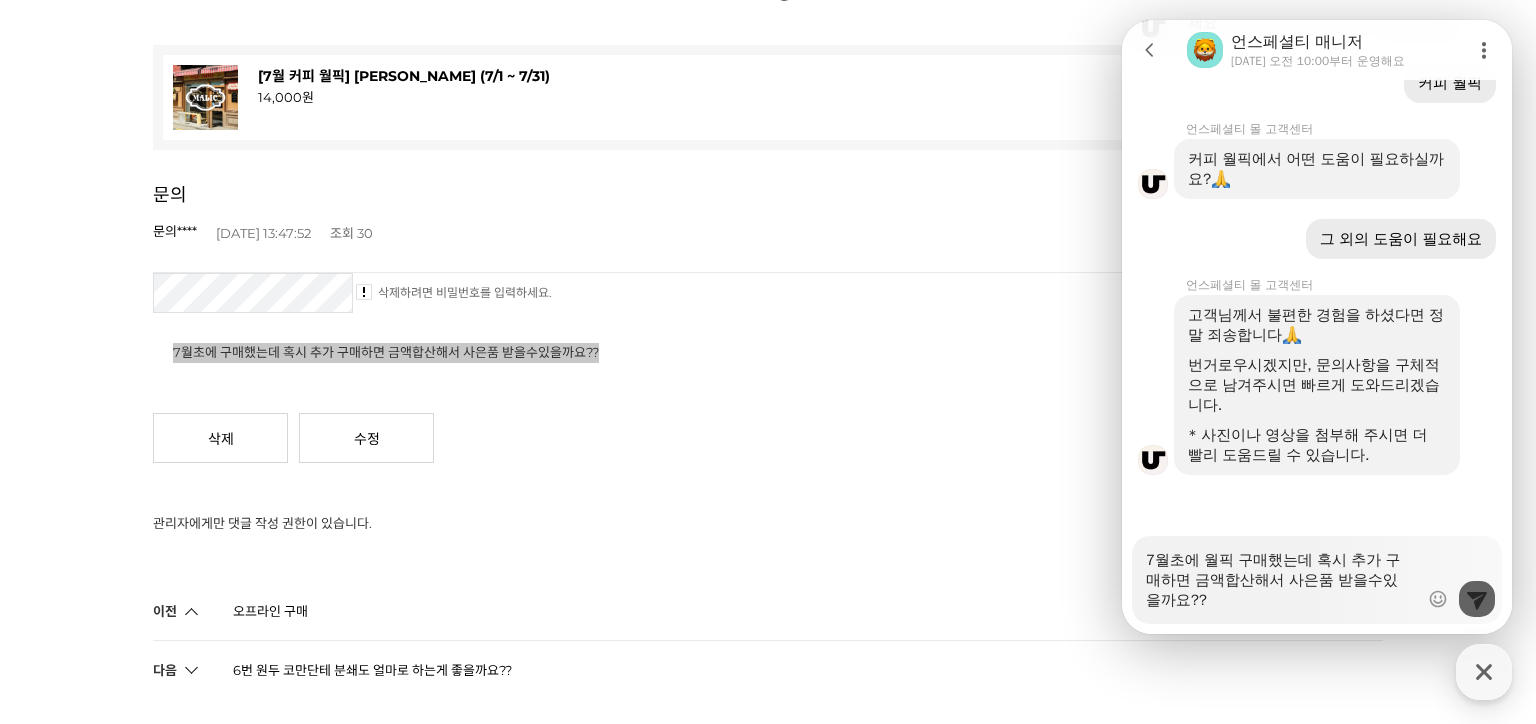 type on "7월초에 월픽 구매했는데 혹시 추가 구매하면 금액합산해서 사은품 받을수있을까요??" 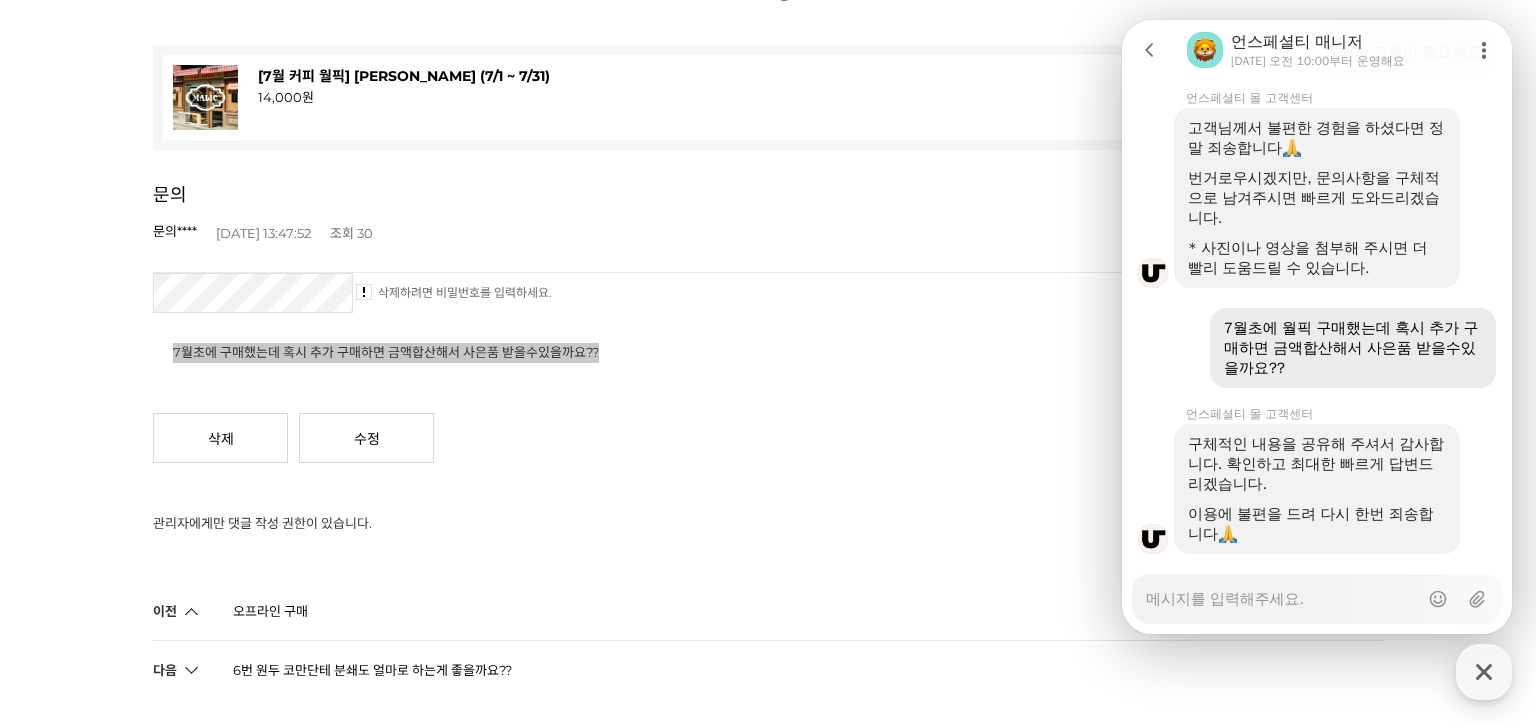 scroll, scrollTop: 1277, scrollLeft: 0, axis: vertical 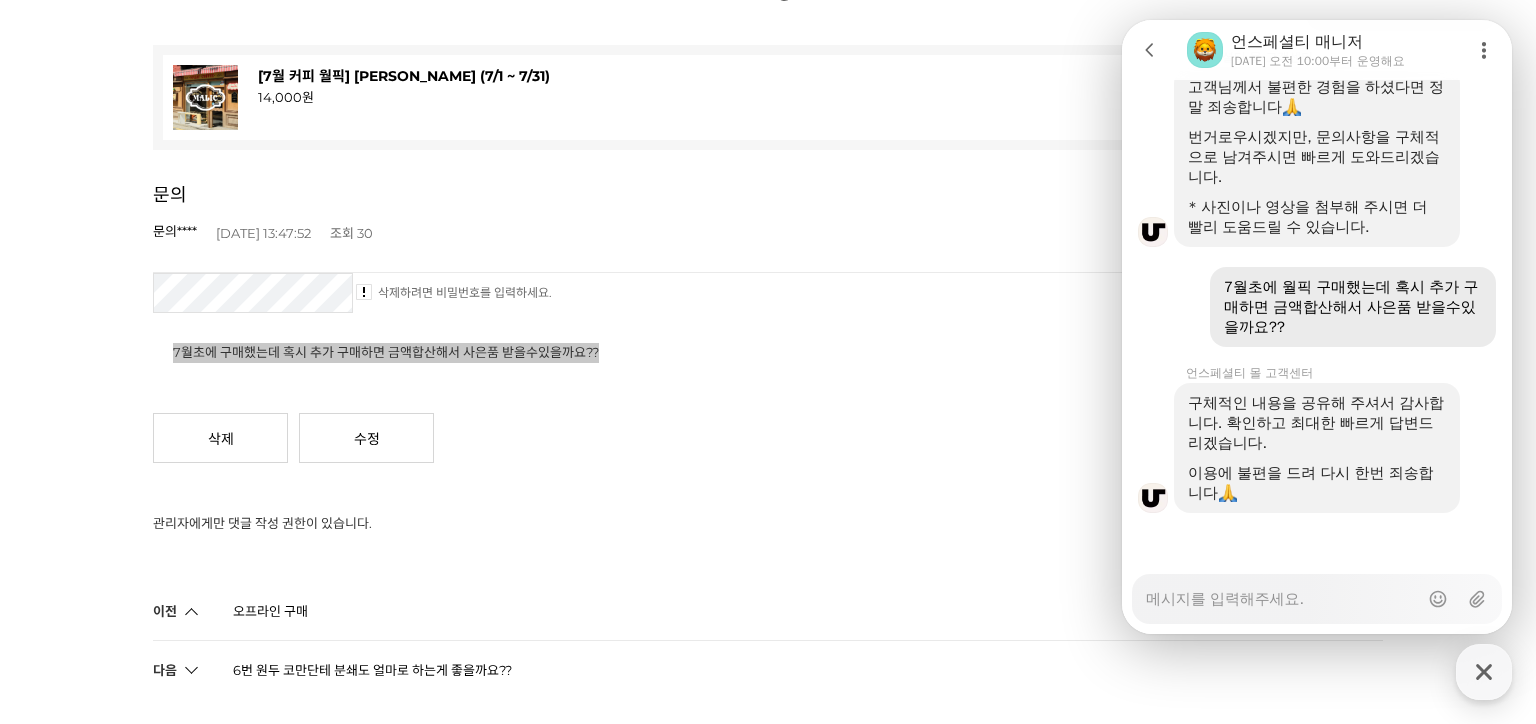 type on "x" 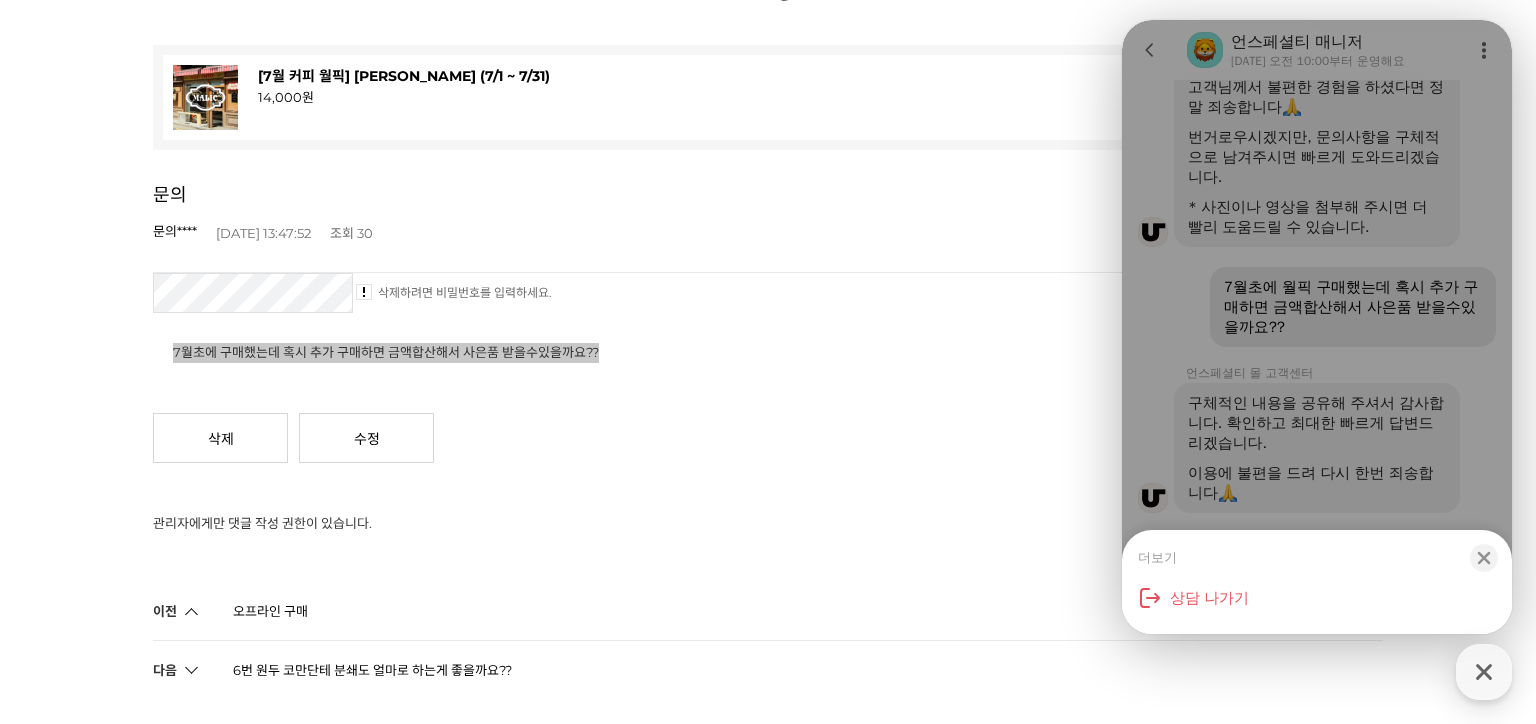 click on "더보기  Close bottom sheet modal  상담 나가기" at bounding box center (1317, 327) 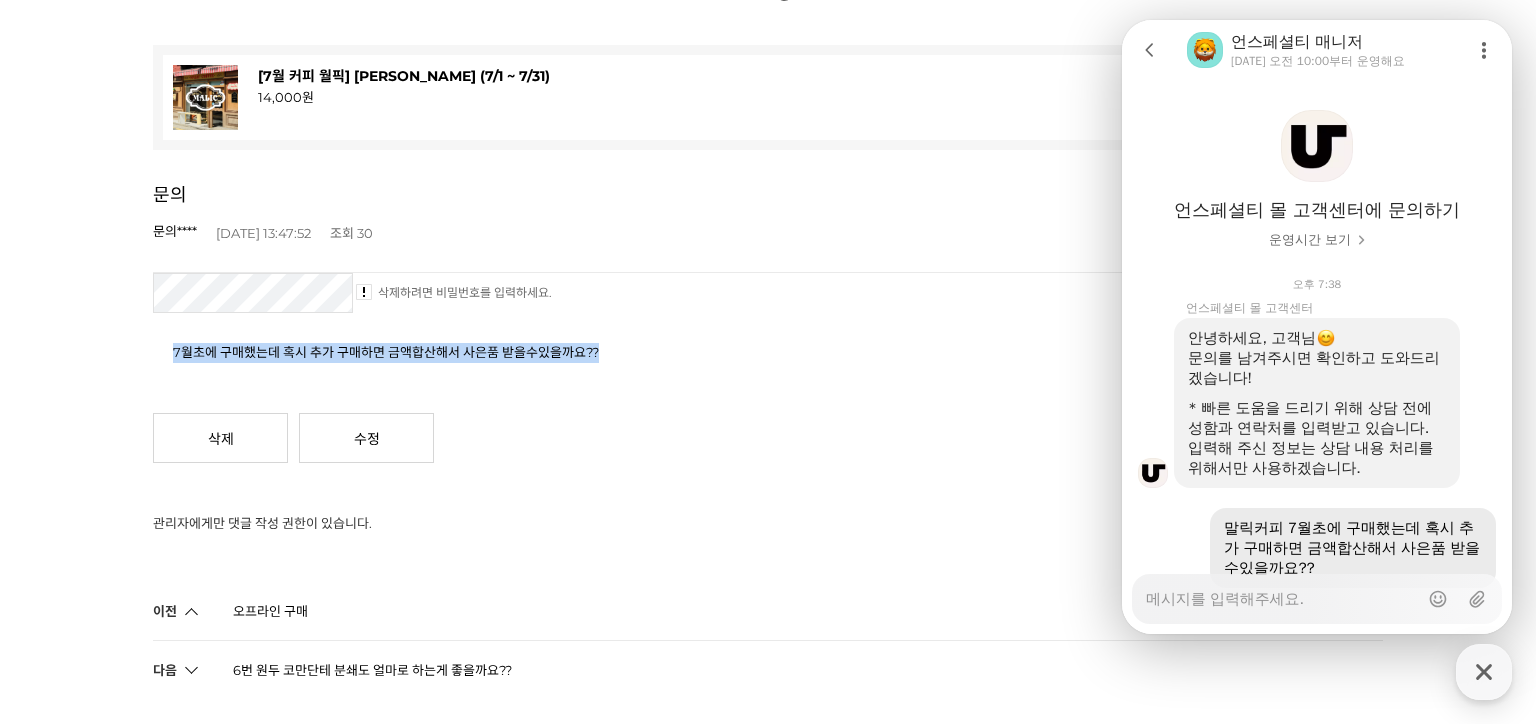 scroll, scrollTop: 0, scrollLeft: 0, axis: both 